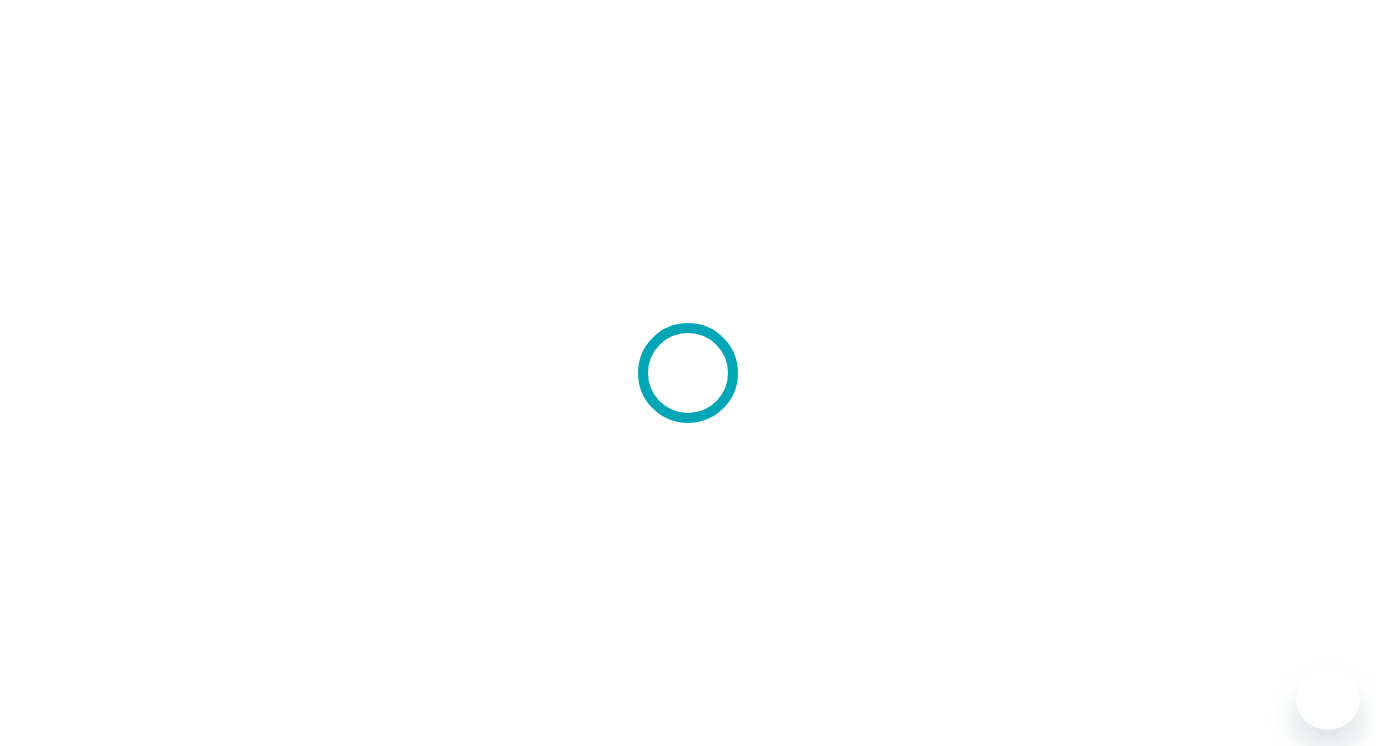 scroll, scrollTop: 0, scrollLeft: 0, axis: both 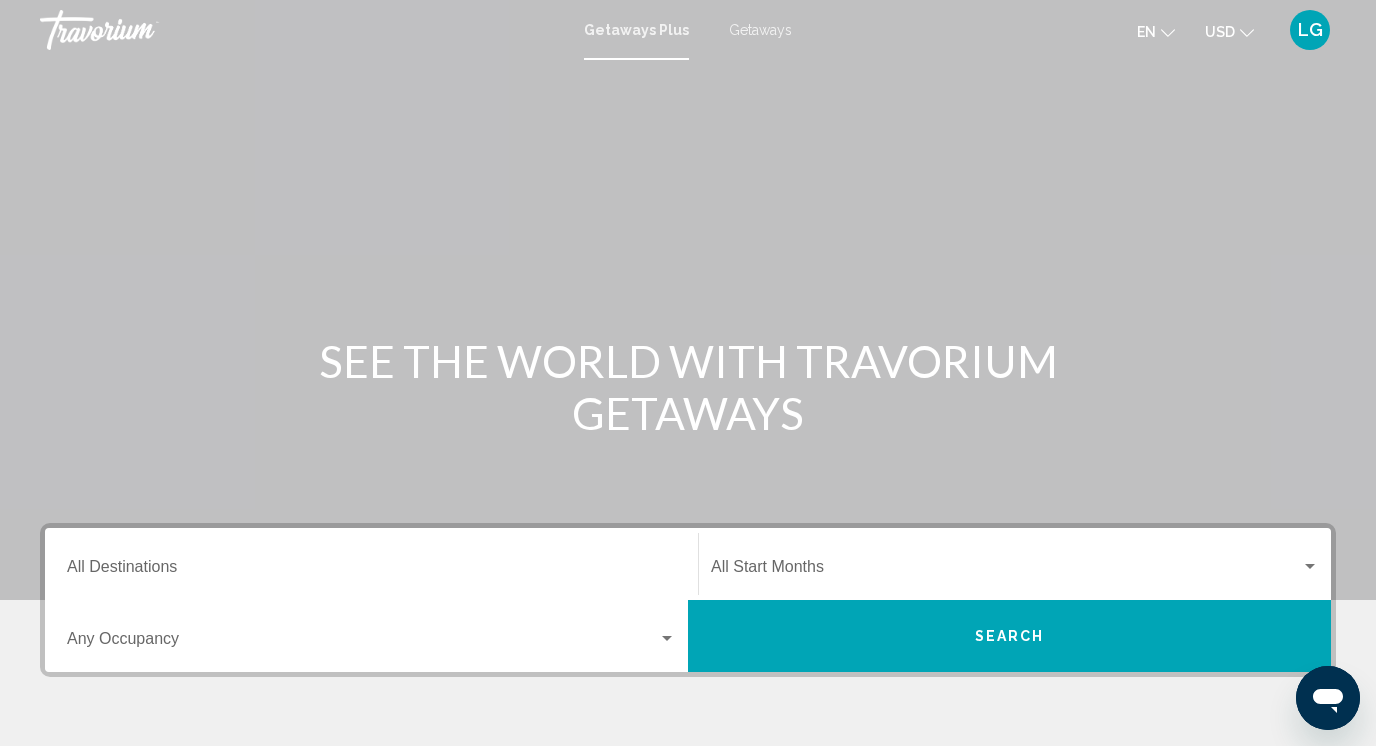 click on "Destination All Destinations" at bounding box center (371, 564) 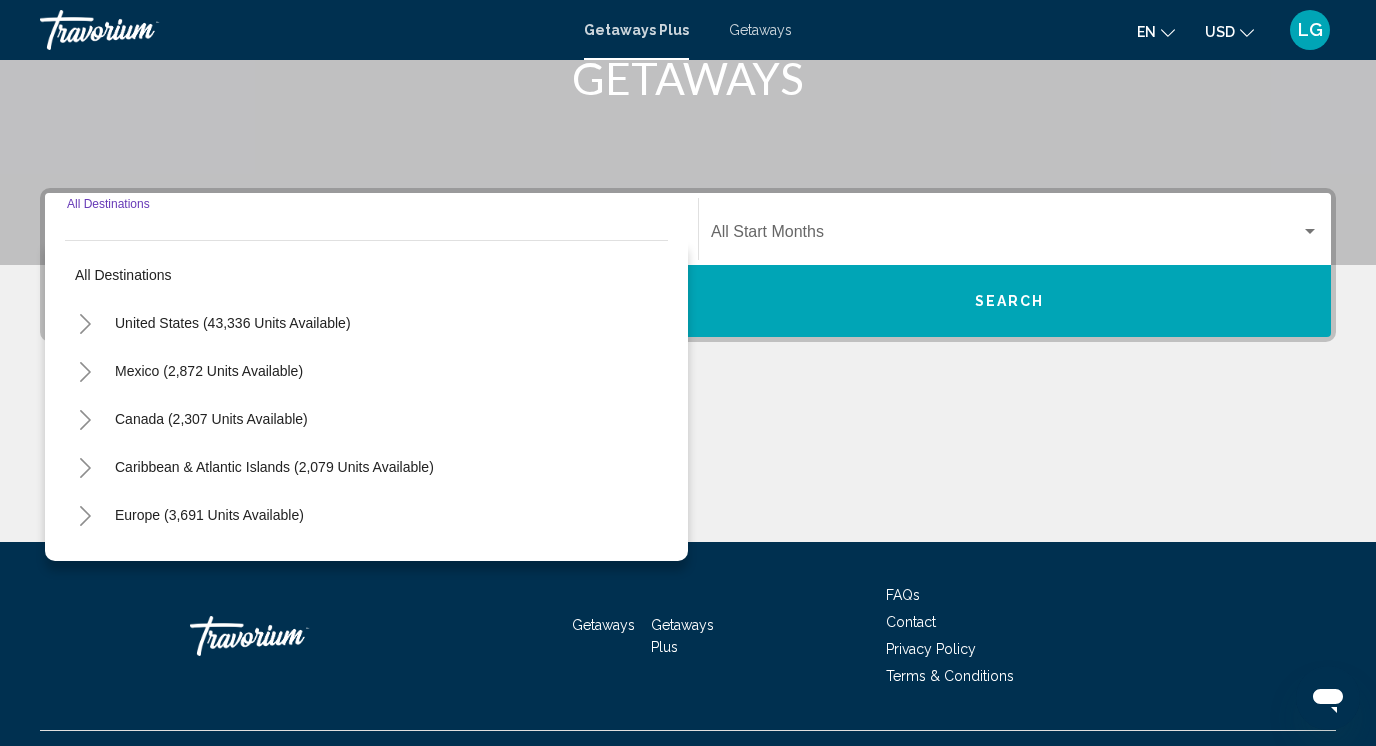 scroll, scrollTop: 376, scrollLeft: 0, axis: vertical 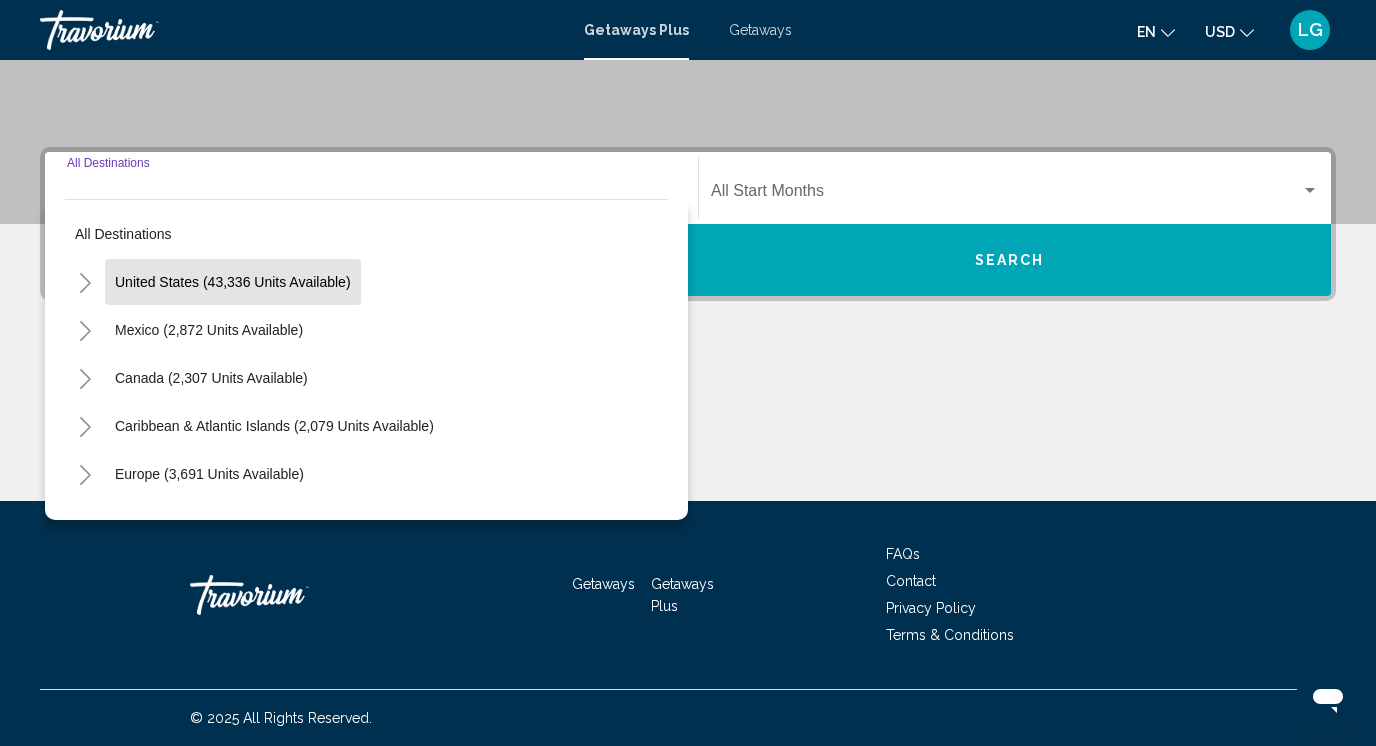 click on "United States (43,336 units available)" at bounding box center [209, 330] 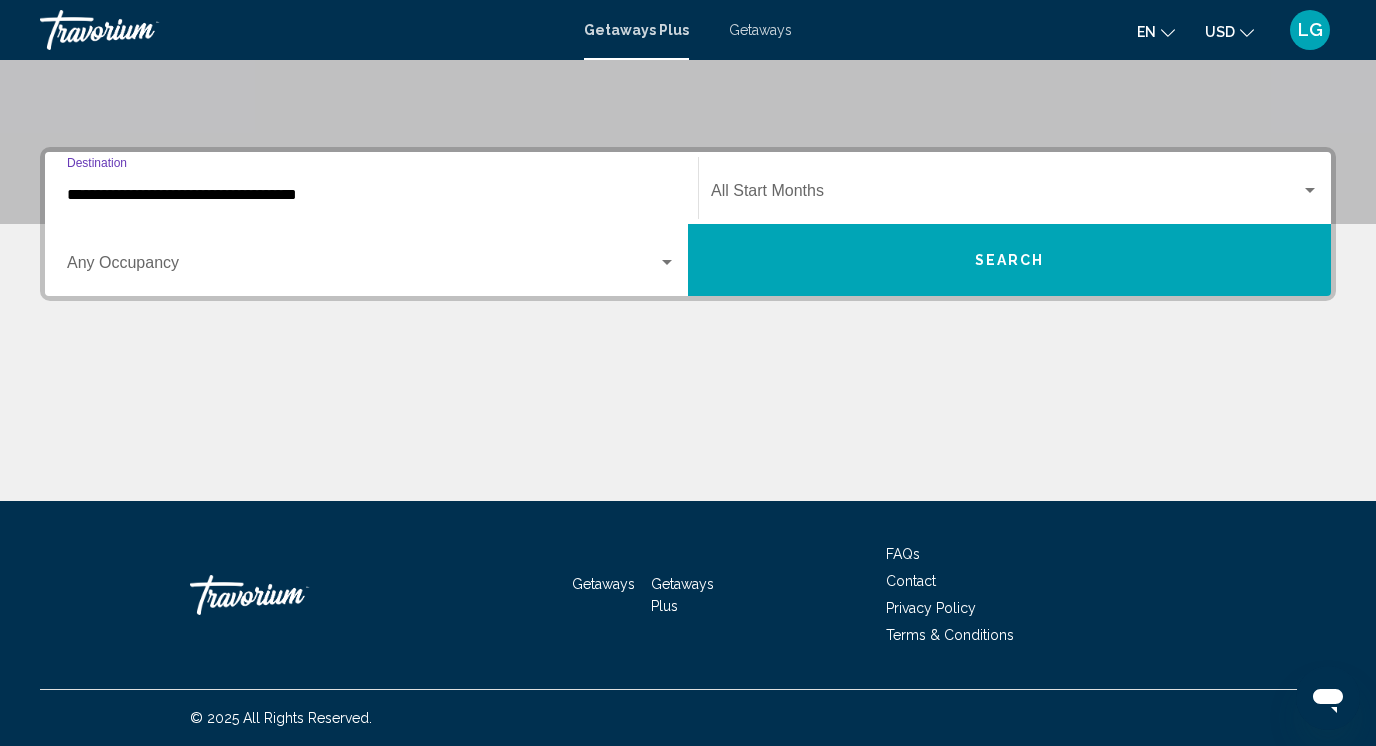 click at bounding box center (1006, 195) 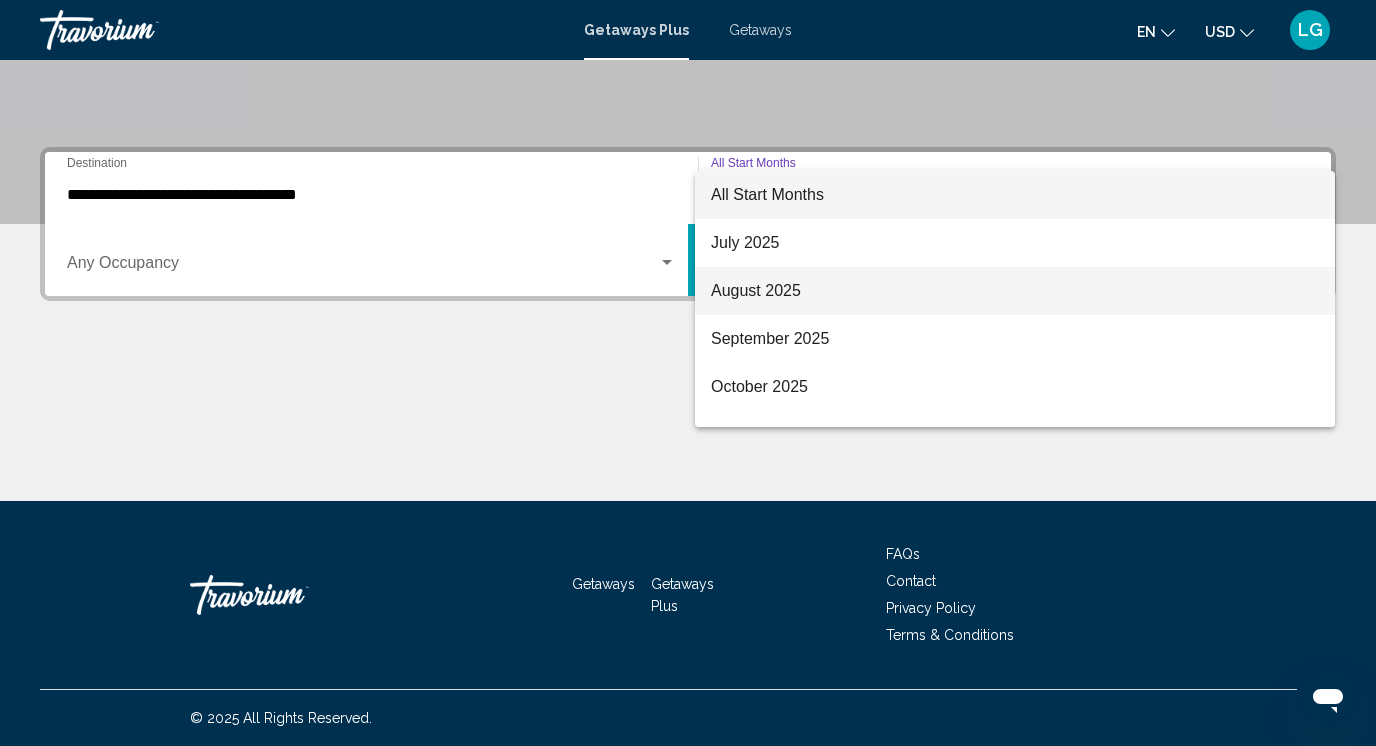click on "August 2025" at bounding box center (1015, 291) 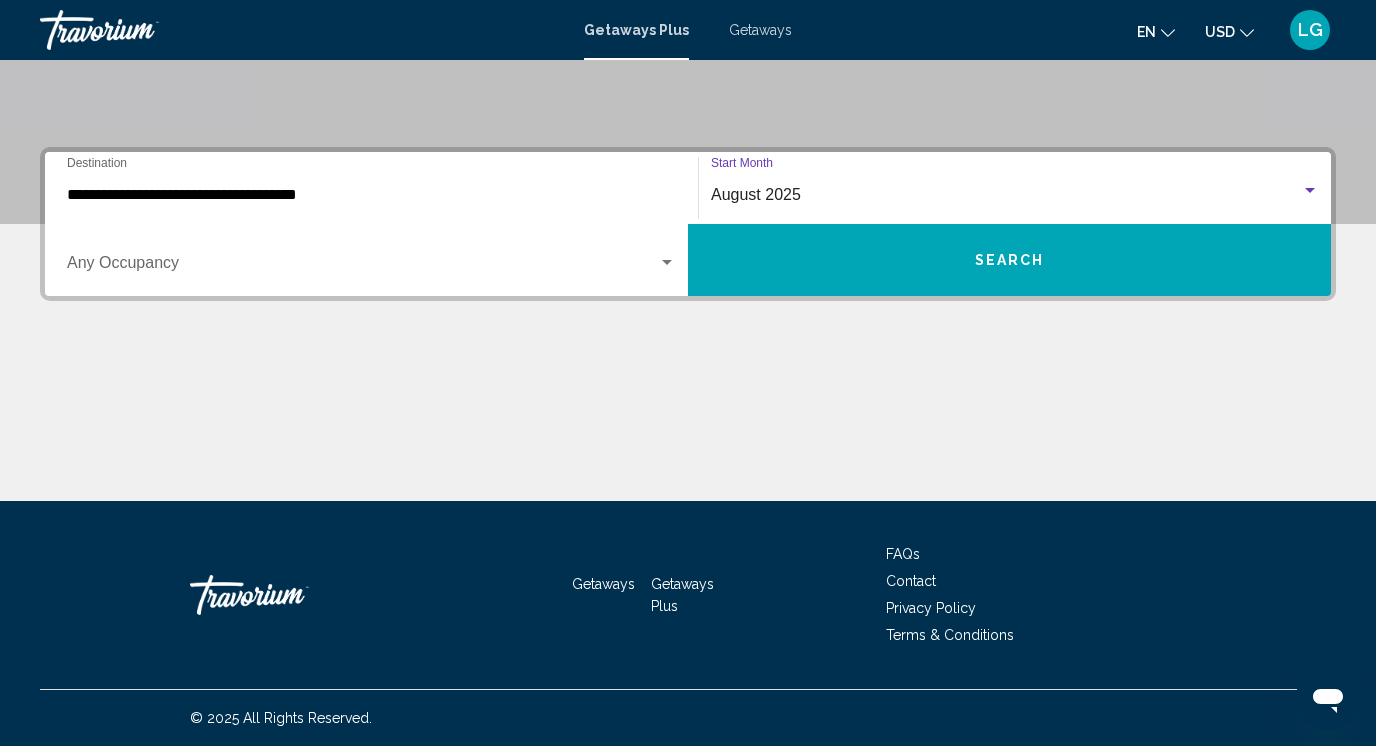 click on "Search" at bounding box center (1009, 260) 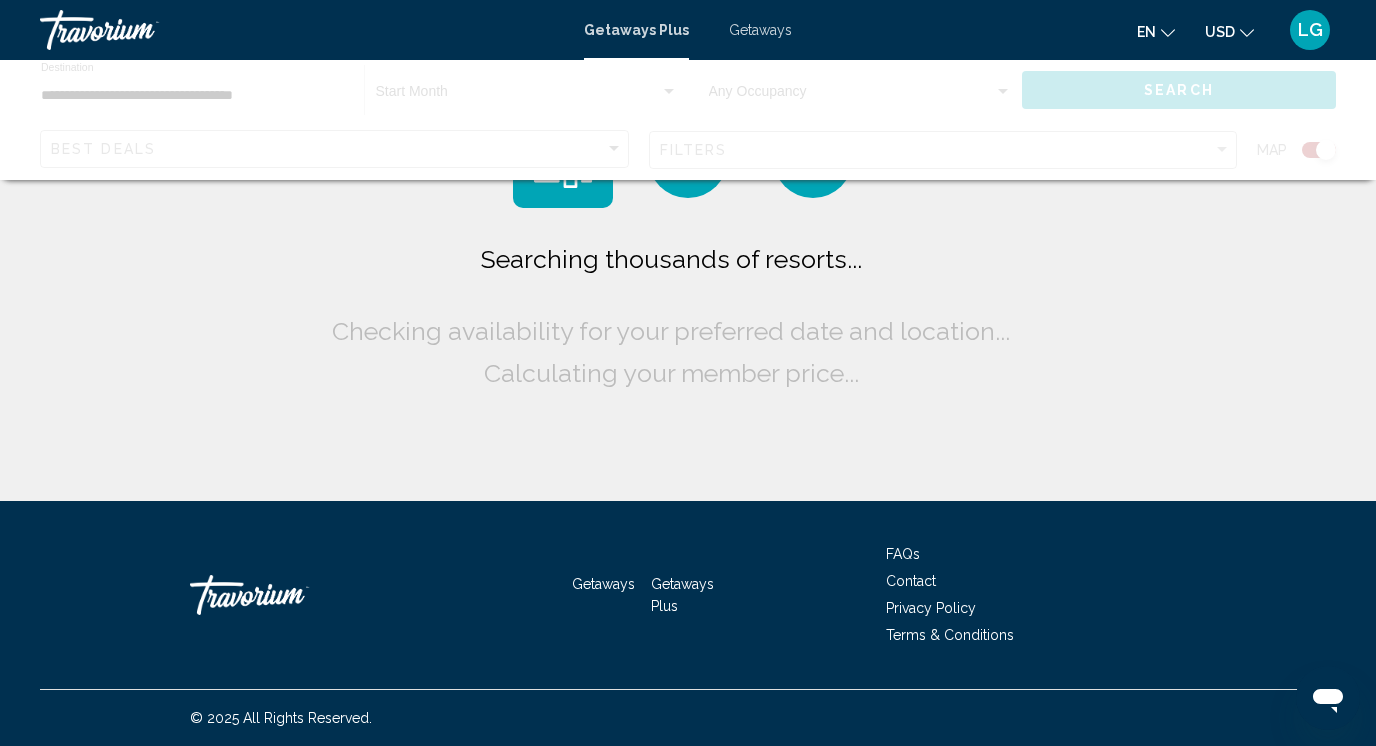 scroll, scrollTop: 0, scrollLeft: 0, axis: both 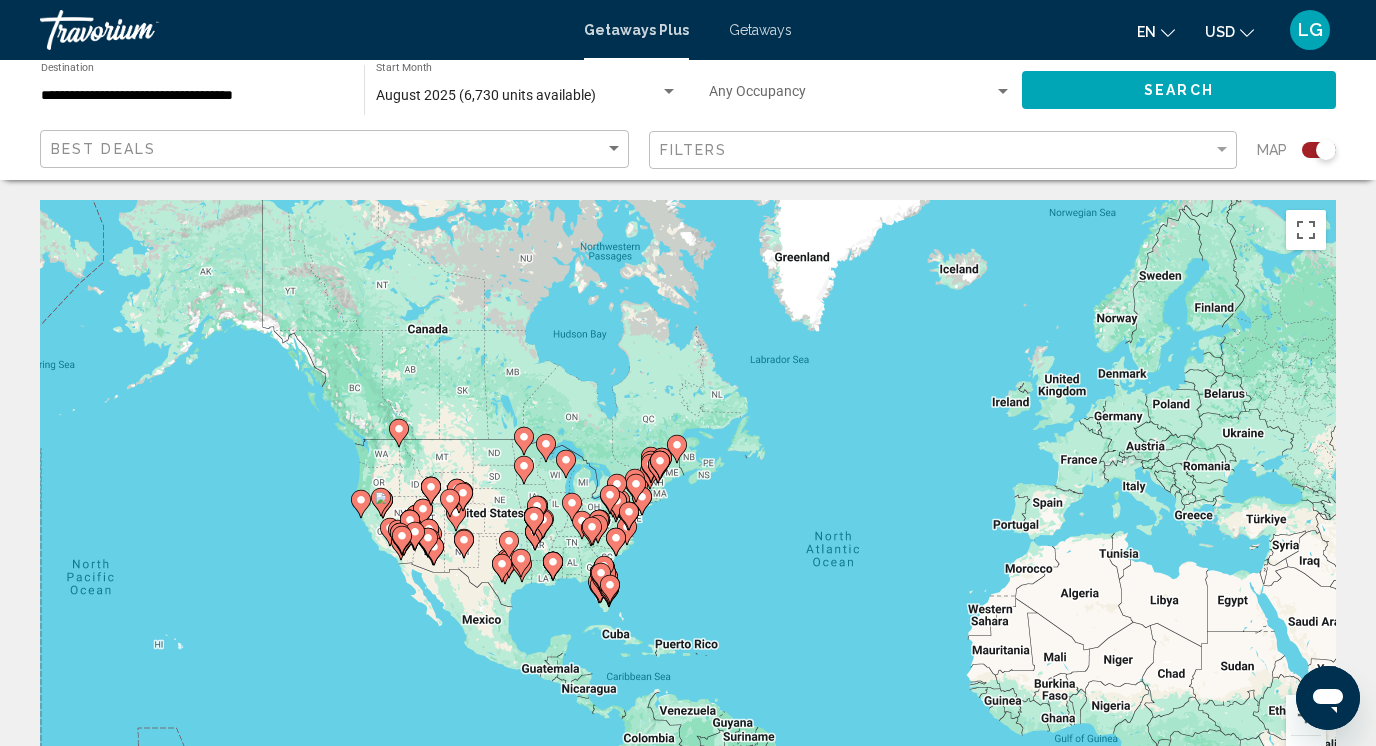 drag, startPoint x: 250, startPoint y: 453, endPoint x: 459, endPoint y: 534, distance: 224.14728 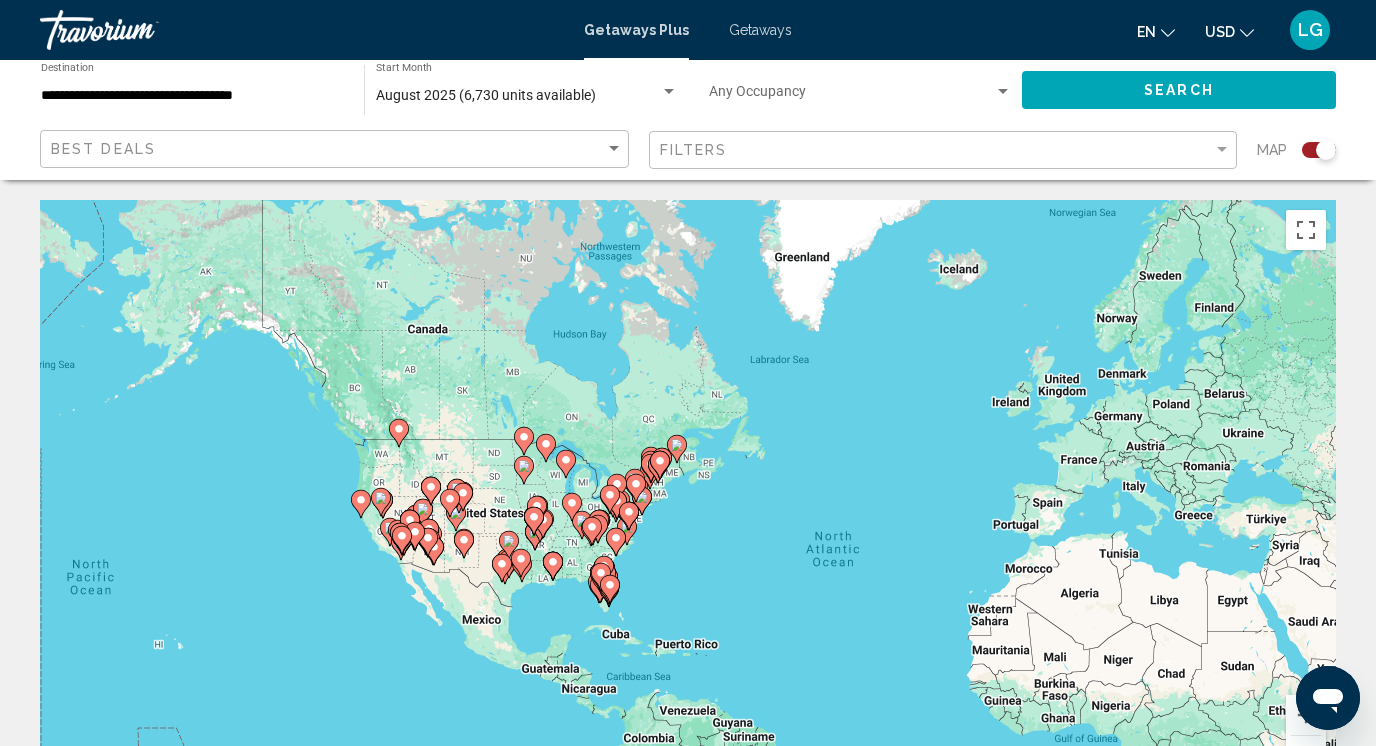 click 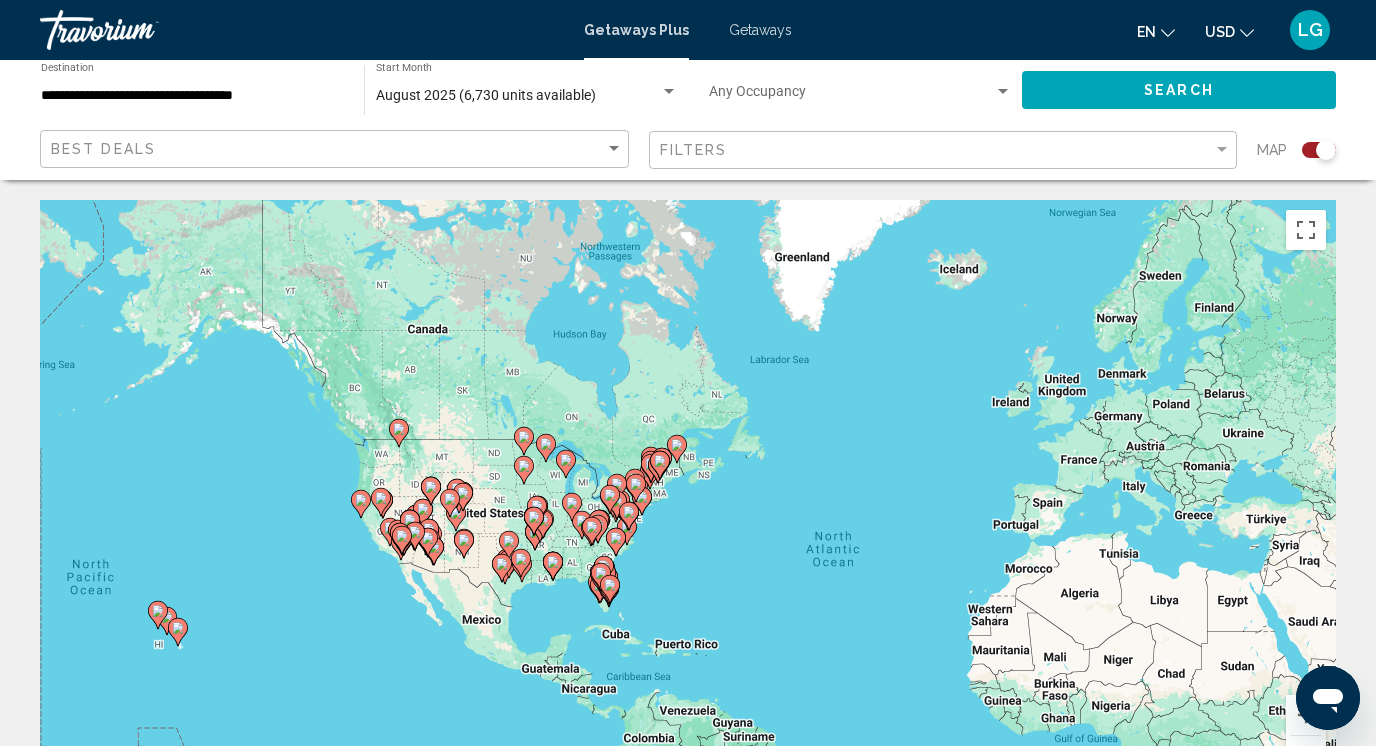 click 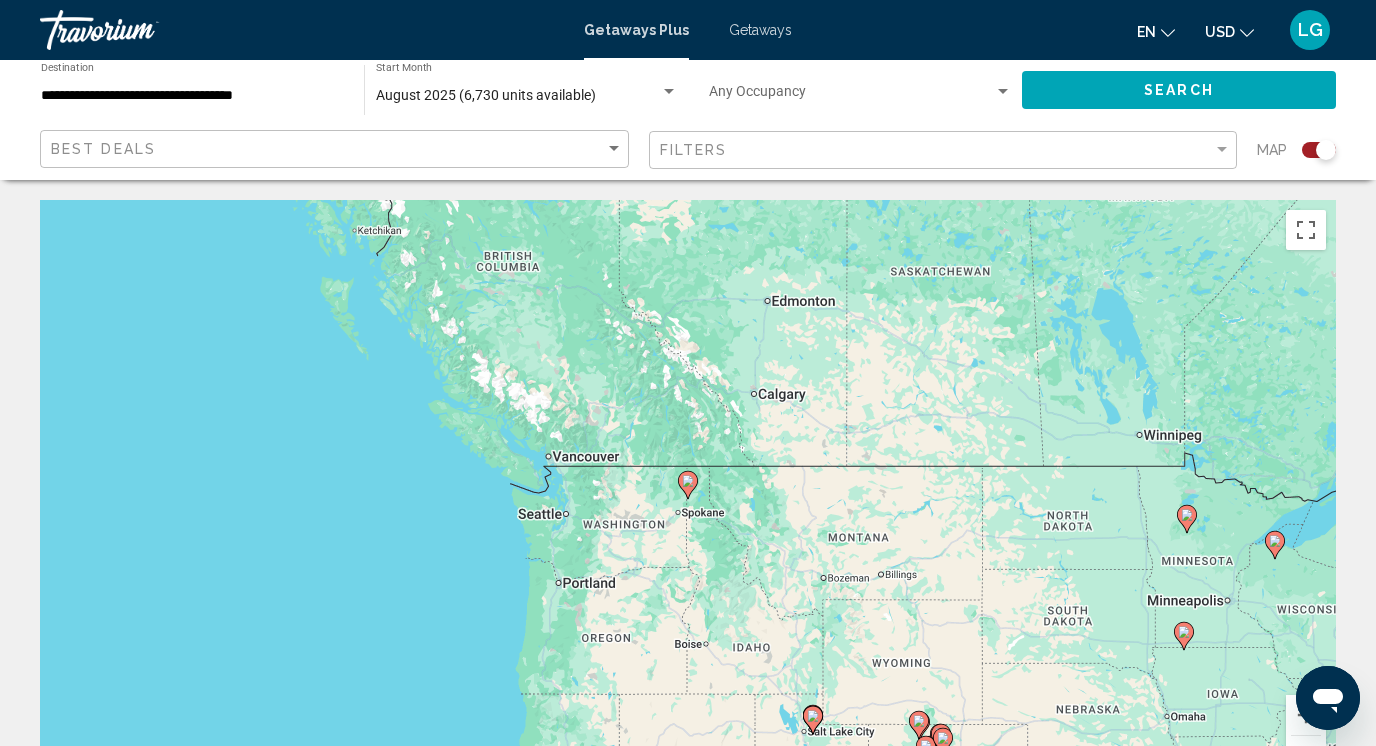 click 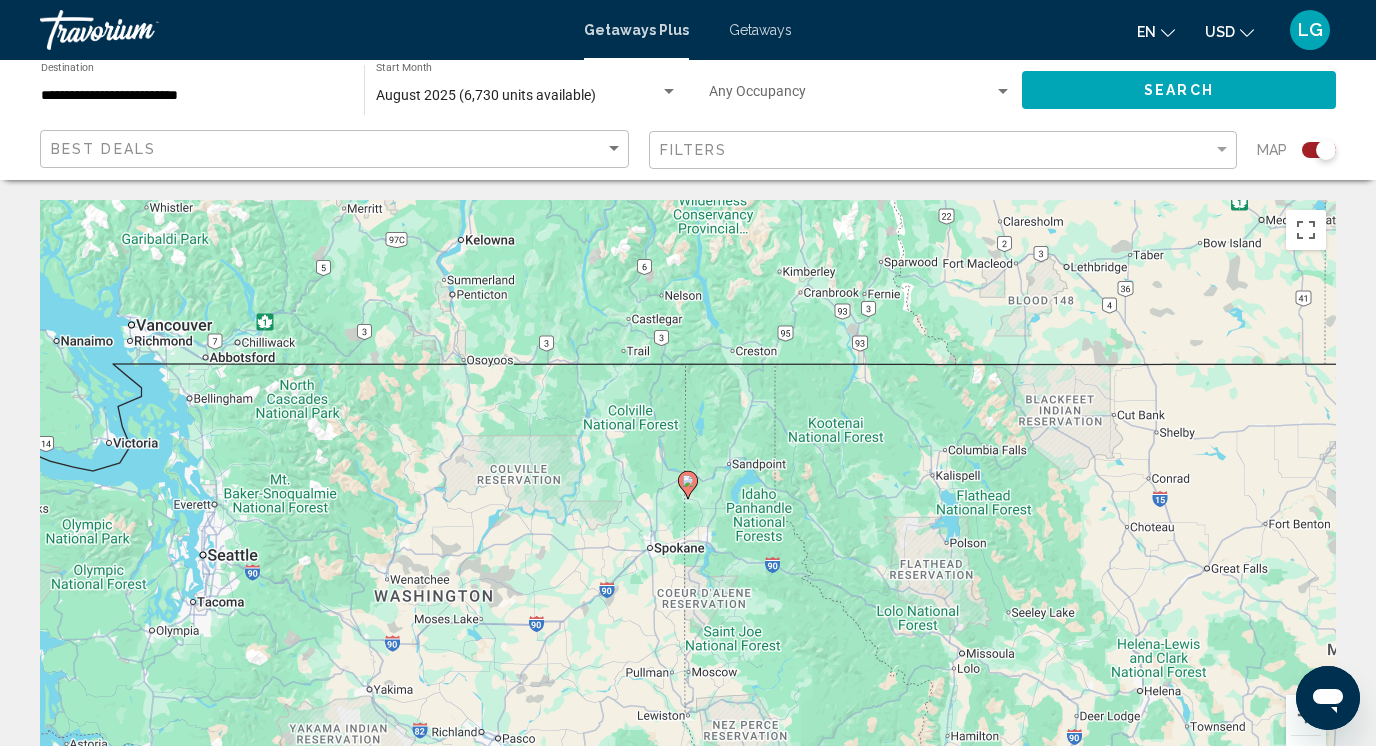click 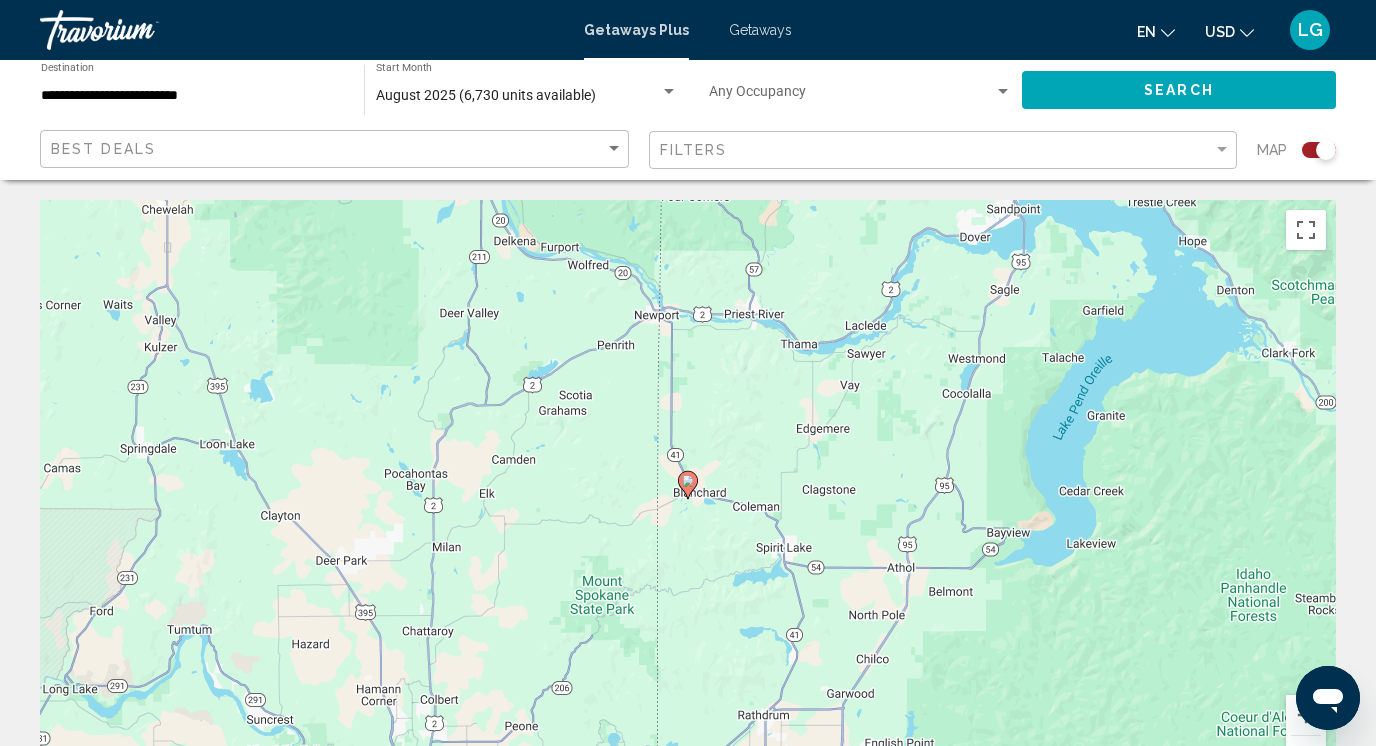 click 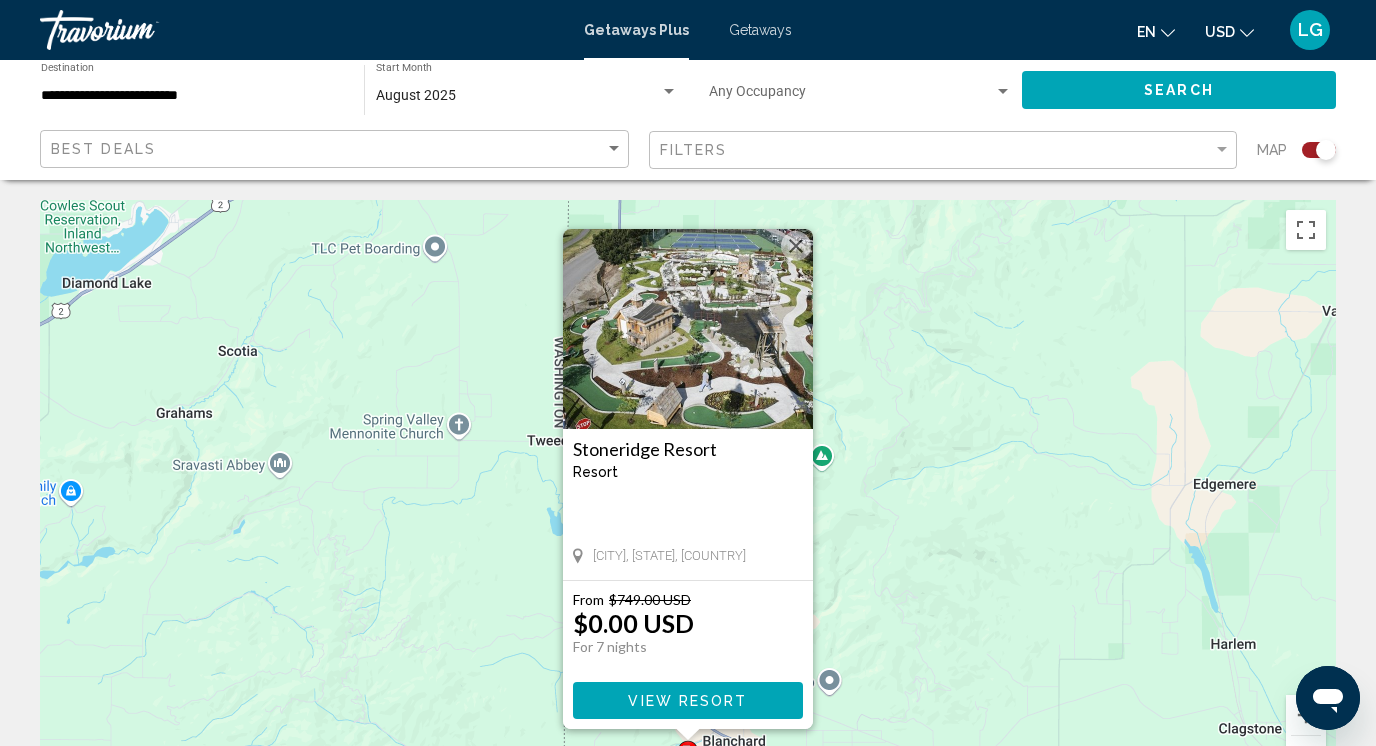 click at bounding box center (688, 329) 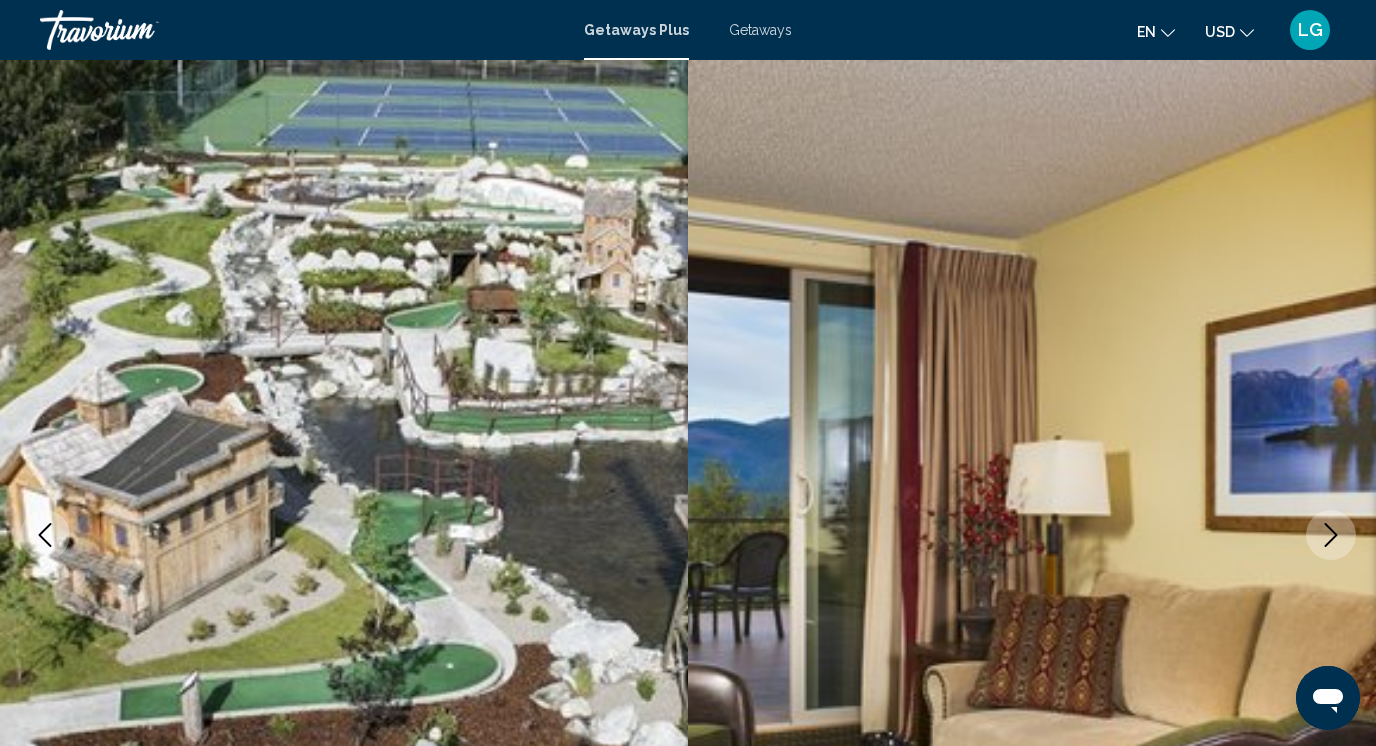 click 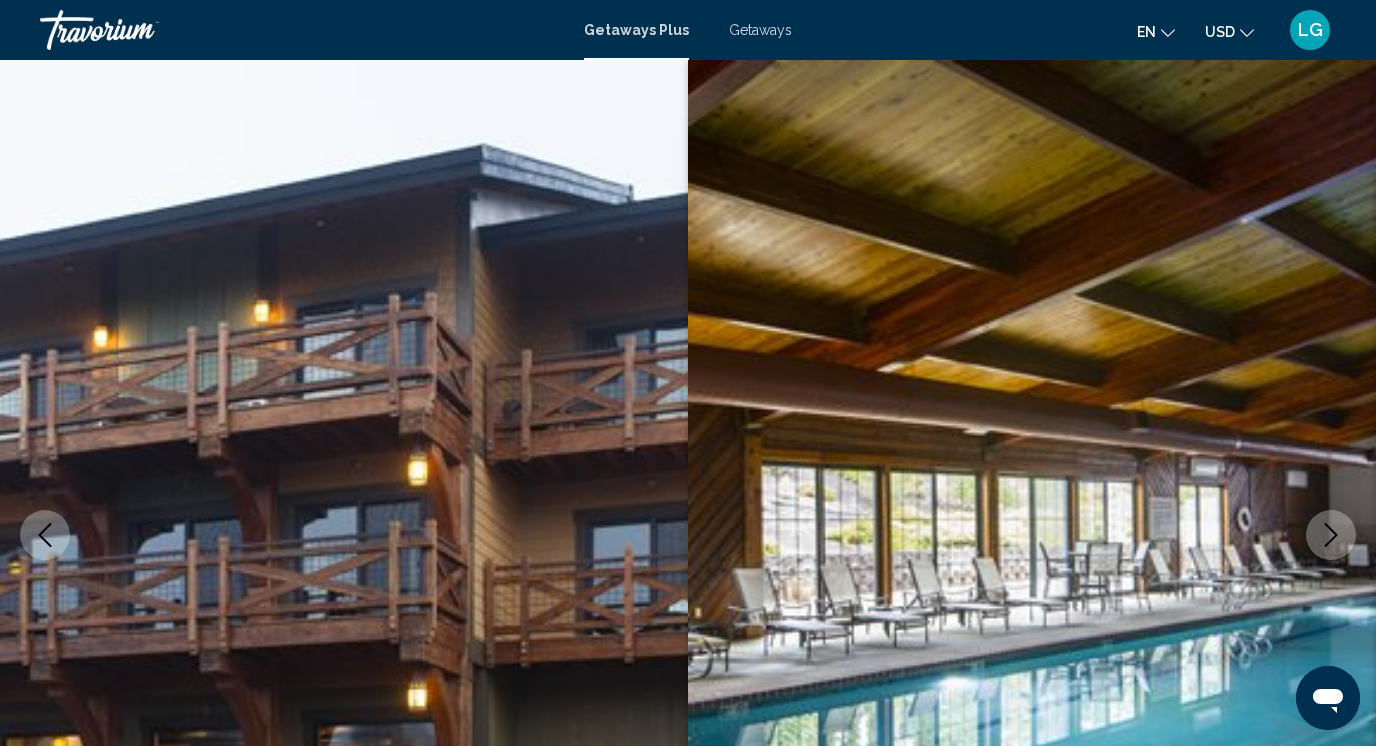 click 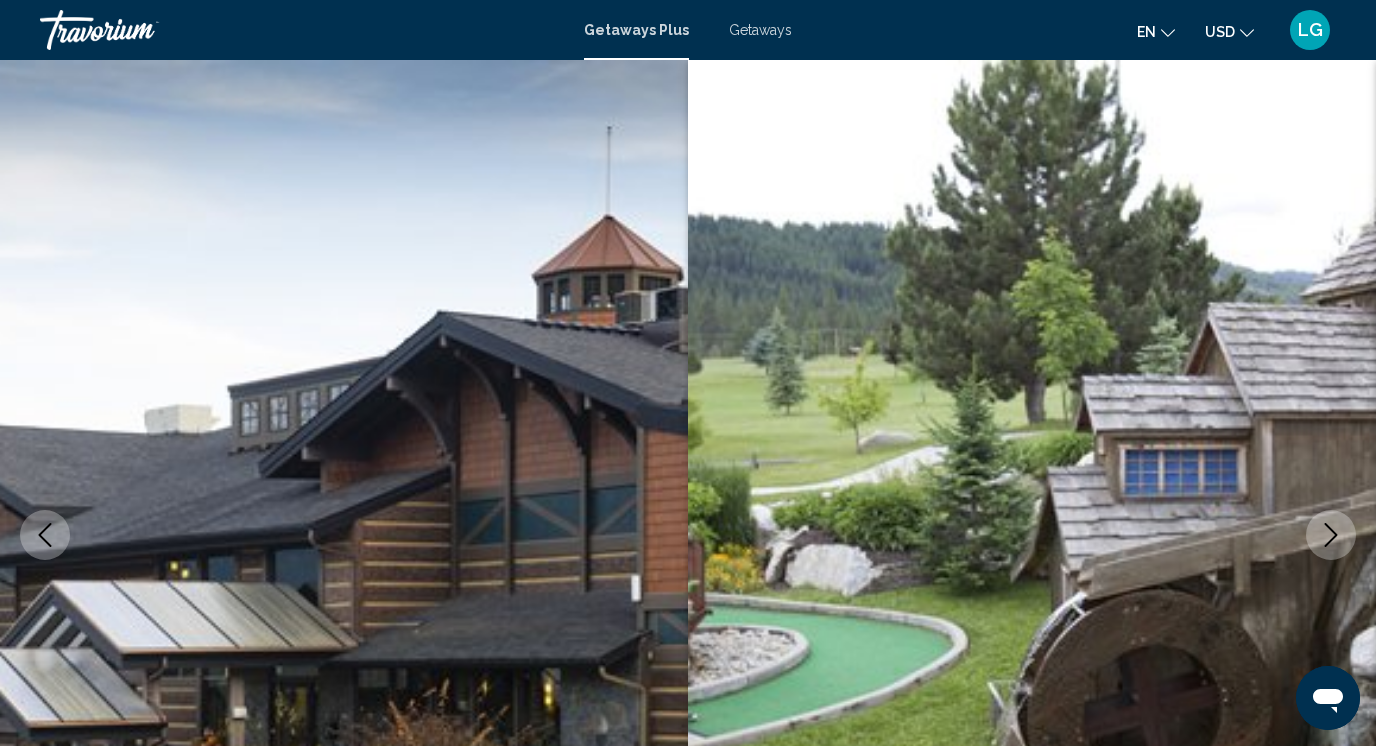 click 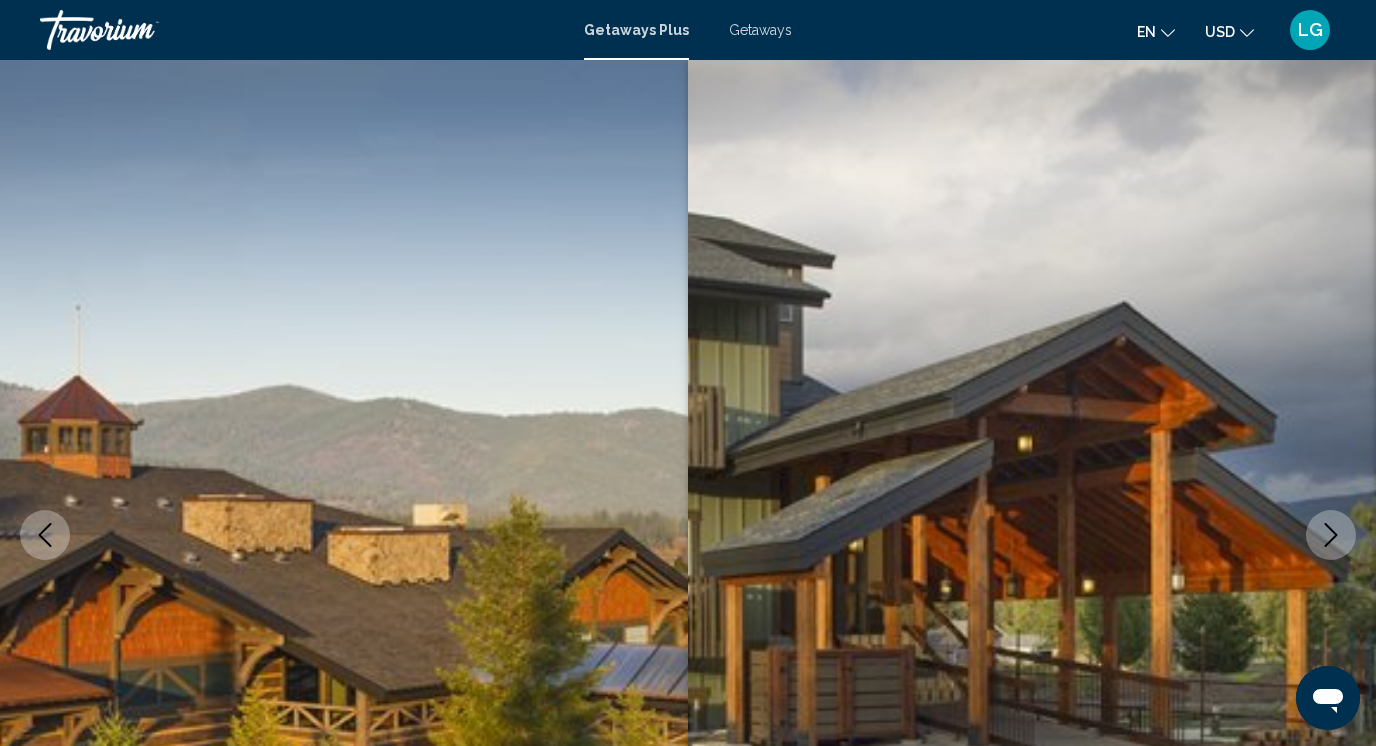 click 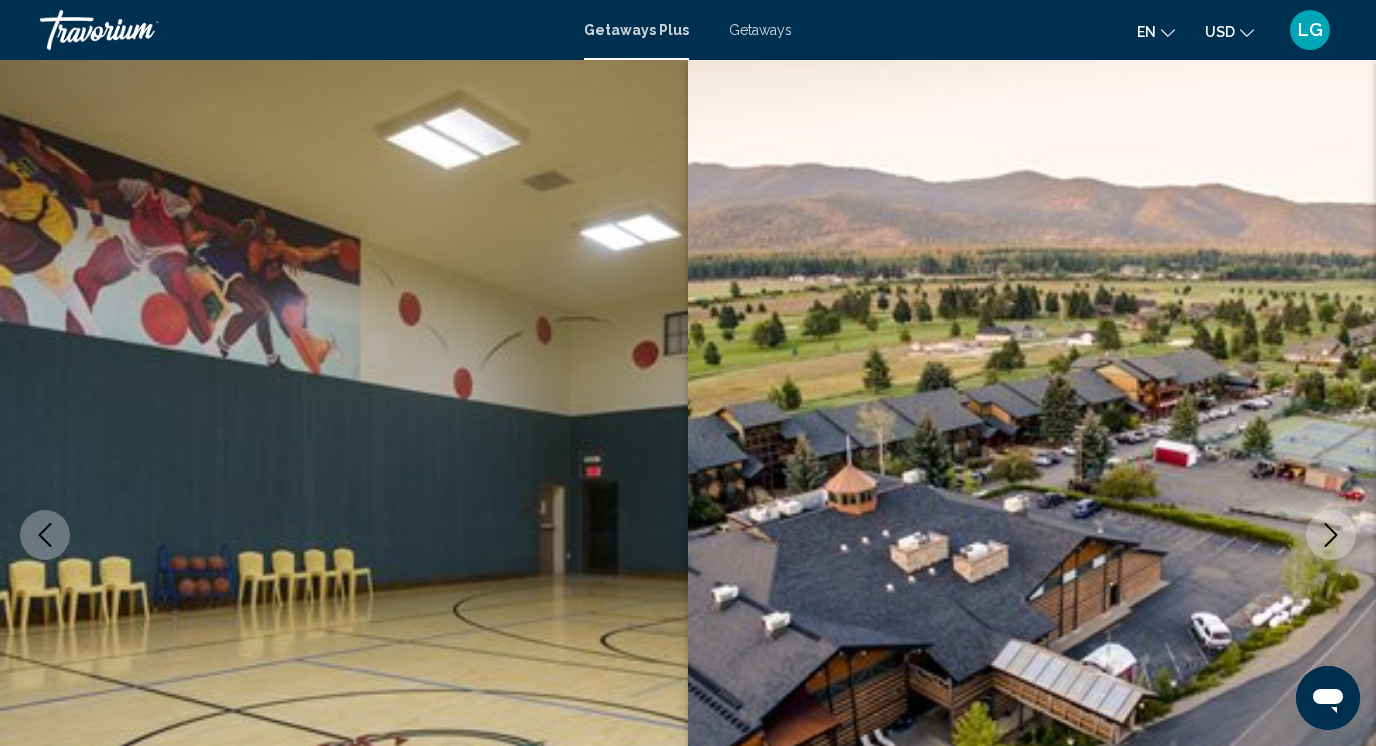 click 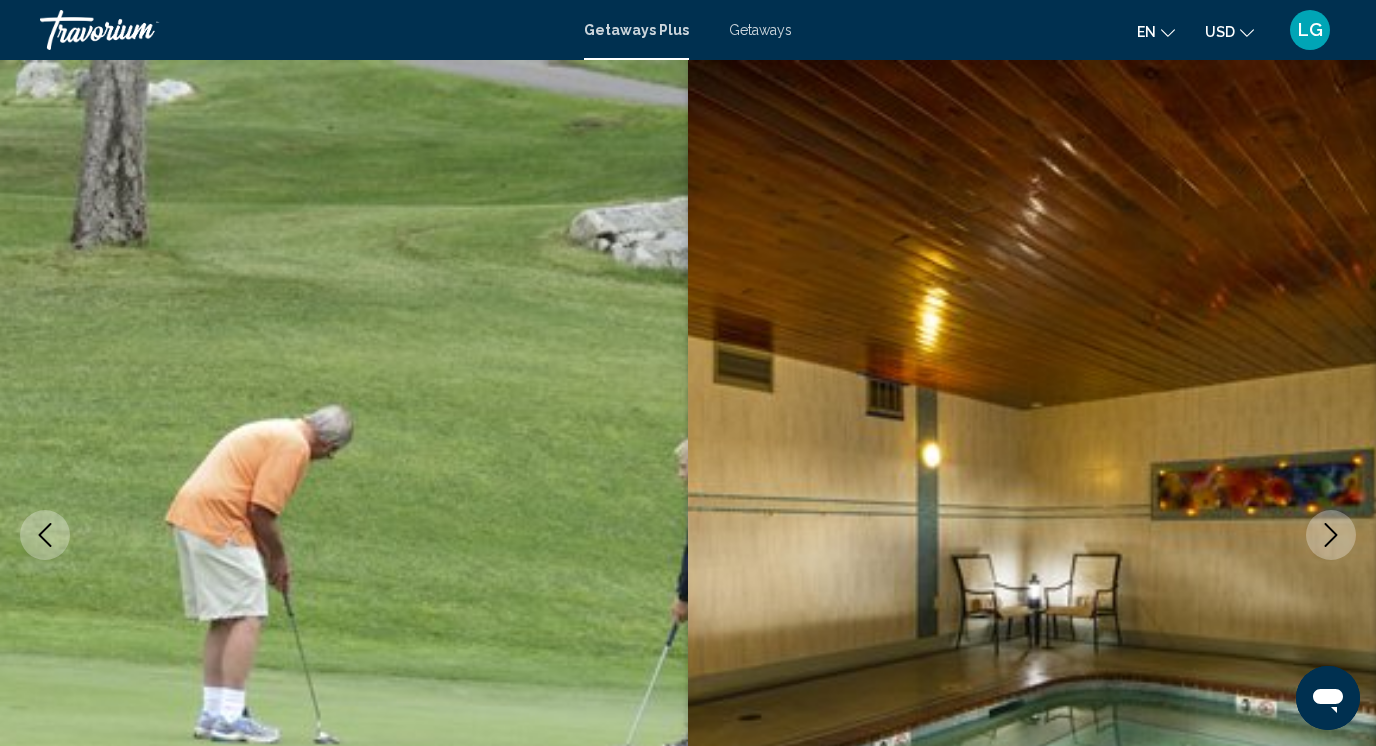 click 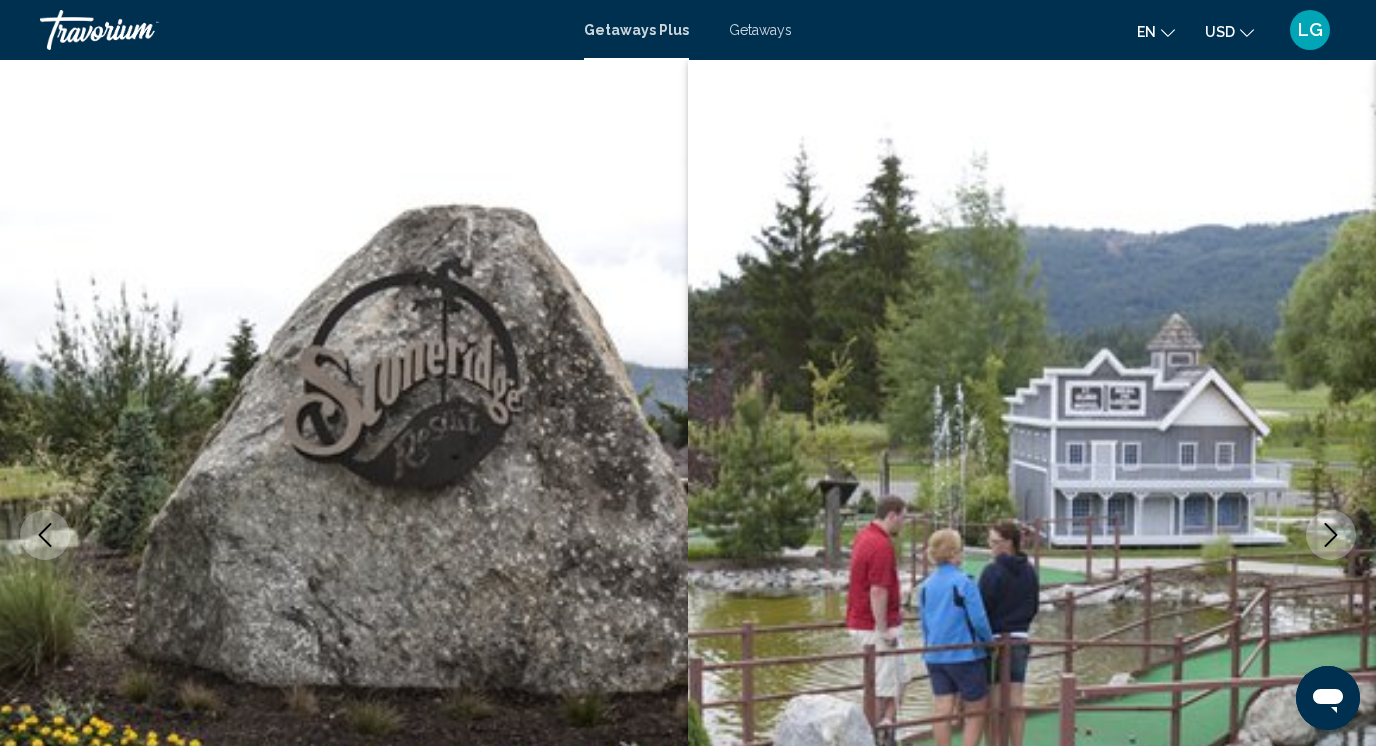click 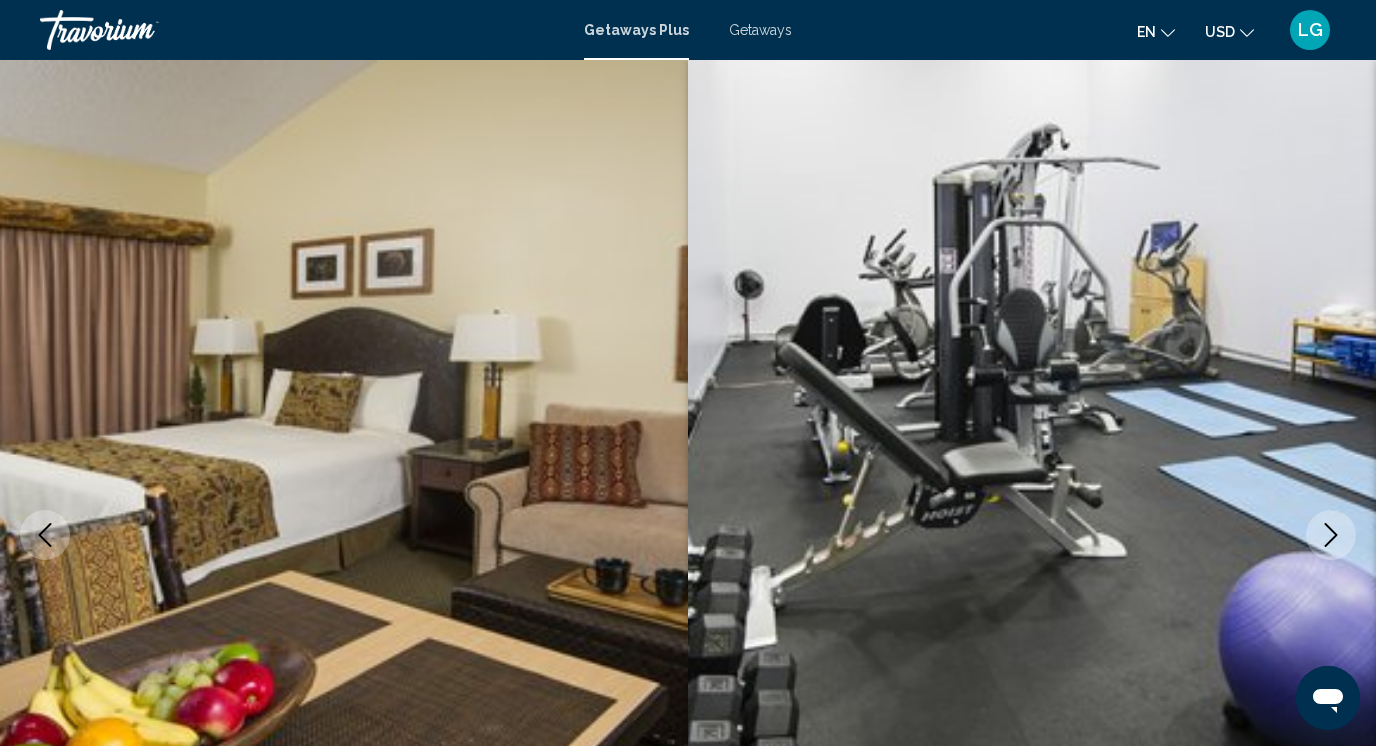 click 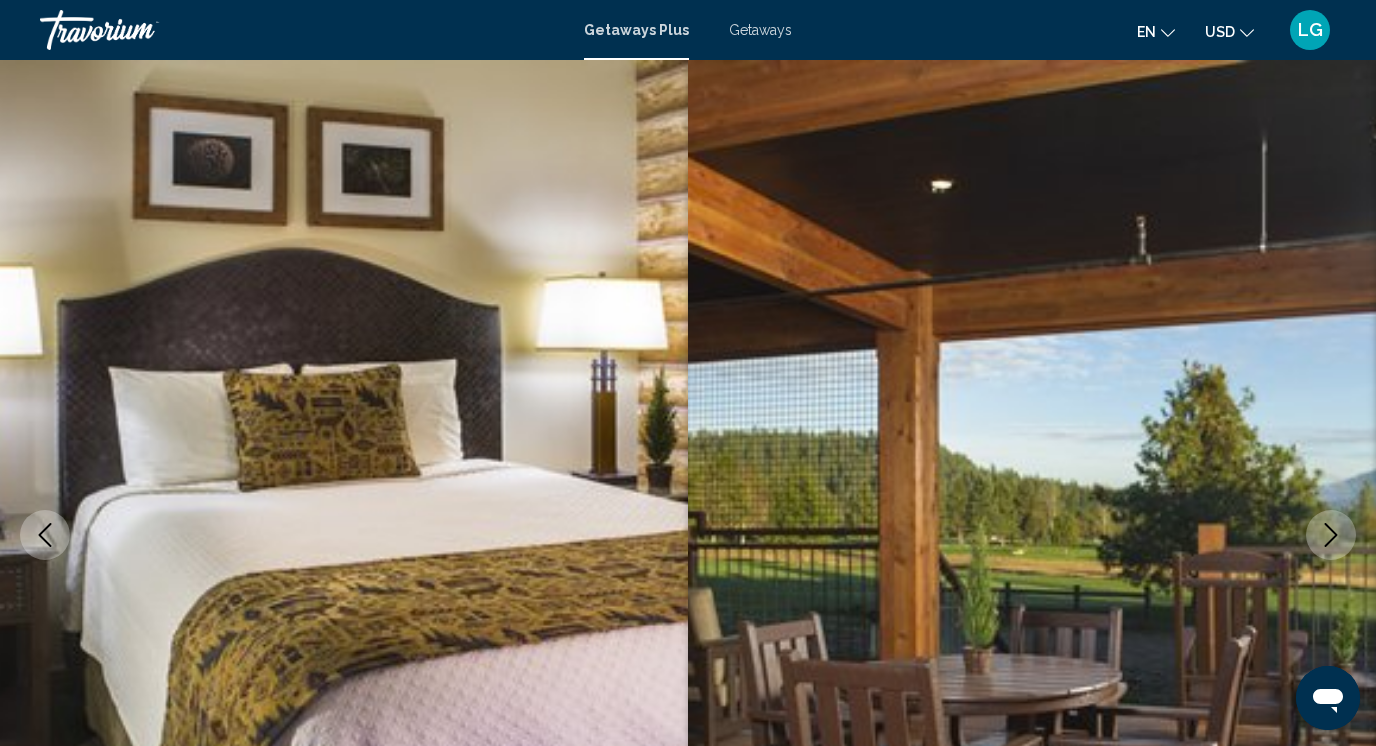 click 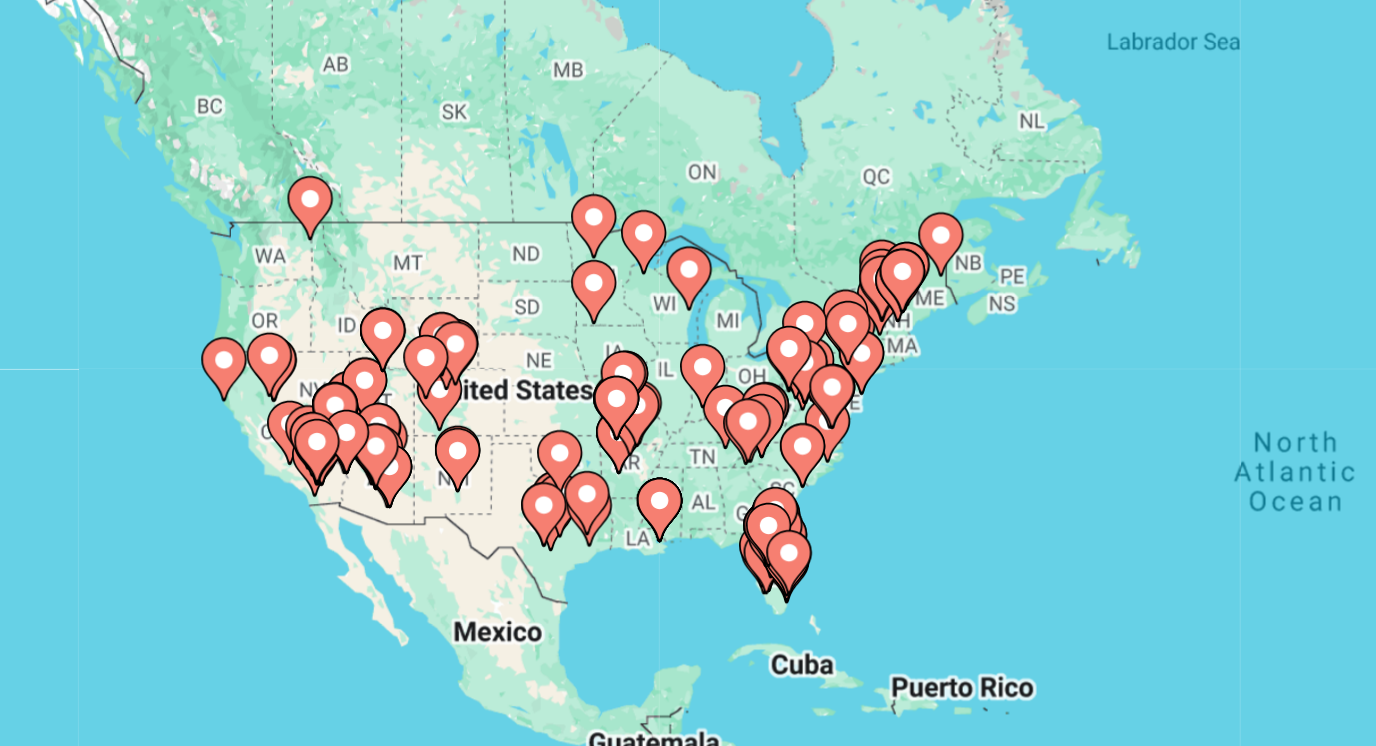 drag, startPoint x: 78, startPoint y: 192, endPoint x: 106, endPoint y: 140, distance: 59.05929 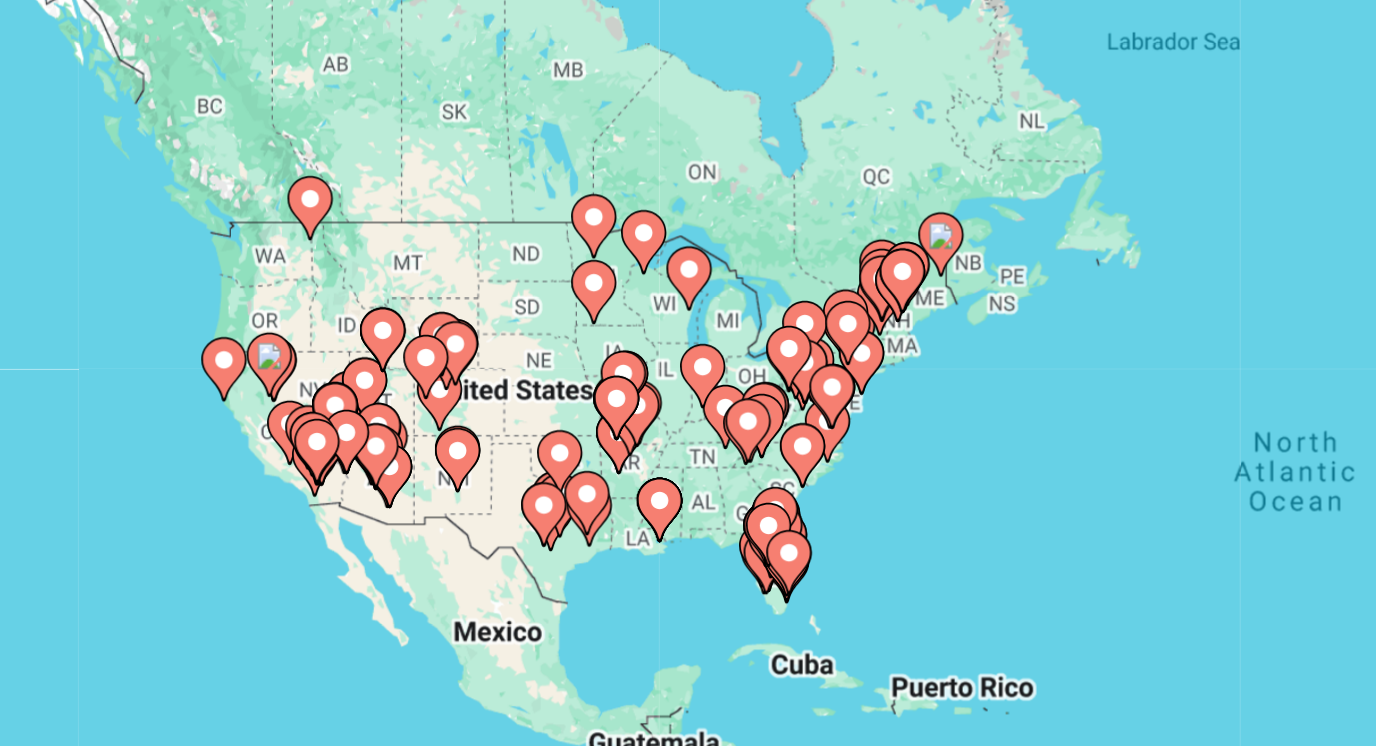 click on "To activate drag with keyboard, press Alt + Enter. Once in keyboard drag state, use the arrow keys to move the marker. To complete the drag, press the Enter key. To cancel, press Escape." at bounding box center (688, 500) 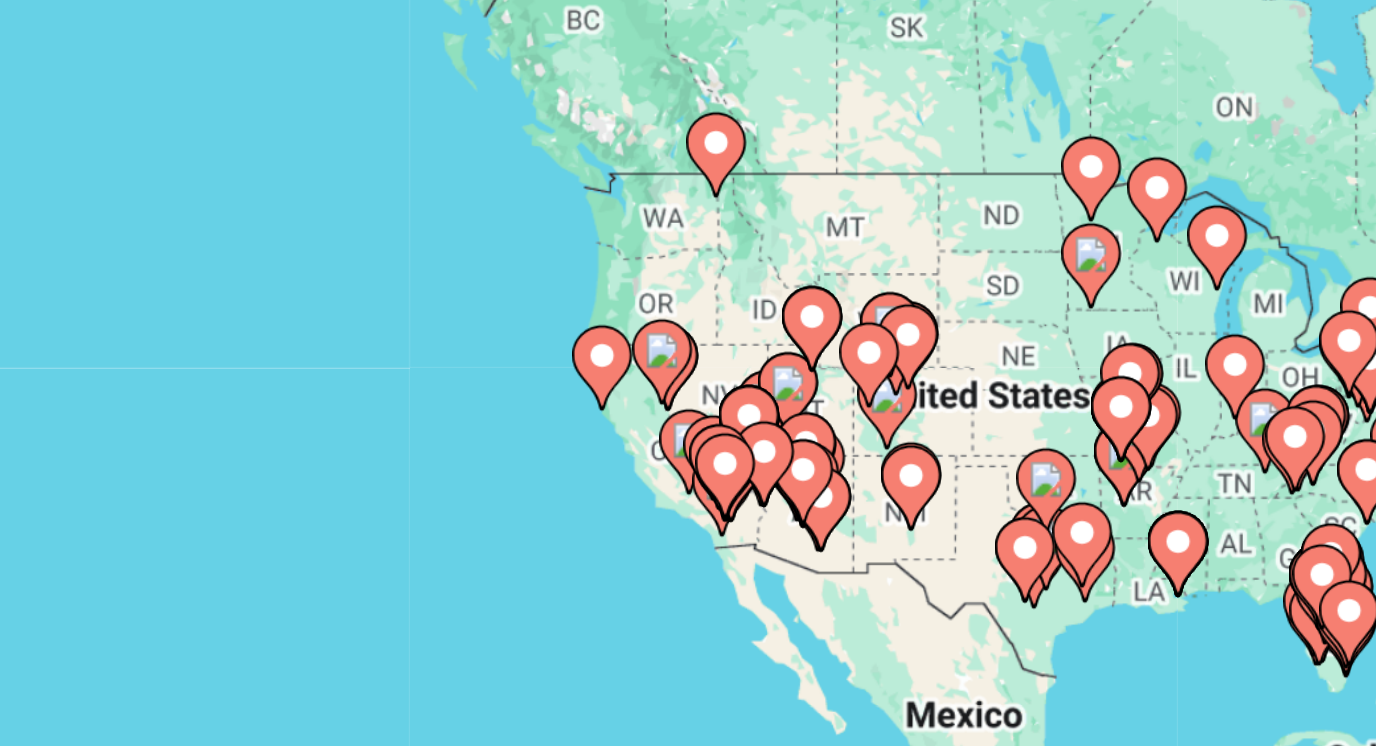 drag, startPoint x: 78, startPoint y: 130, endPoint x: 209, endPoint y: 123, distance: 131.18689 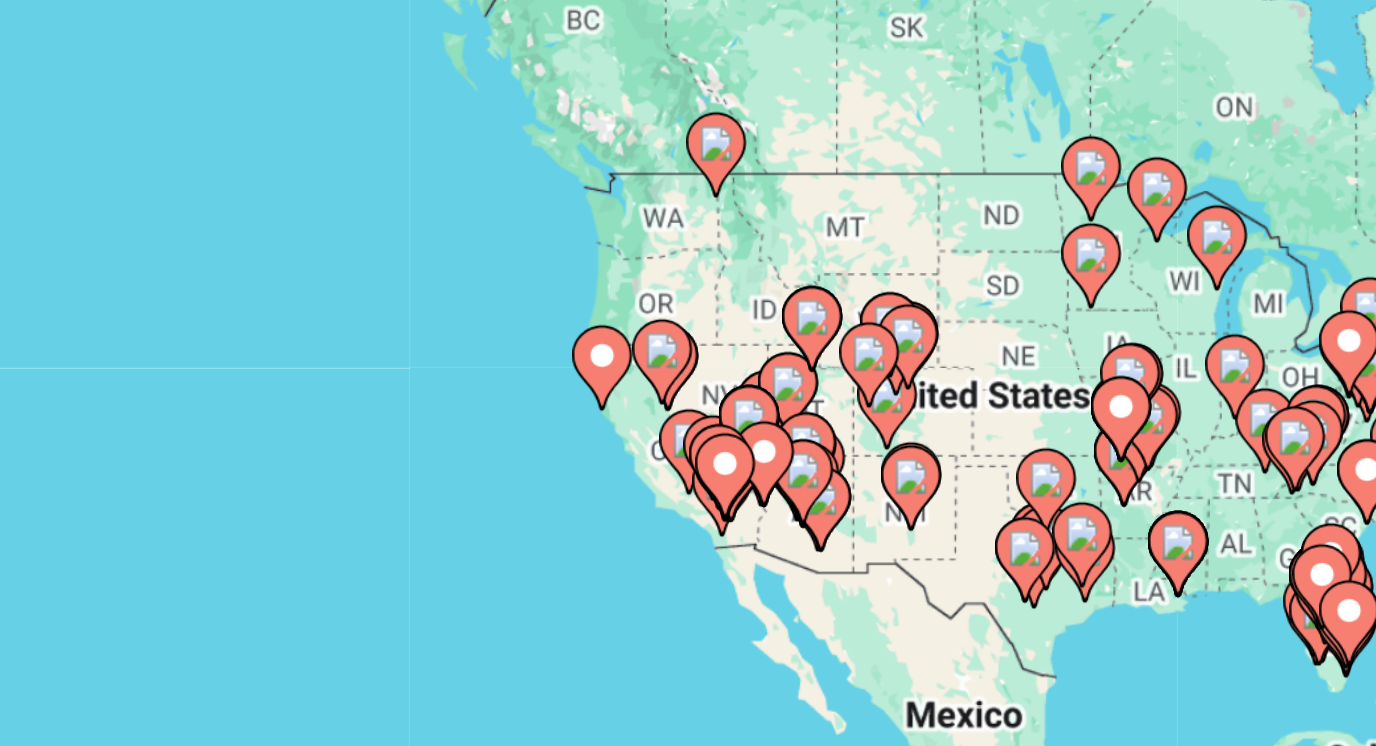 click at bounding box center (310, 367) 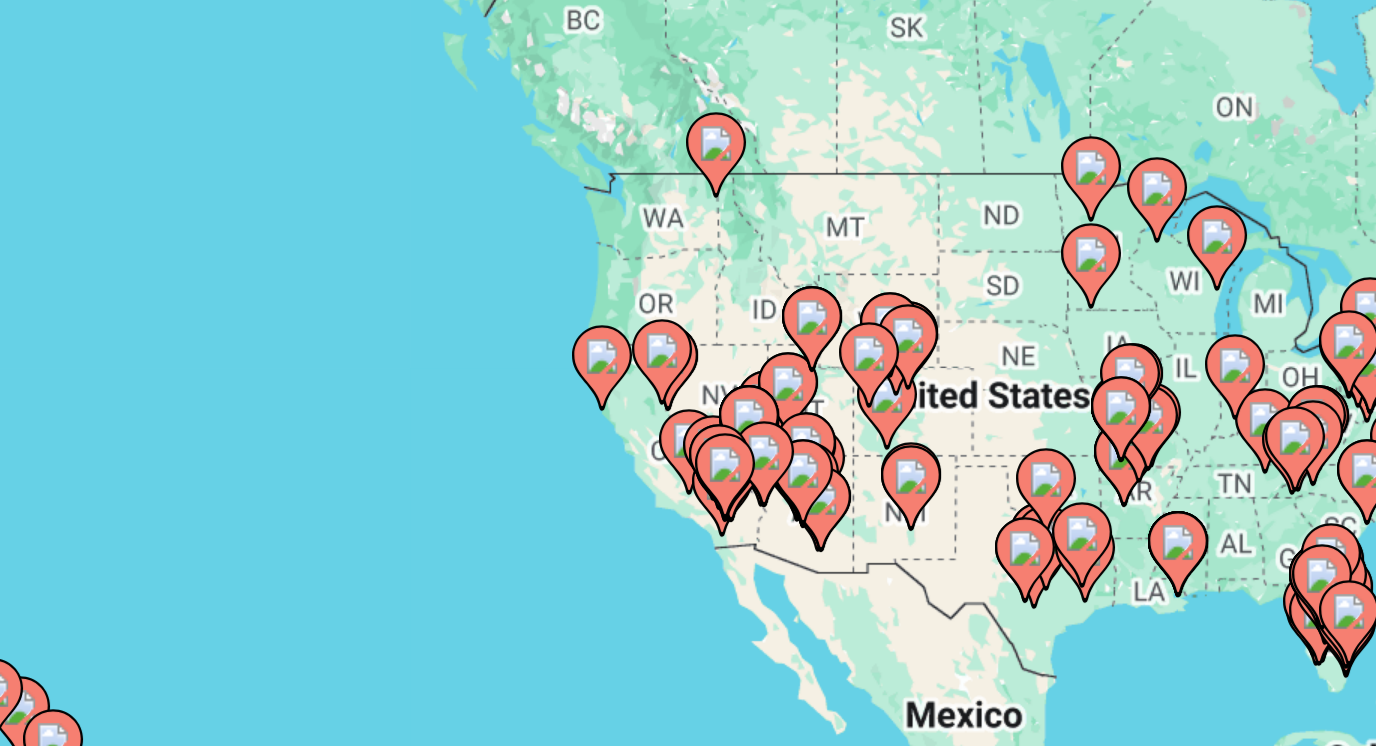 scroll, scrollTop: 8, scrollLeft: 0, axis: vertical 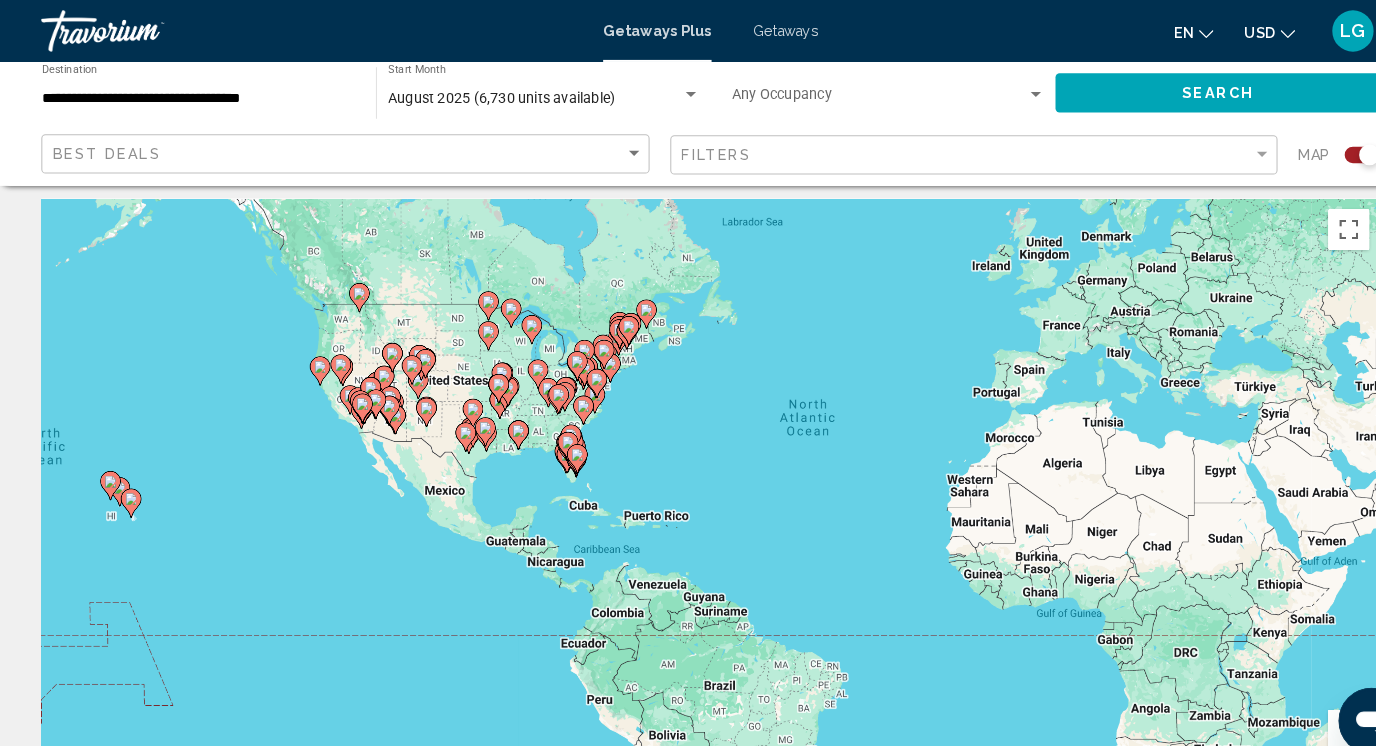 click 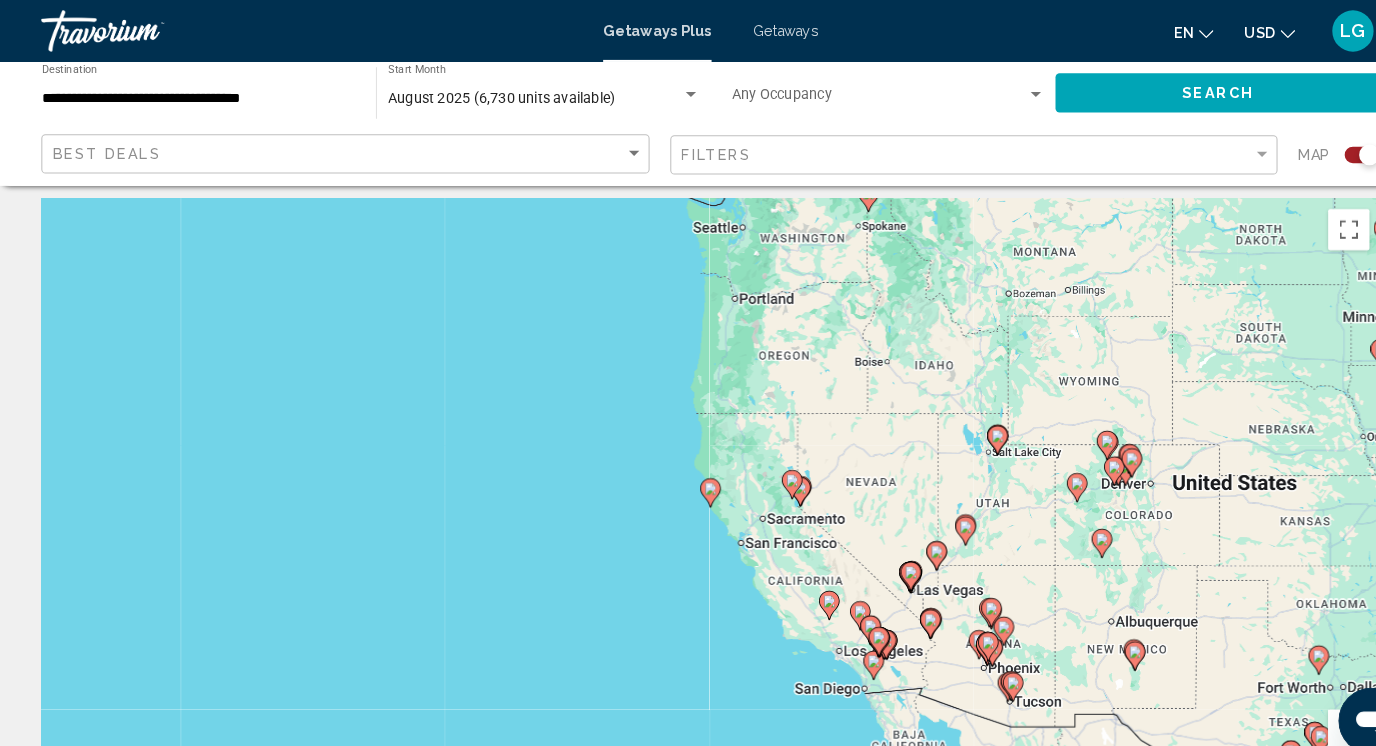 click 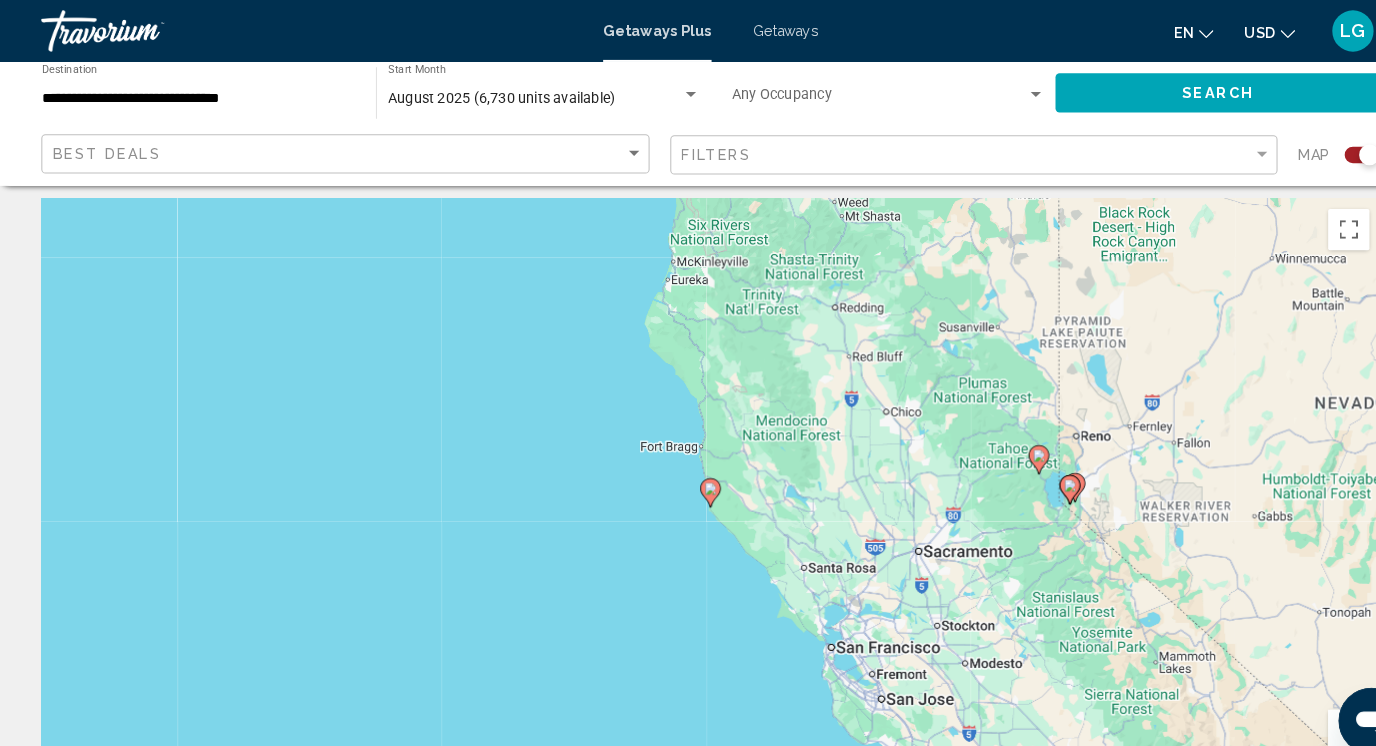 click 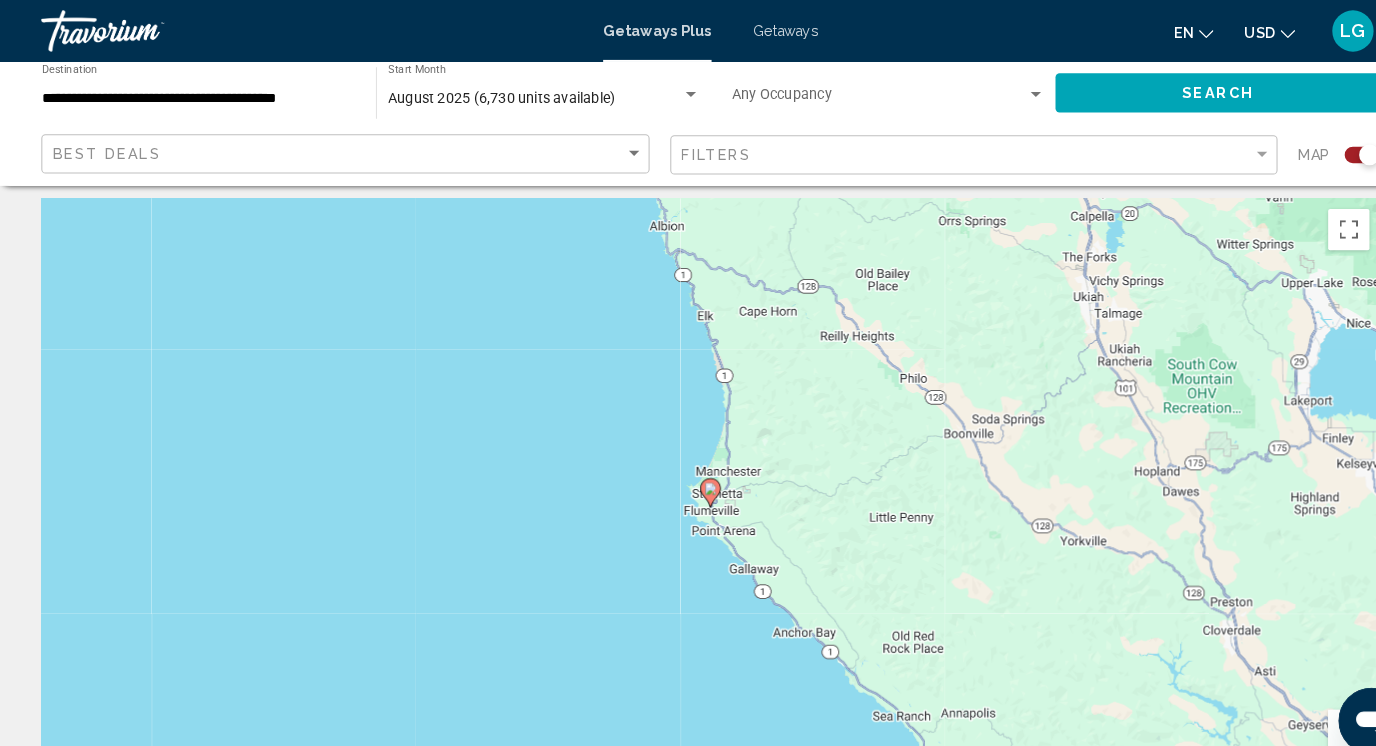 click 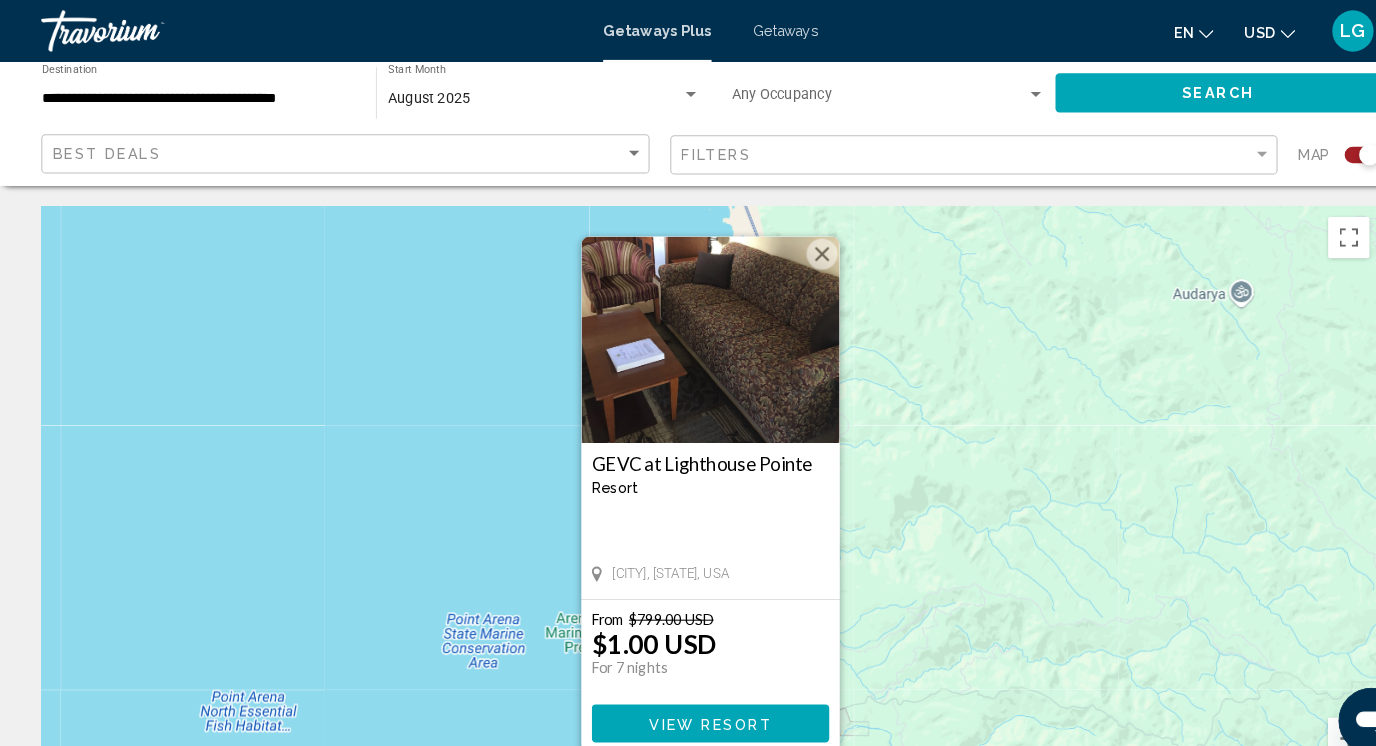 click at bounding box center (688, 329) 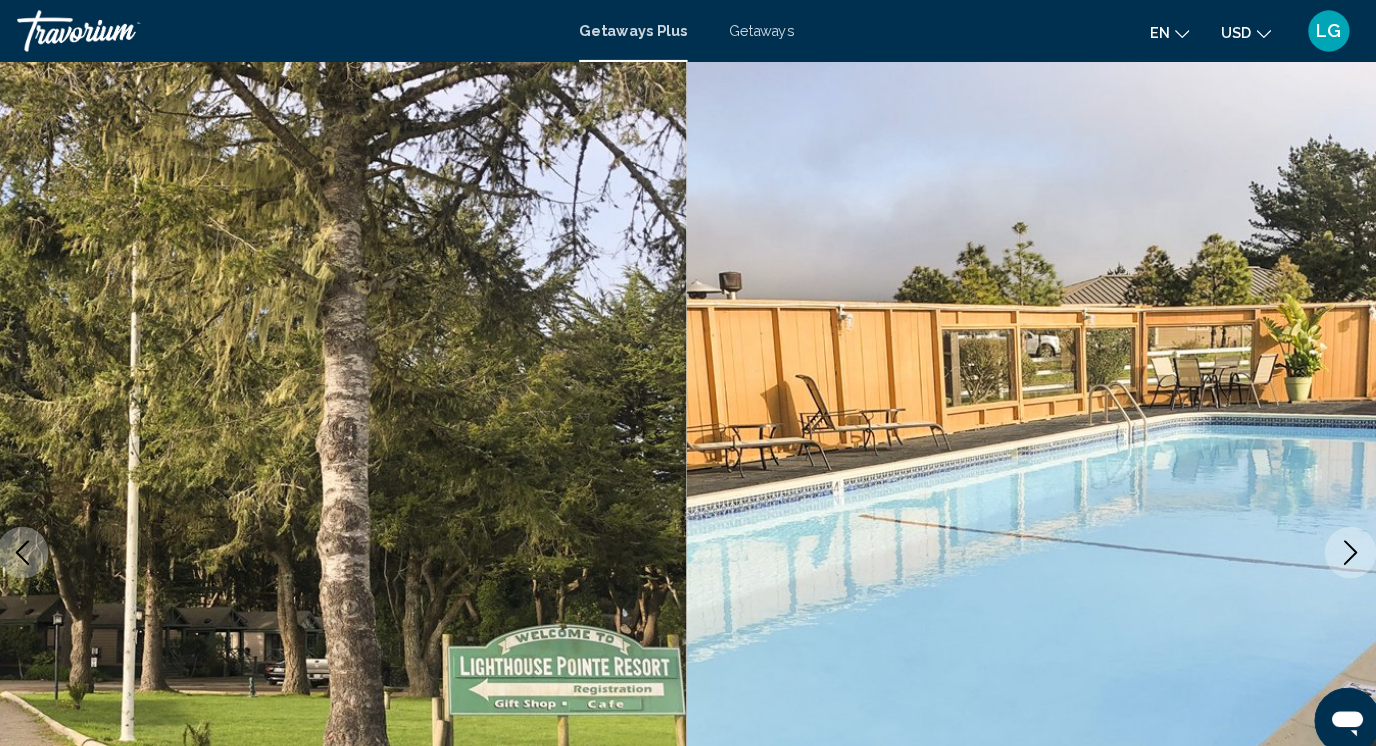 click 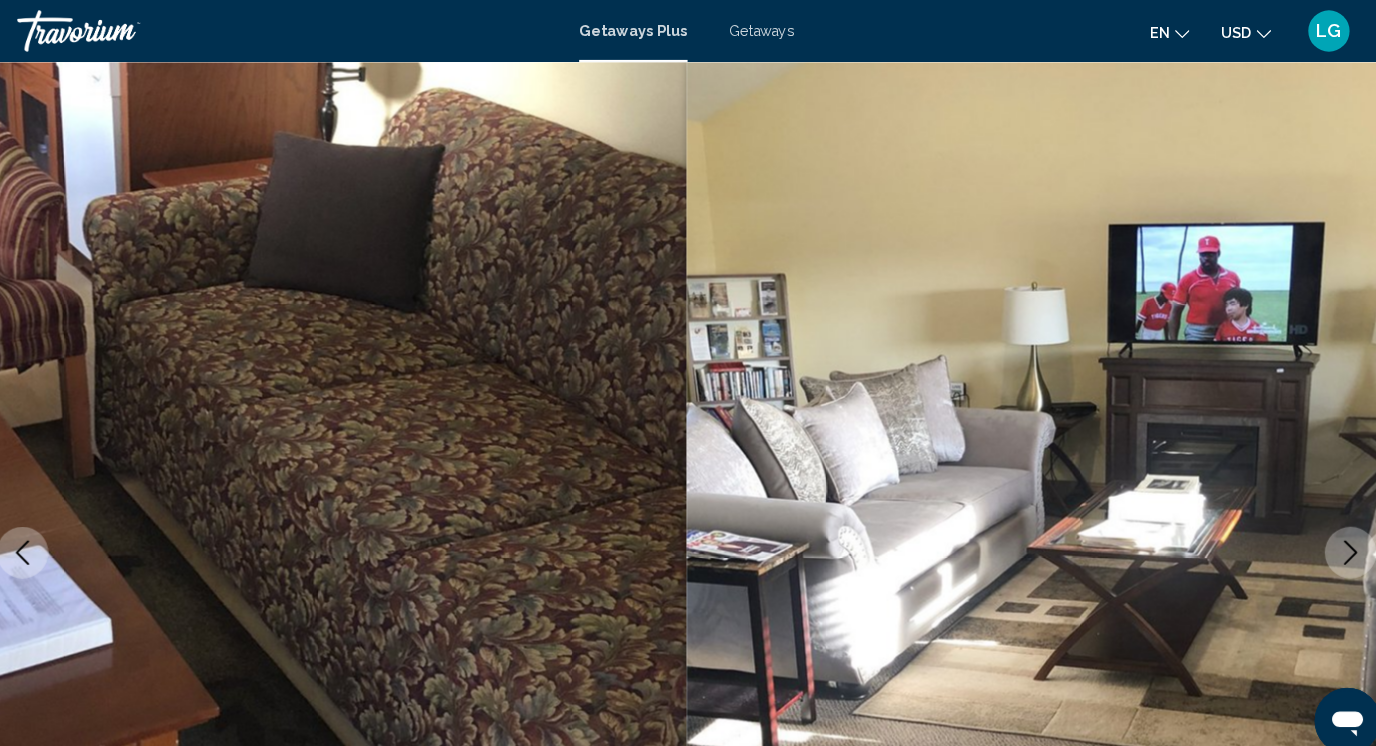 click 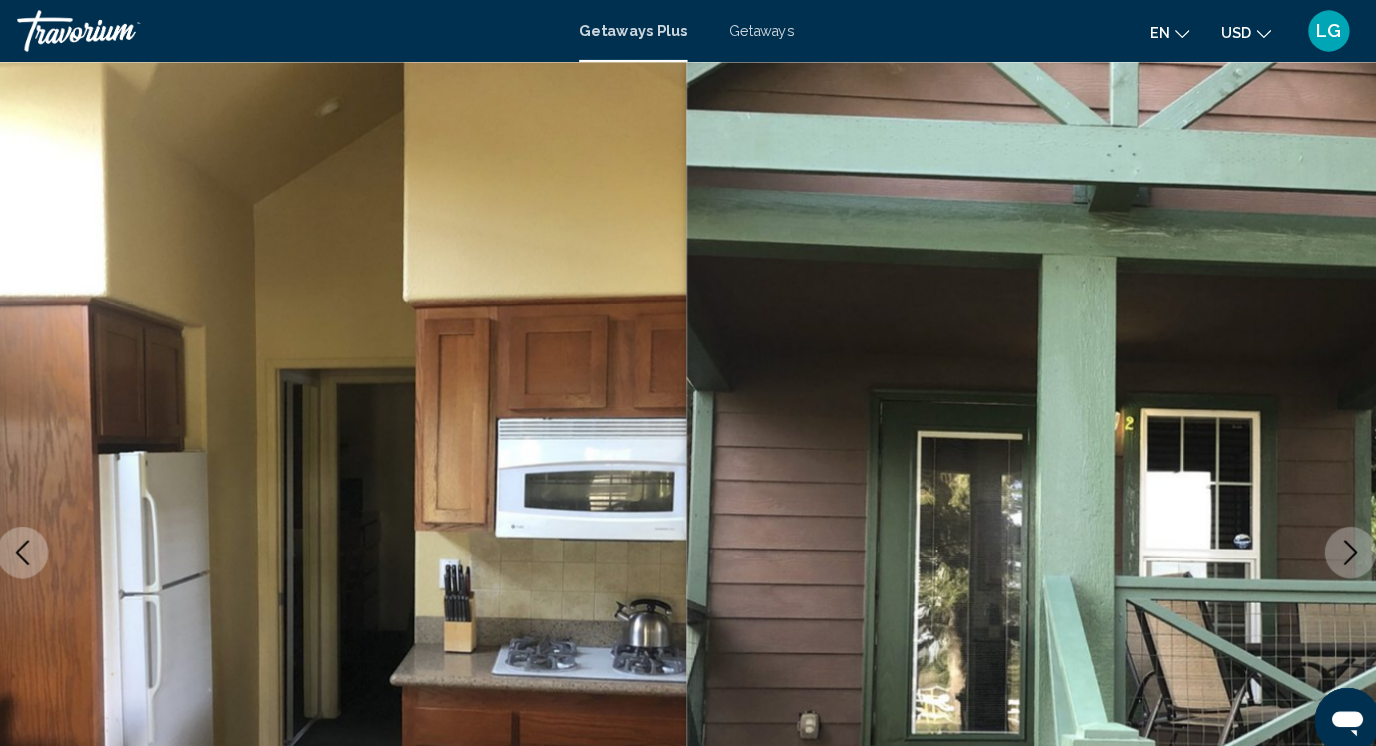 click 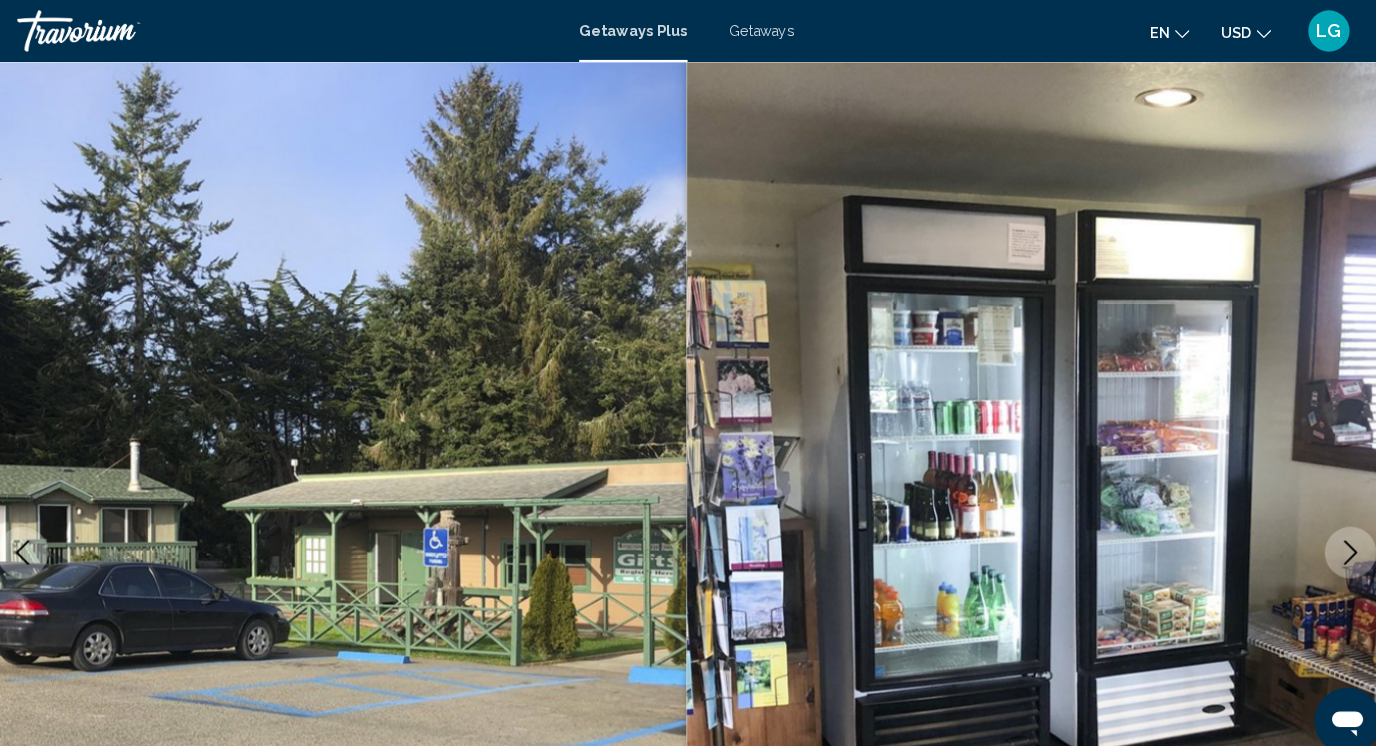 click 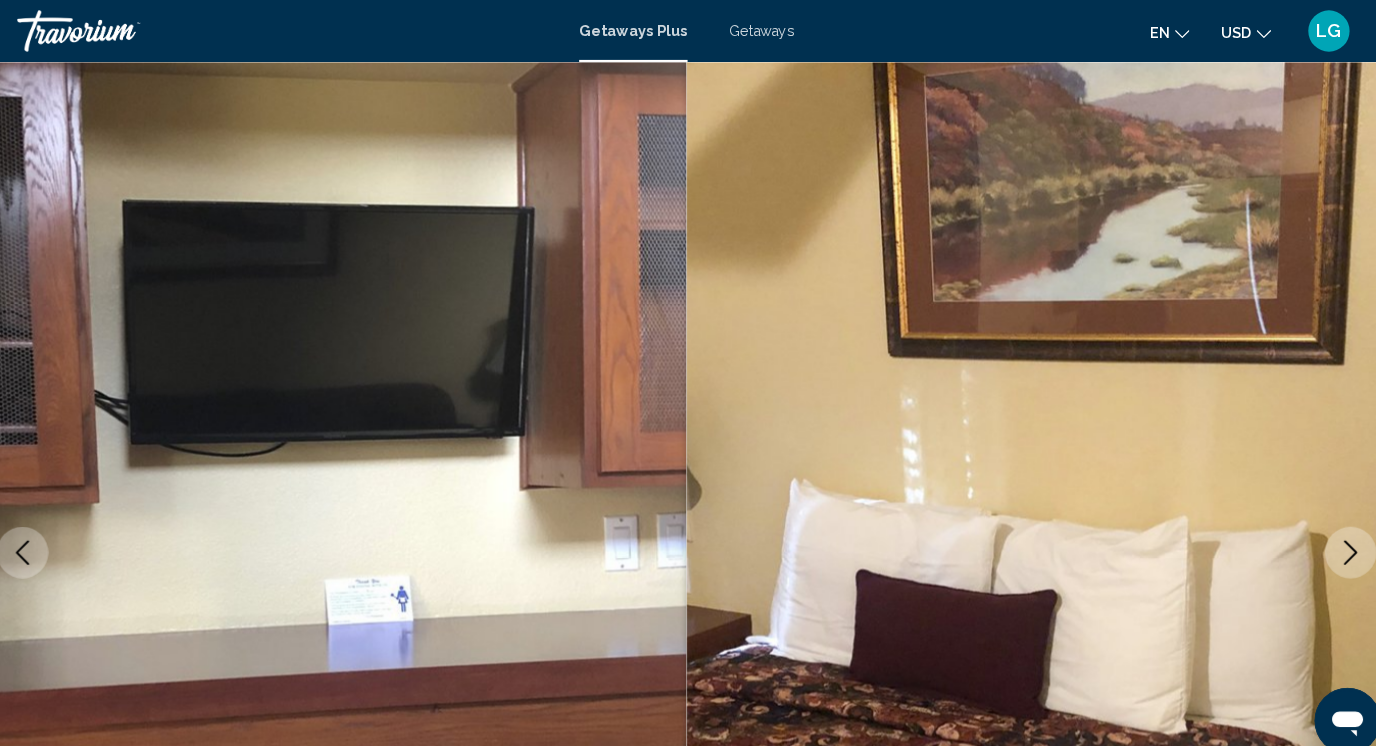 click 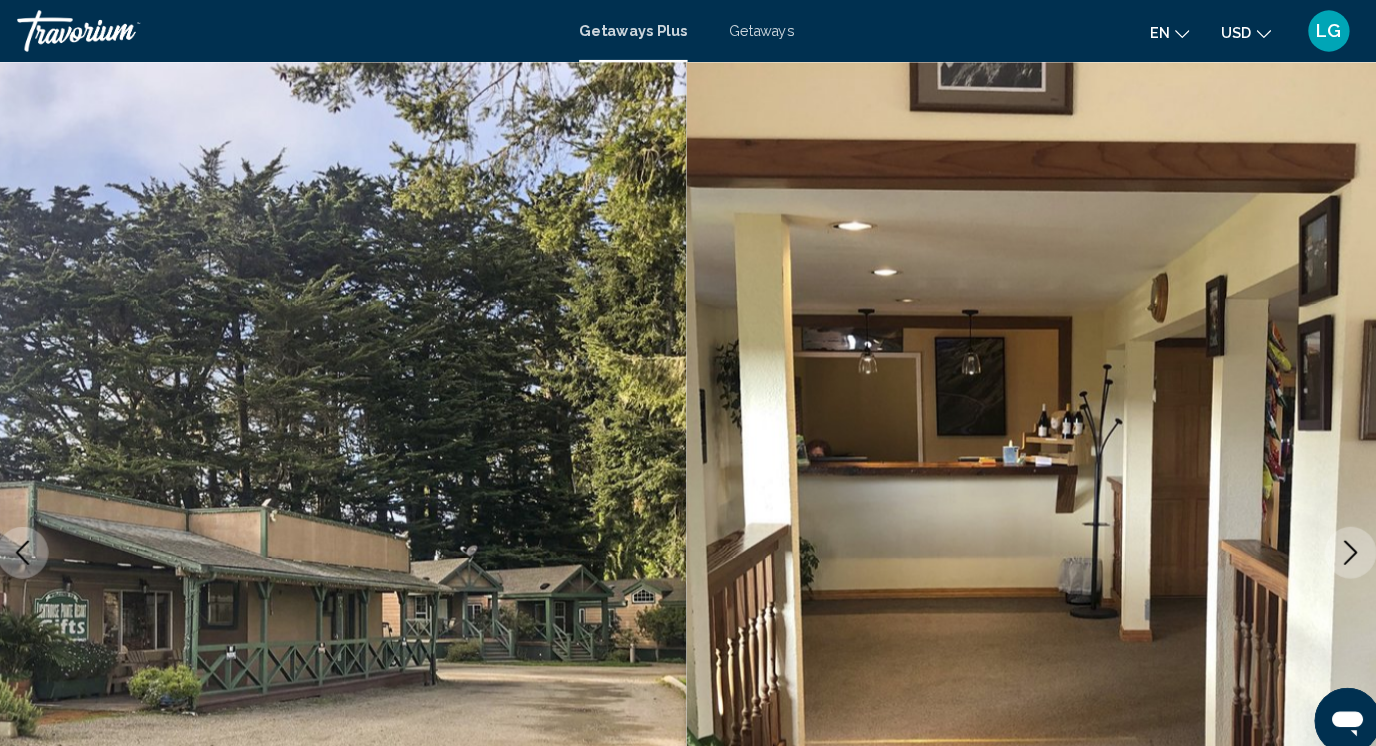 click 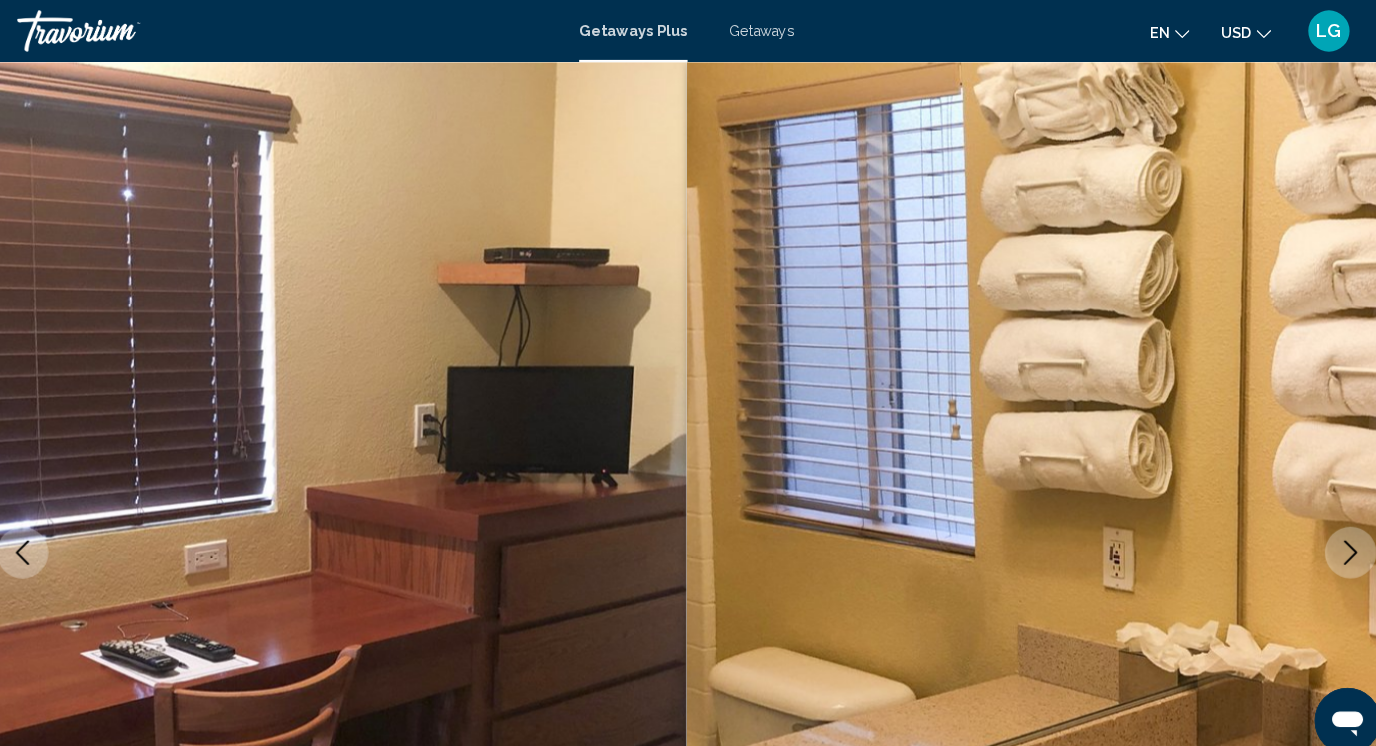 click 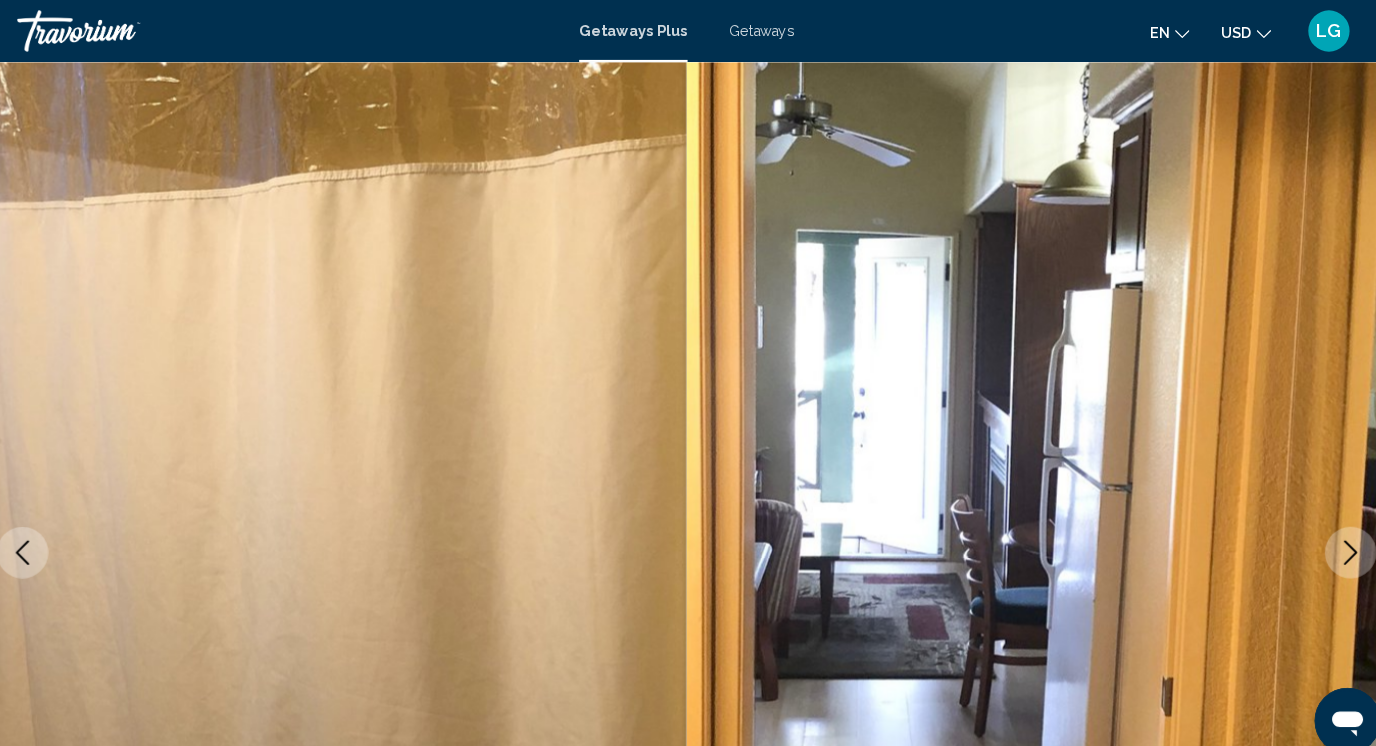 click 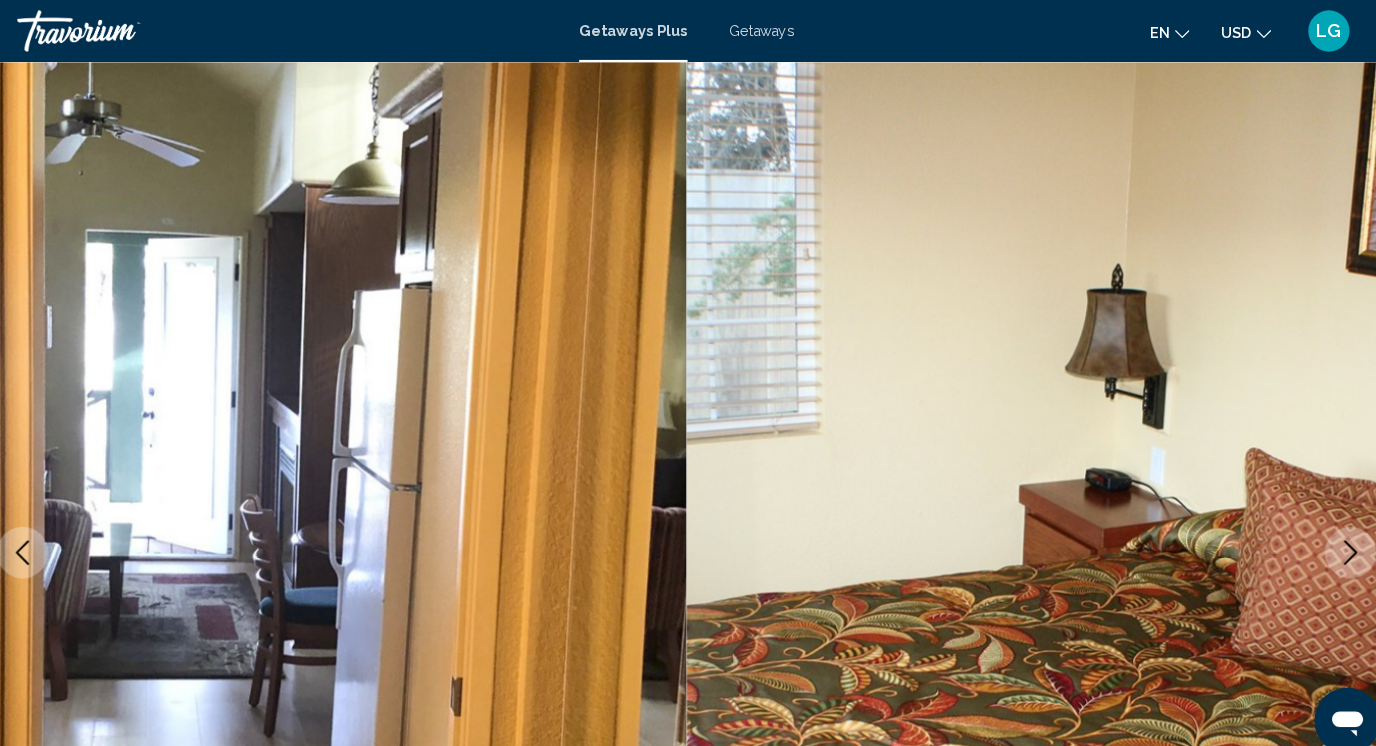 click 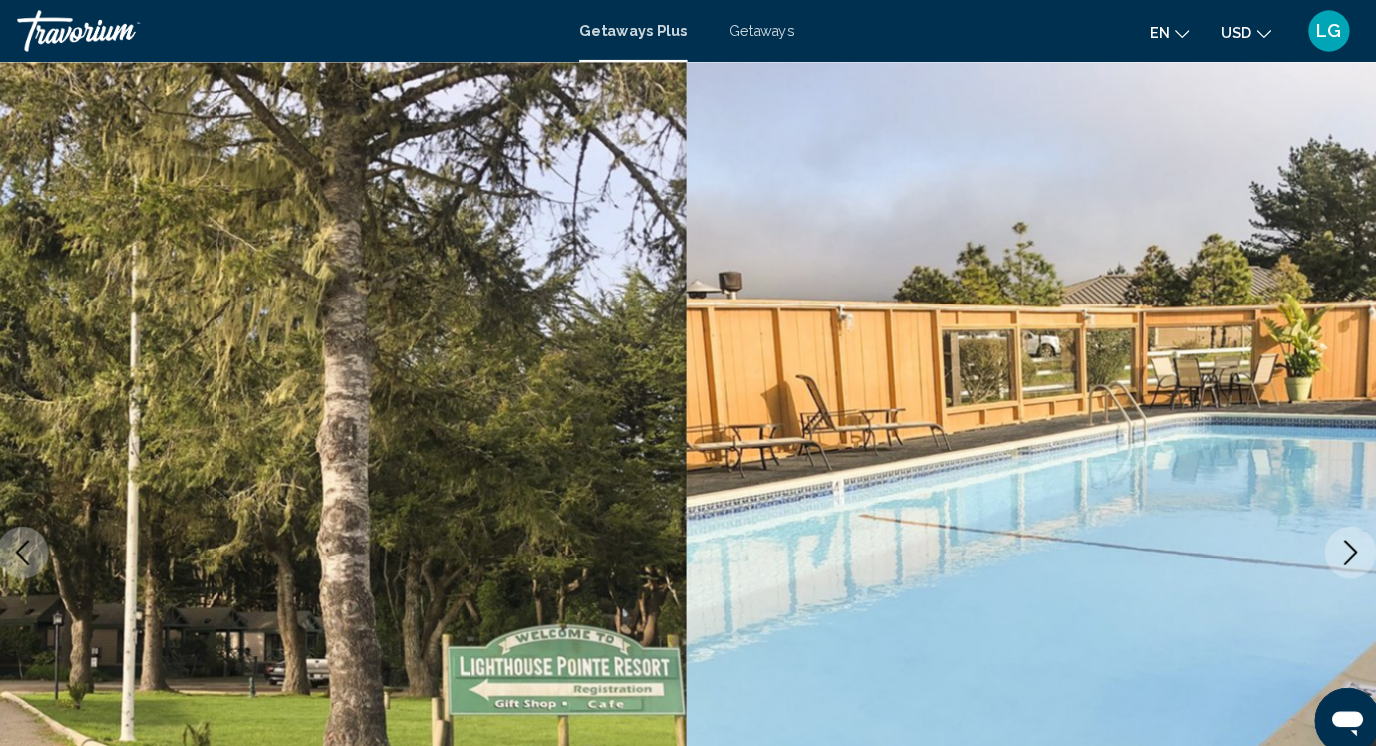 click 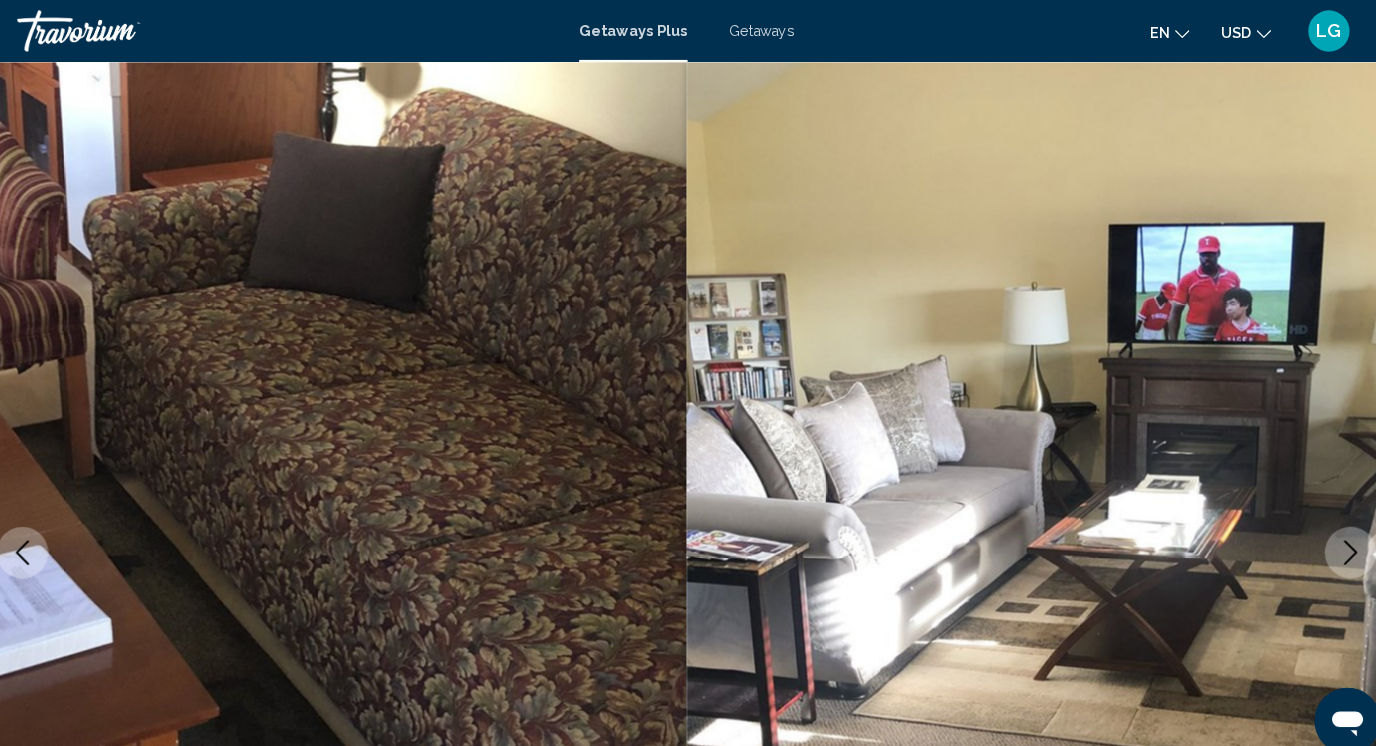click 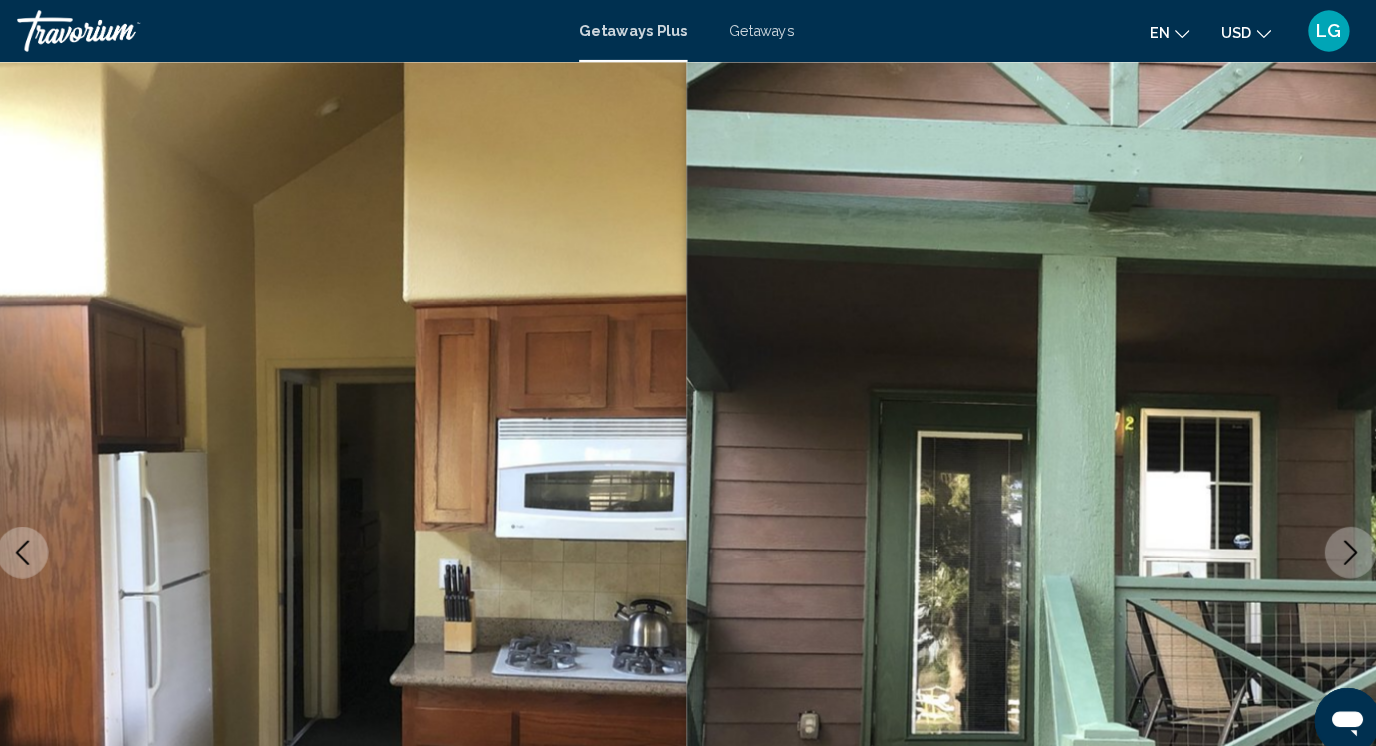 click 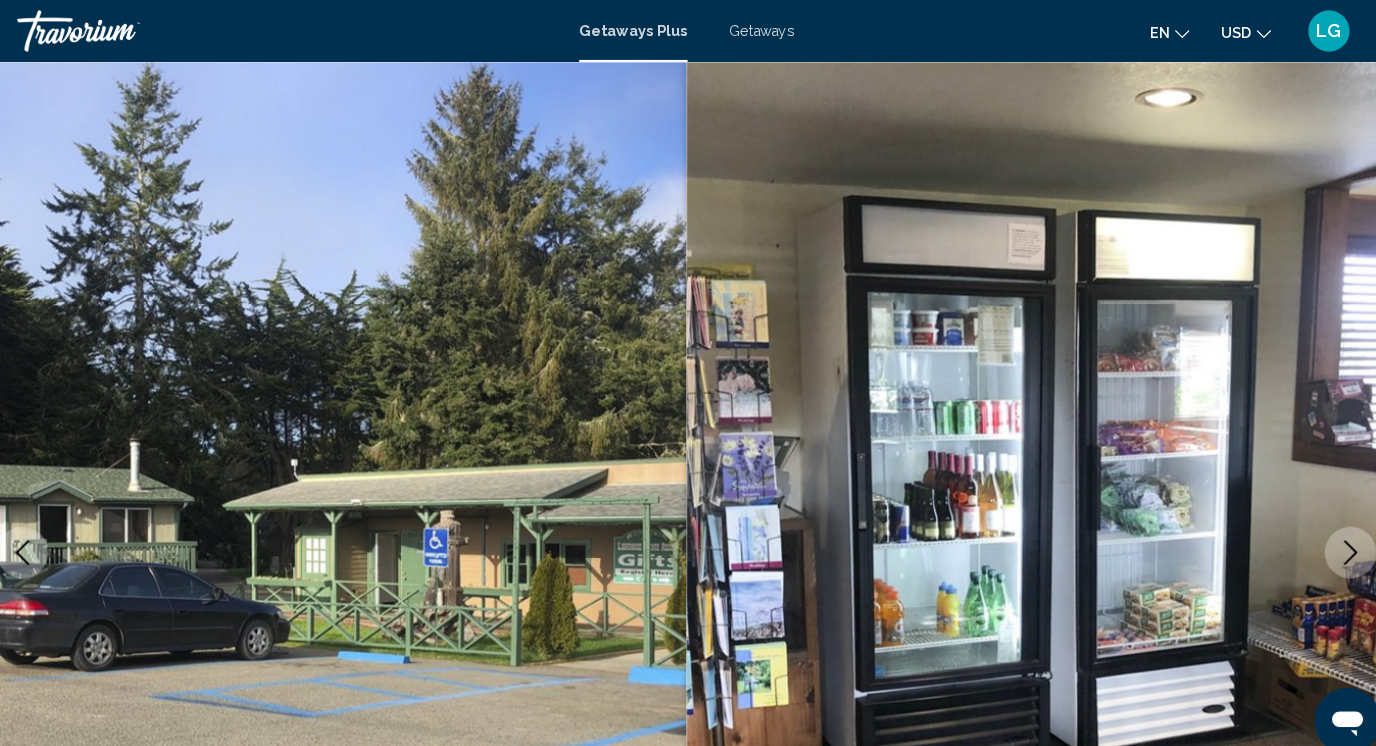 click 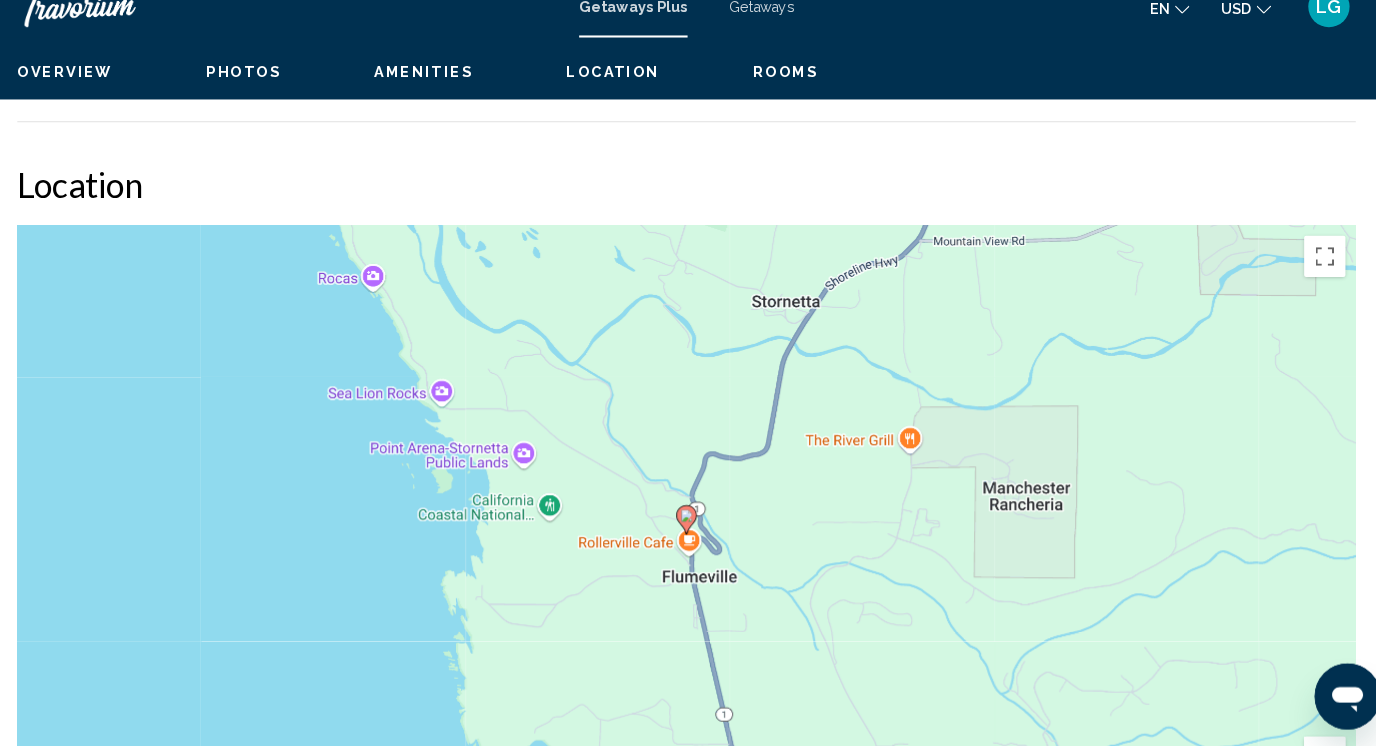 scroll, scrollTop: 2644, scrollLeft: 0, axis: vertical 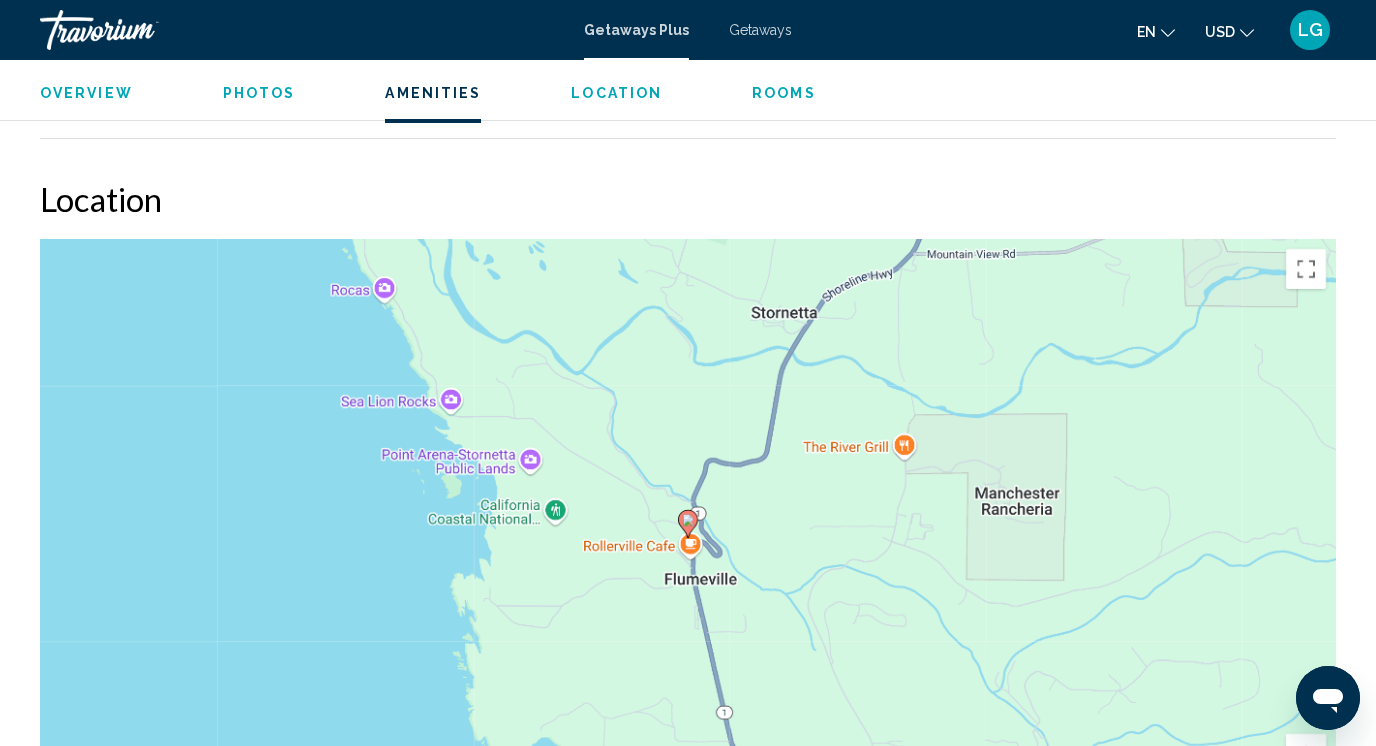click on "To activate drag with keyboard, press Alt + Enter. Once in keyboard drag state, use the arrow keys to move the marker. To complete the drag, press the Enter key. To cancel, press Escape." at bounding box center [688, 539] 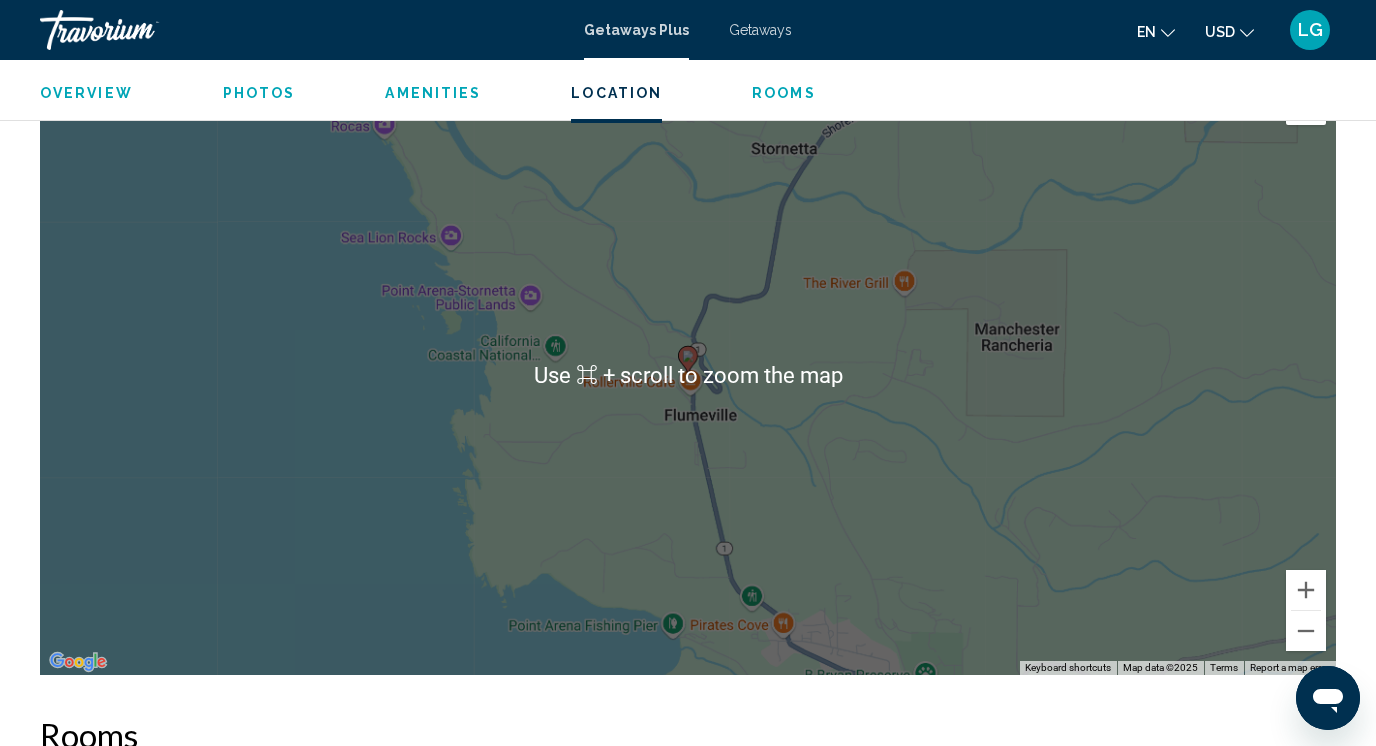 scroll, scrollTop: 2808, scrollLeft: 0, axis: vertical 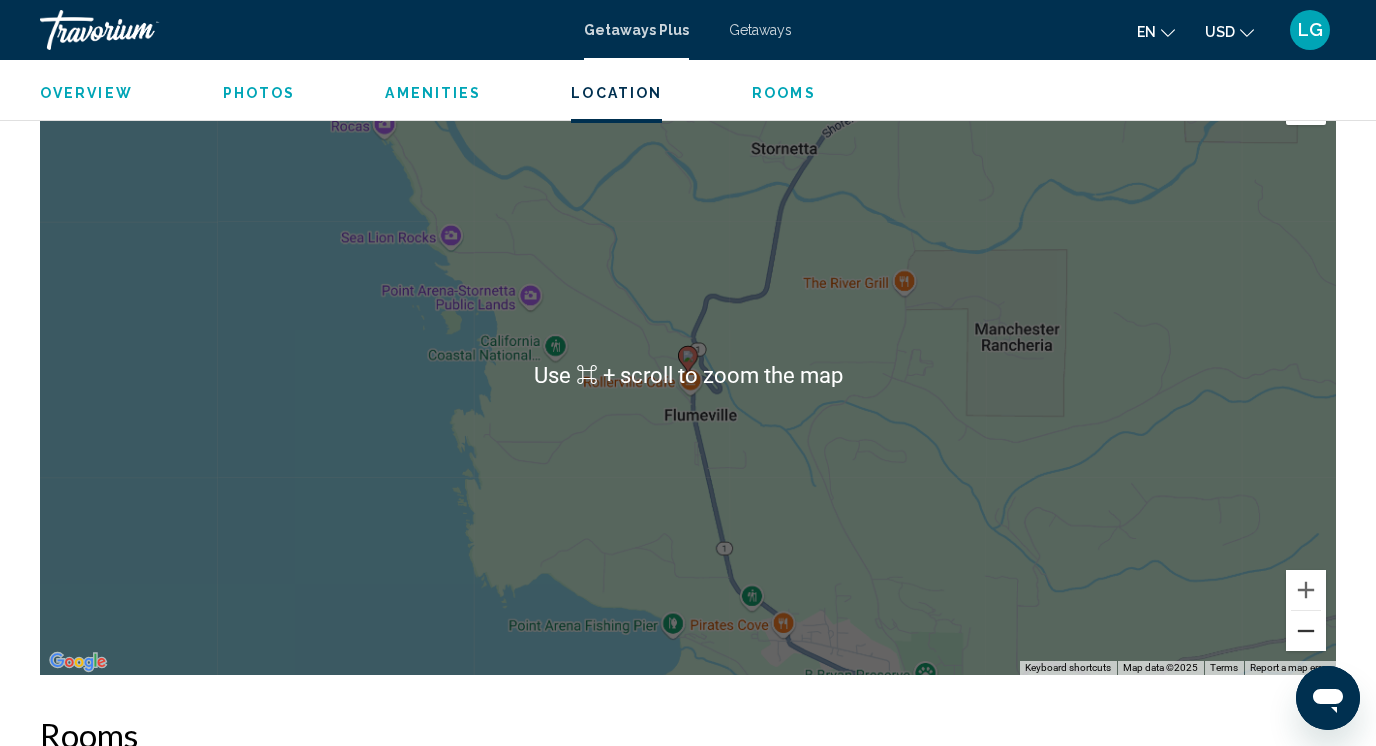 click at bounding box center [1306, 631] 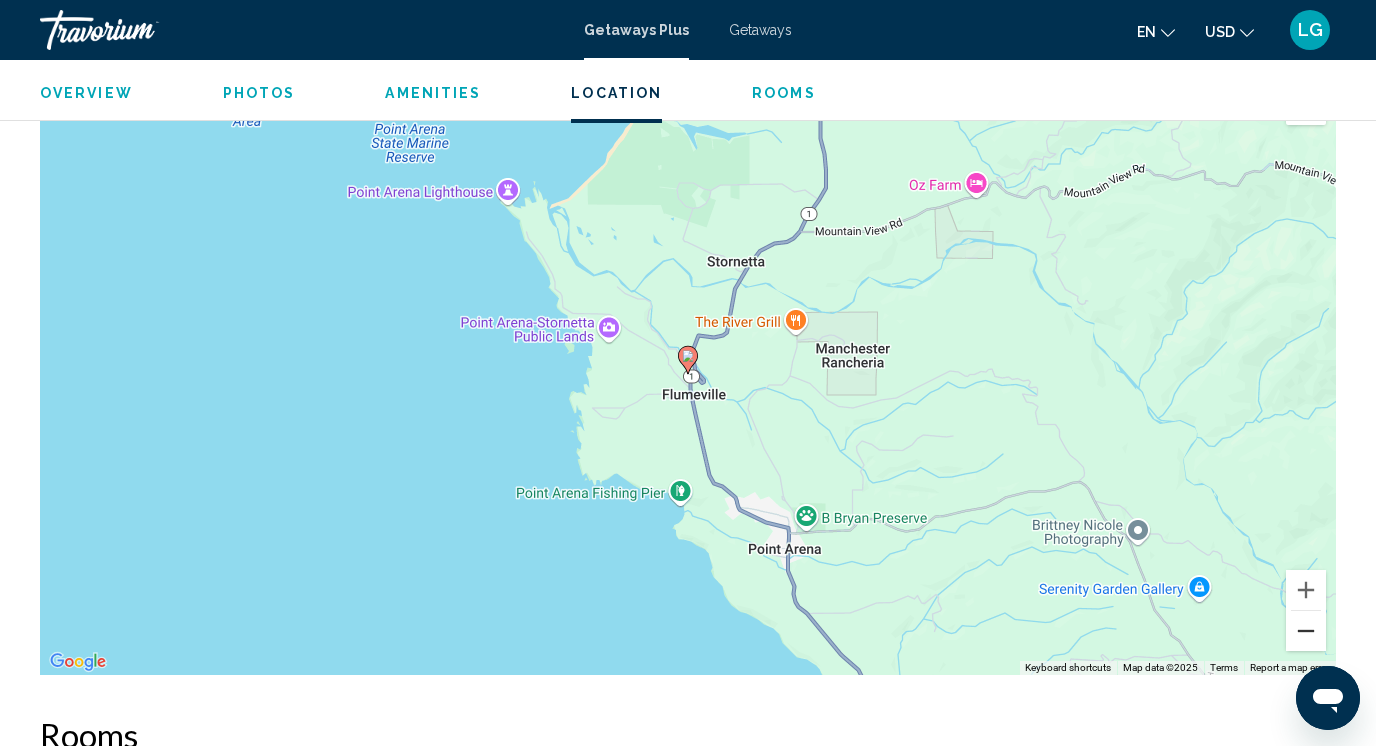 click at bounding box center [1306, 631] 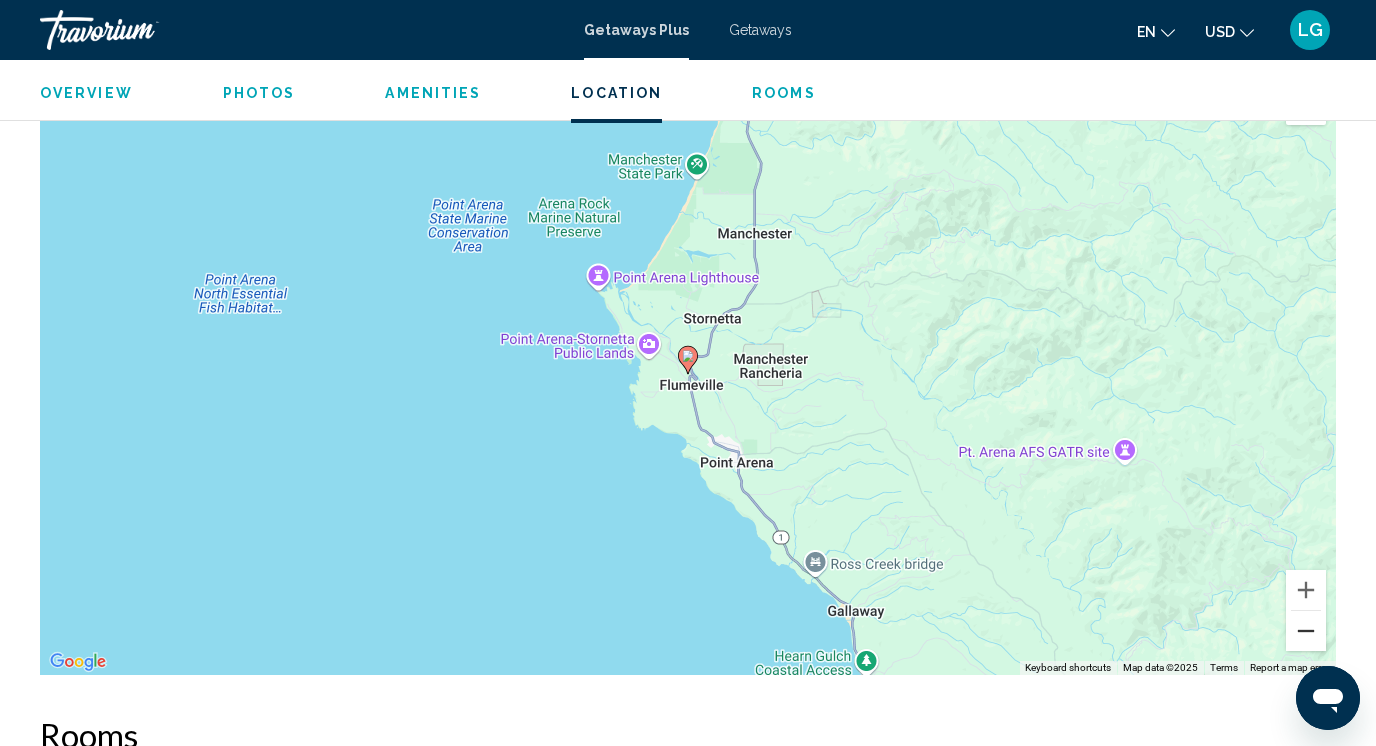click at bounding box center (1306, 631) 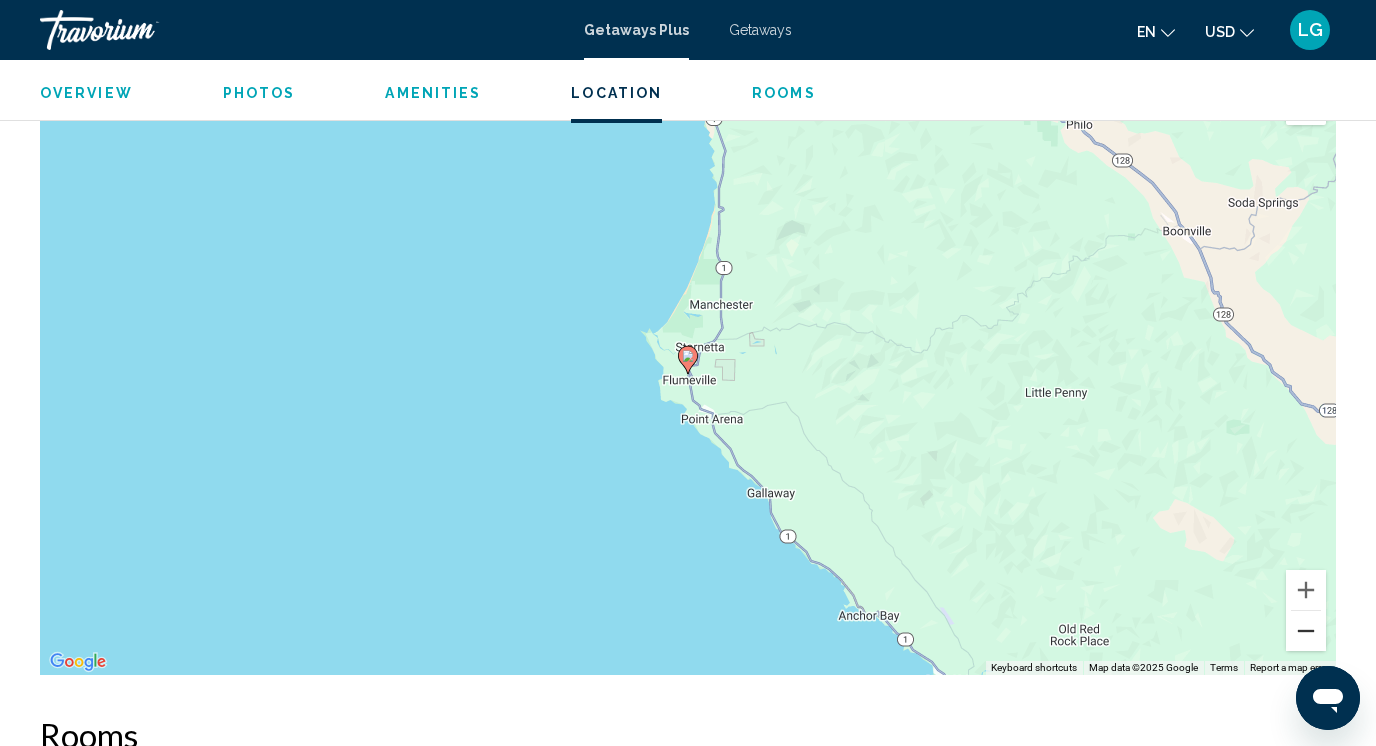click at bounding box center [1306, 631] 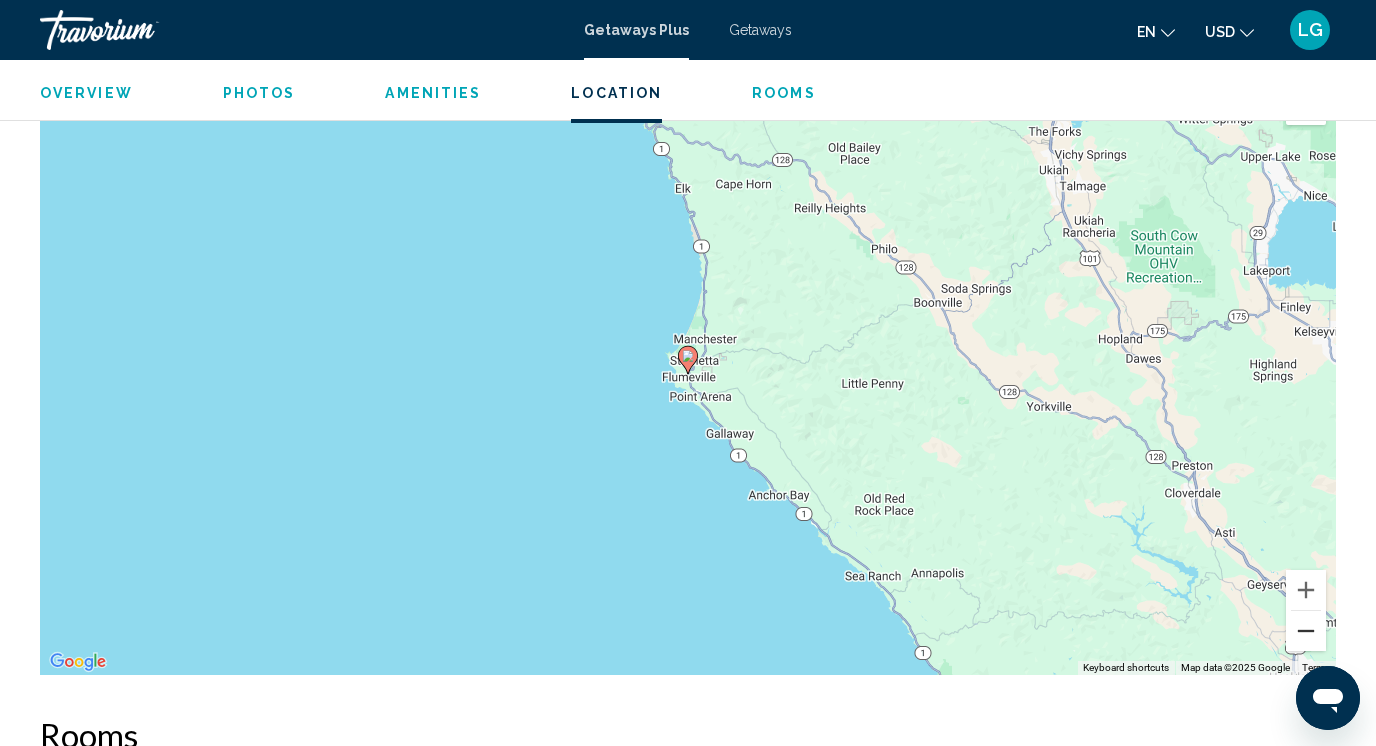 click at bounding box center (1306, 631) 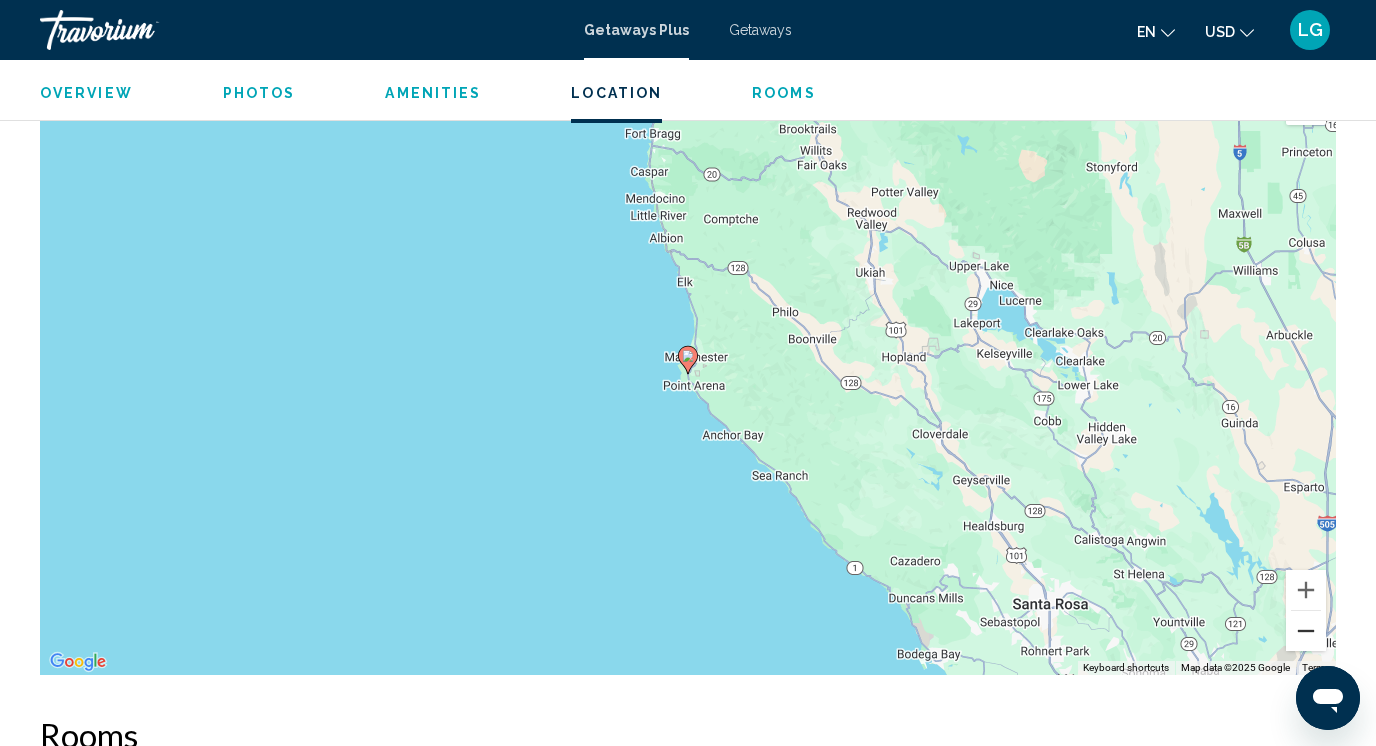 click at bounding box center (1306, 631) 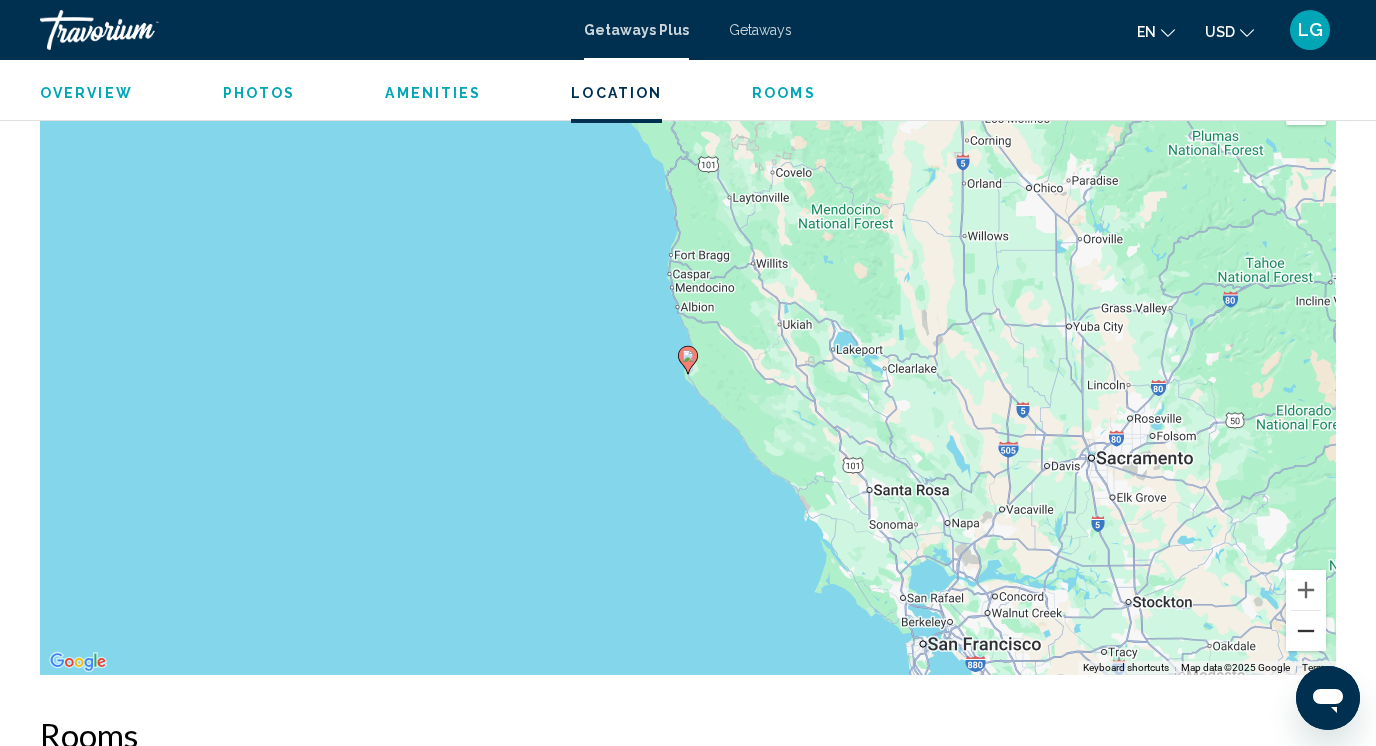 click at bounding box center (1306, 631) 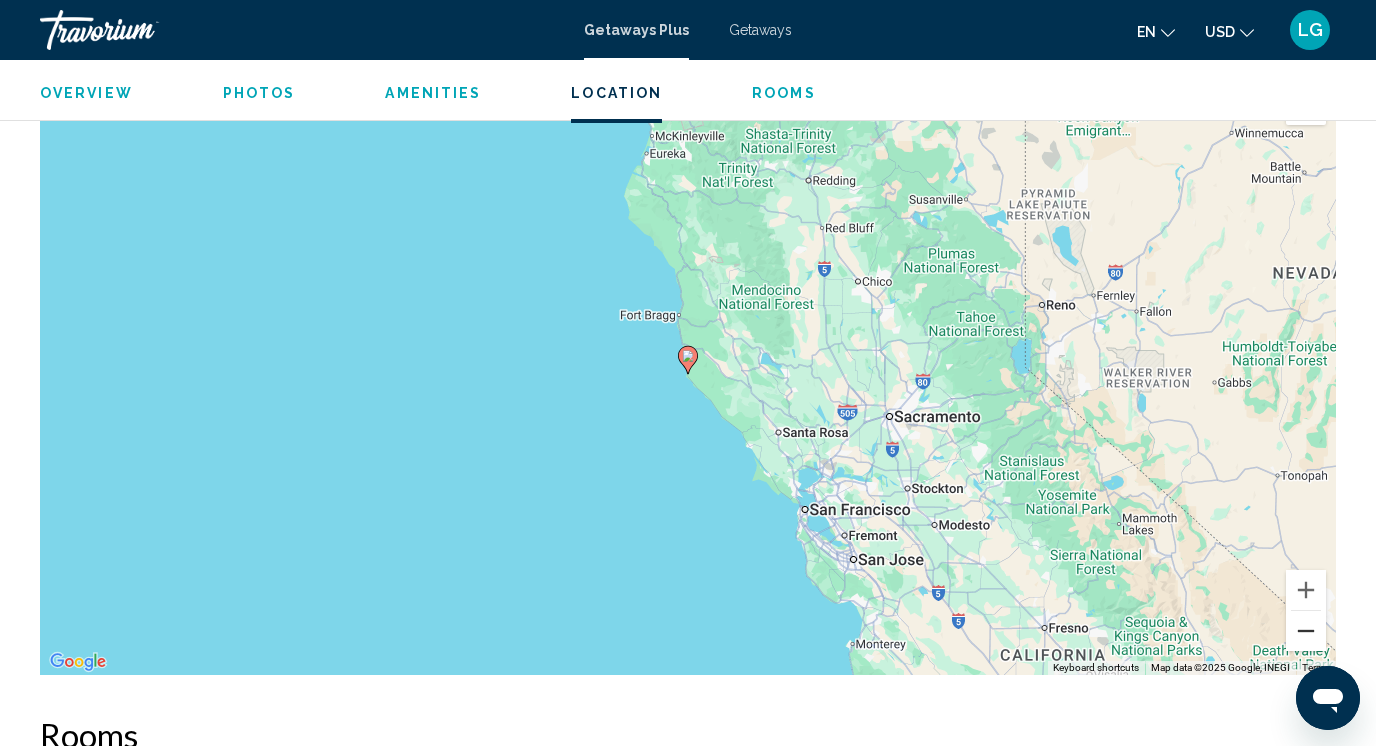 click at bounding box center [1306, 631] 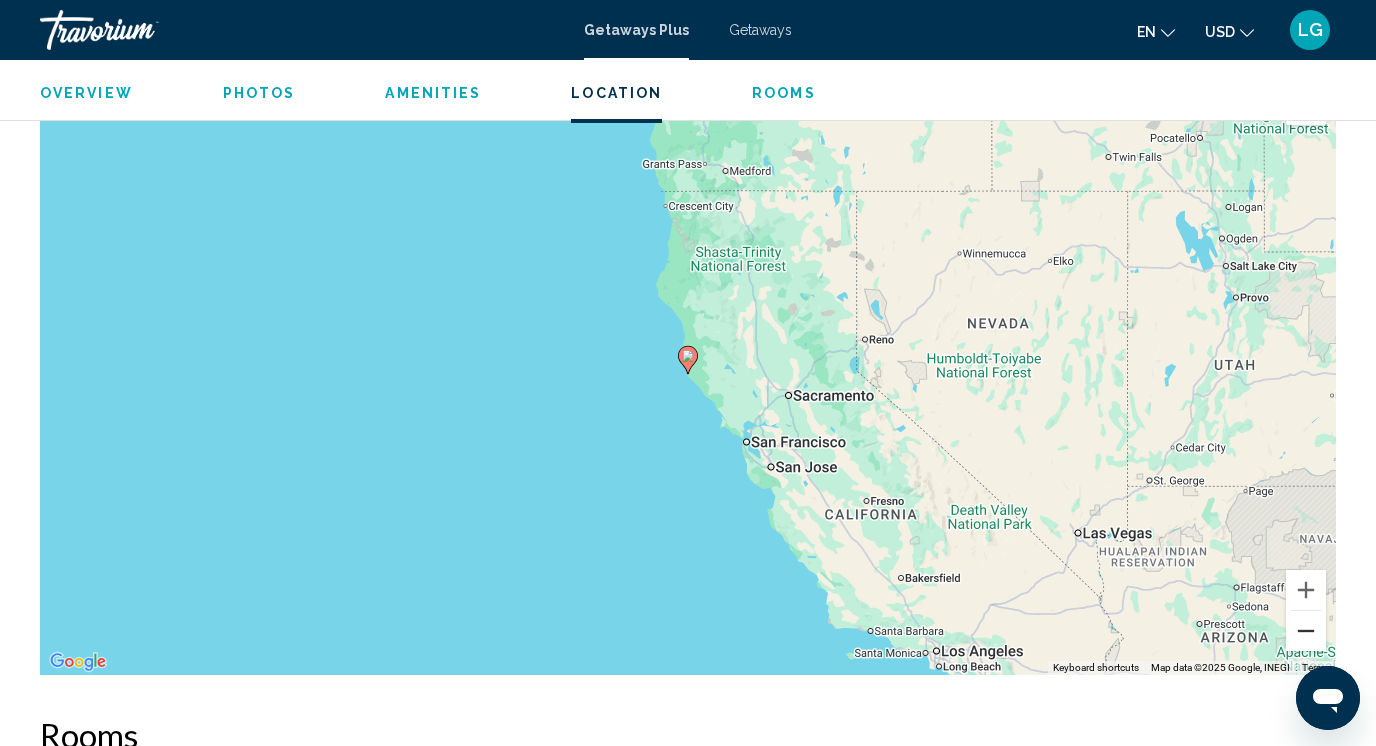 click at bounding box center [1306, 631] 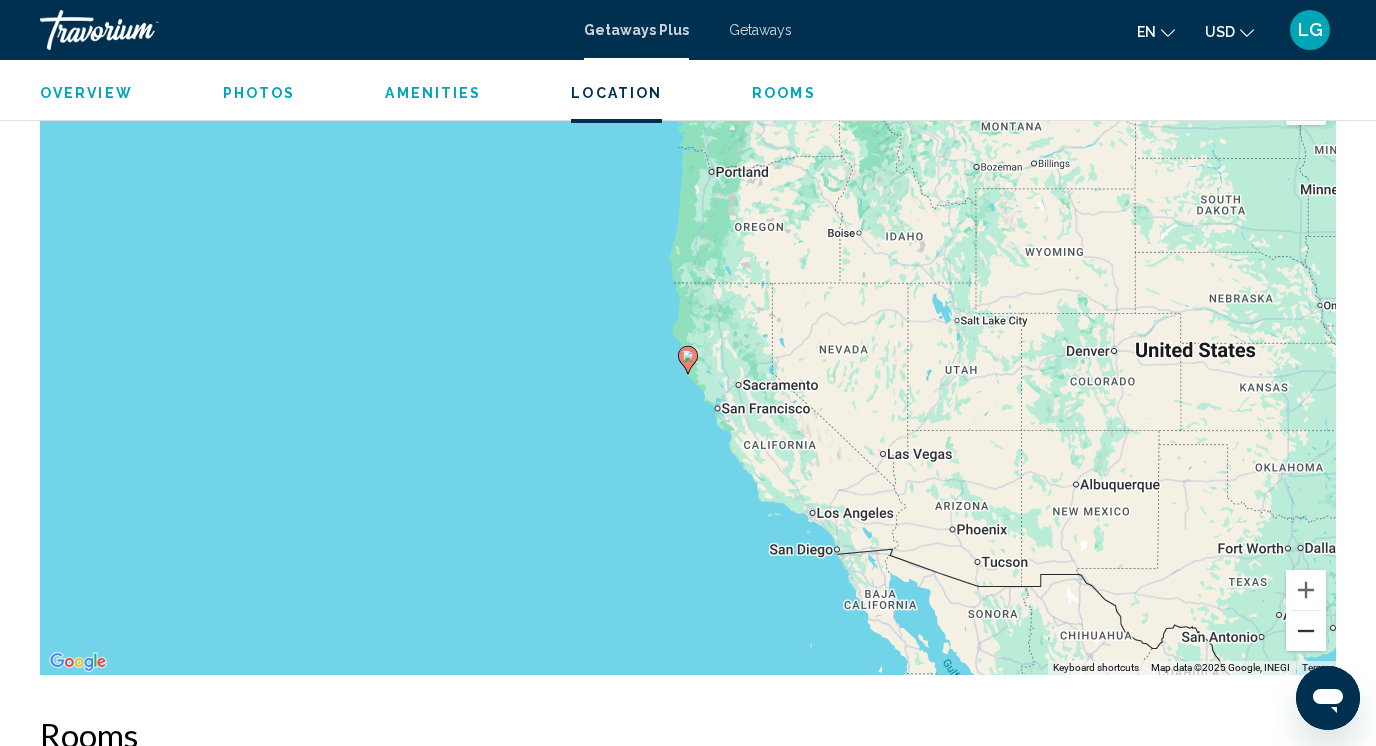 click at bounding box center (1306, 631) 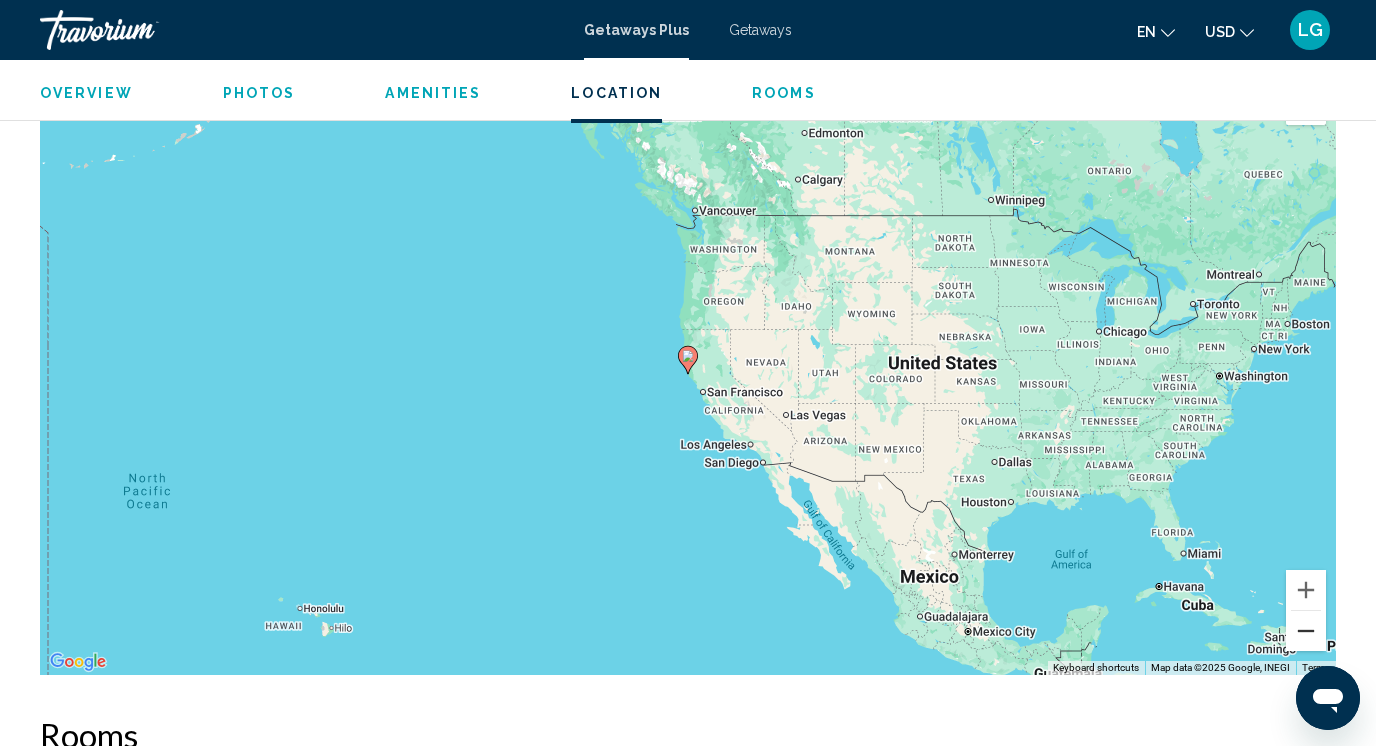 click at bounding box center [1306, 631] 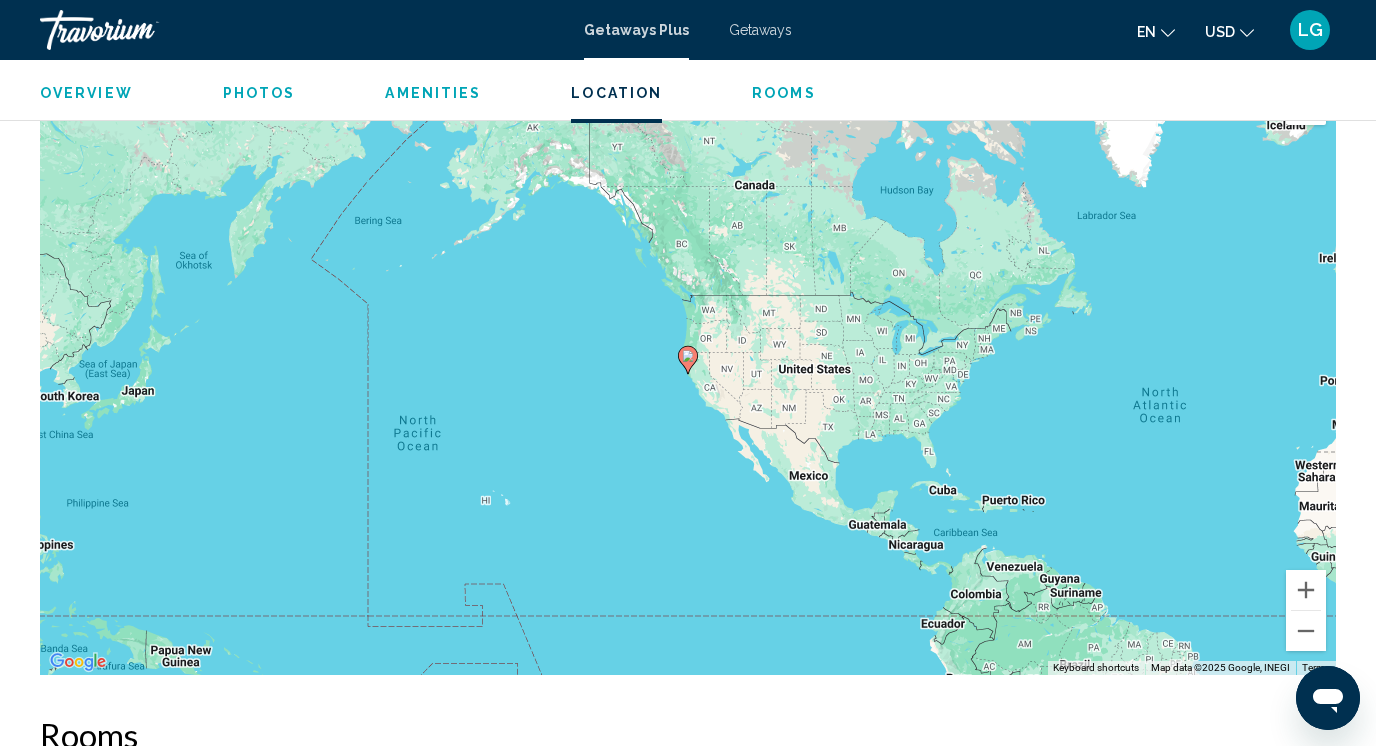 scroll, scrollTop: 0, scrollLeft: 0, axis: both 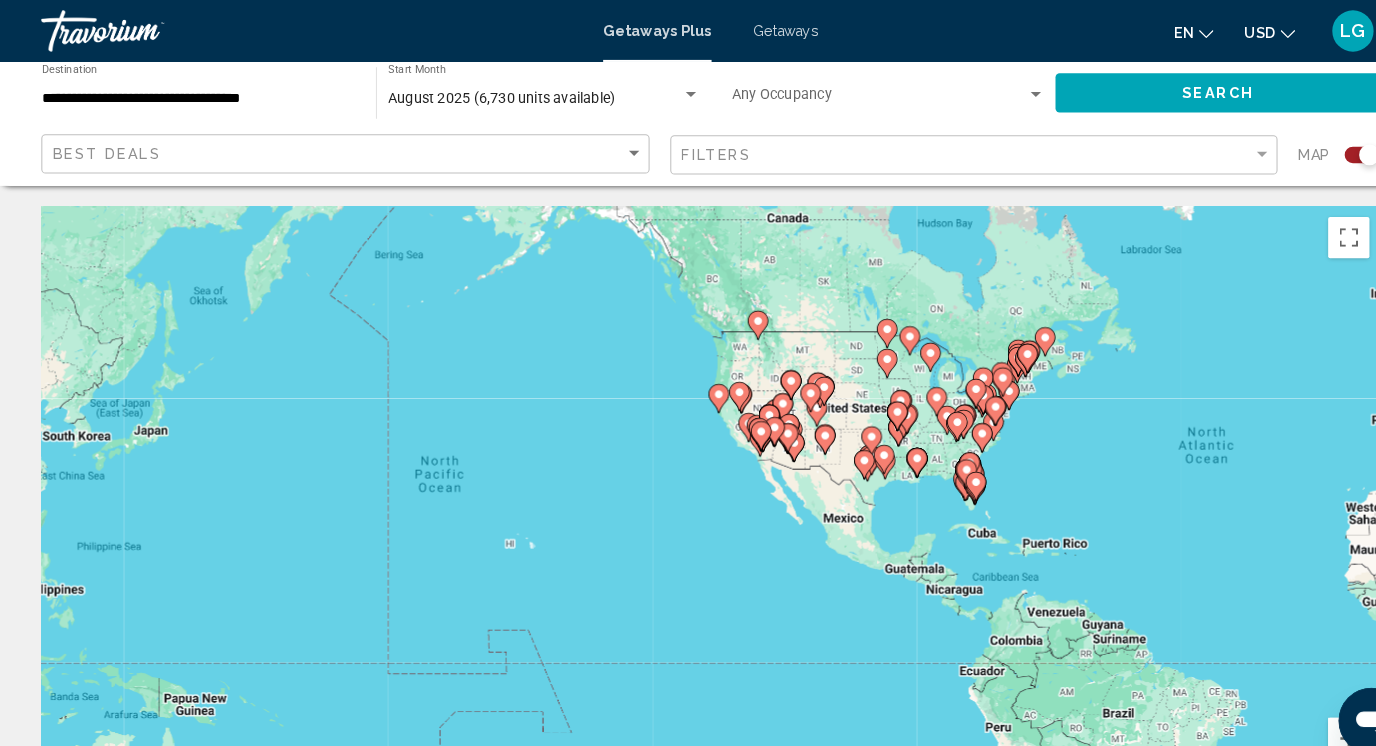 drag, startPoint x: 183, startPoint y: 513, endPoint x: 726, endPoint y: 476, distance: 544.25916 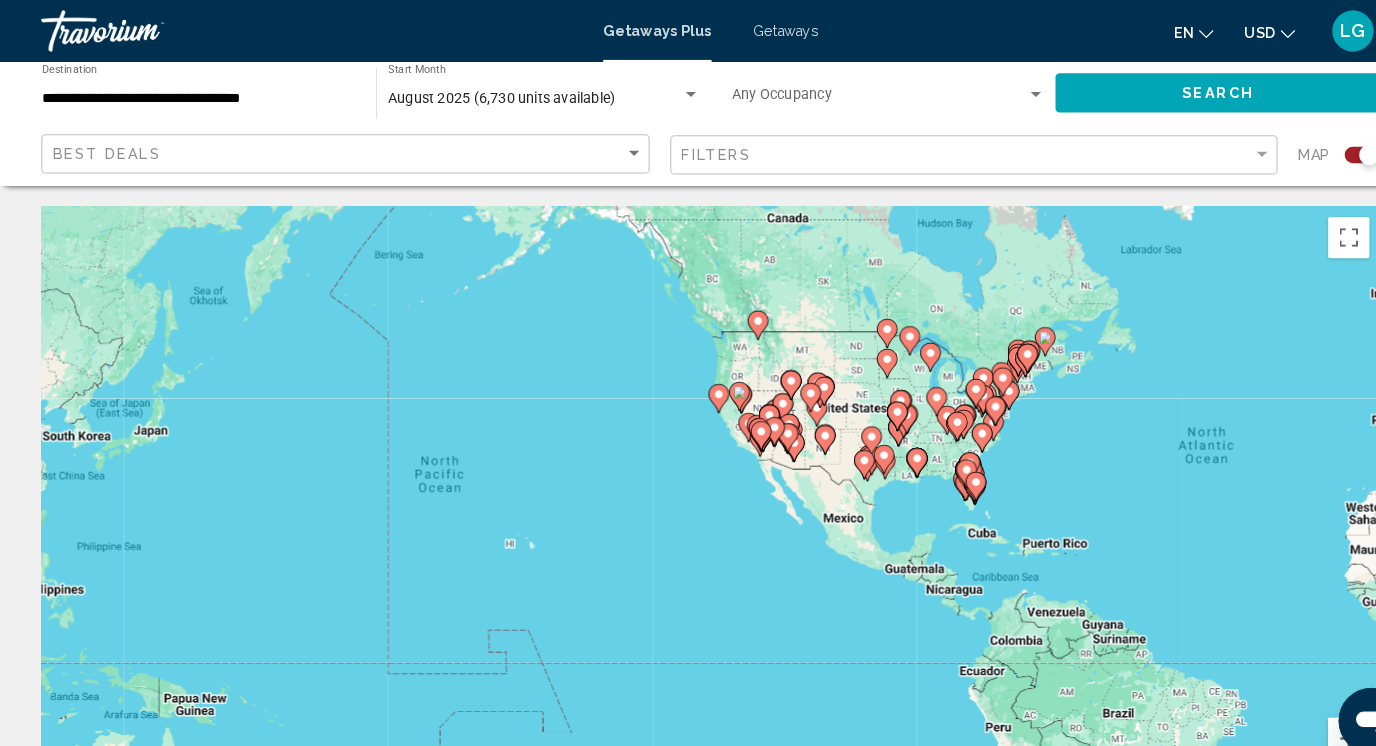 click on "To activate drag with keyboard, press Alt + Enter. Once in keyboard drag state, use the arrow keys to move the marker. To complete the drag, press the Enter key. To cancel, press Escape." at bounding box center (688, 500) 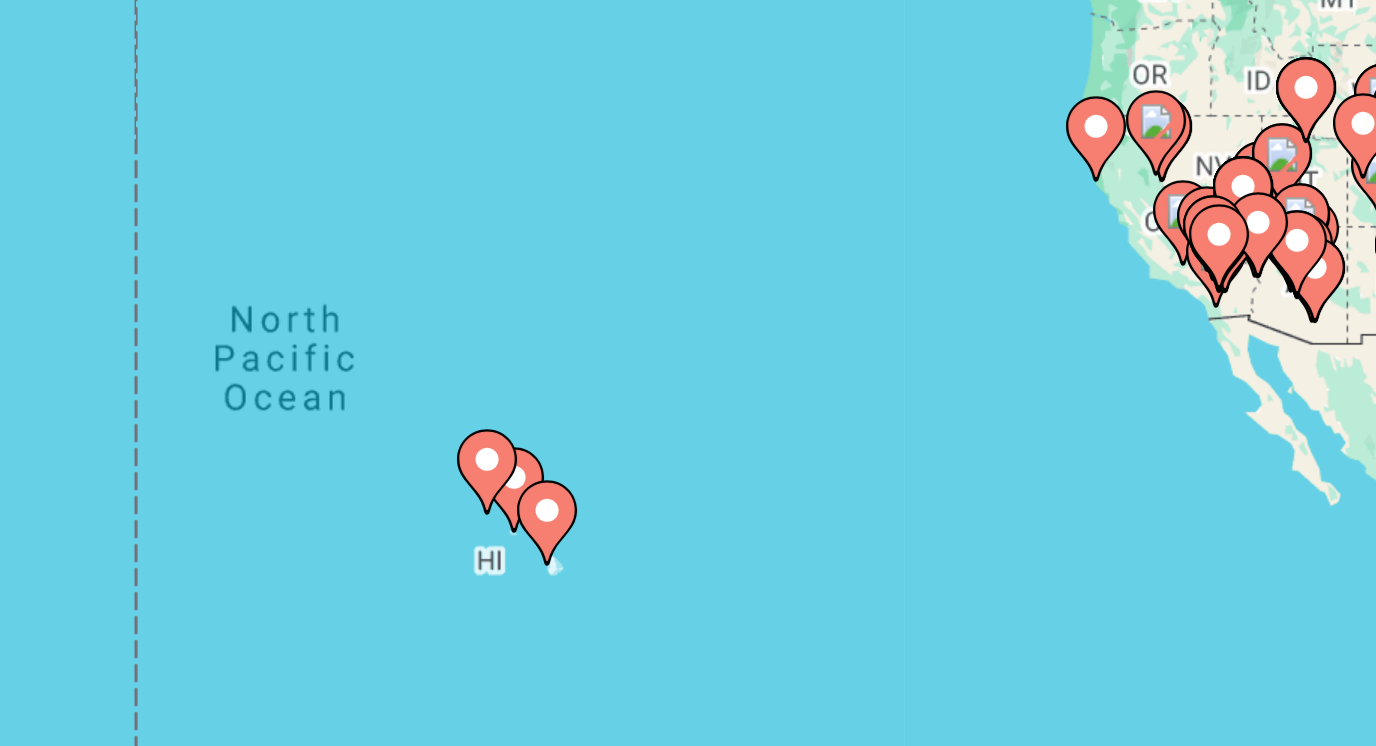 click 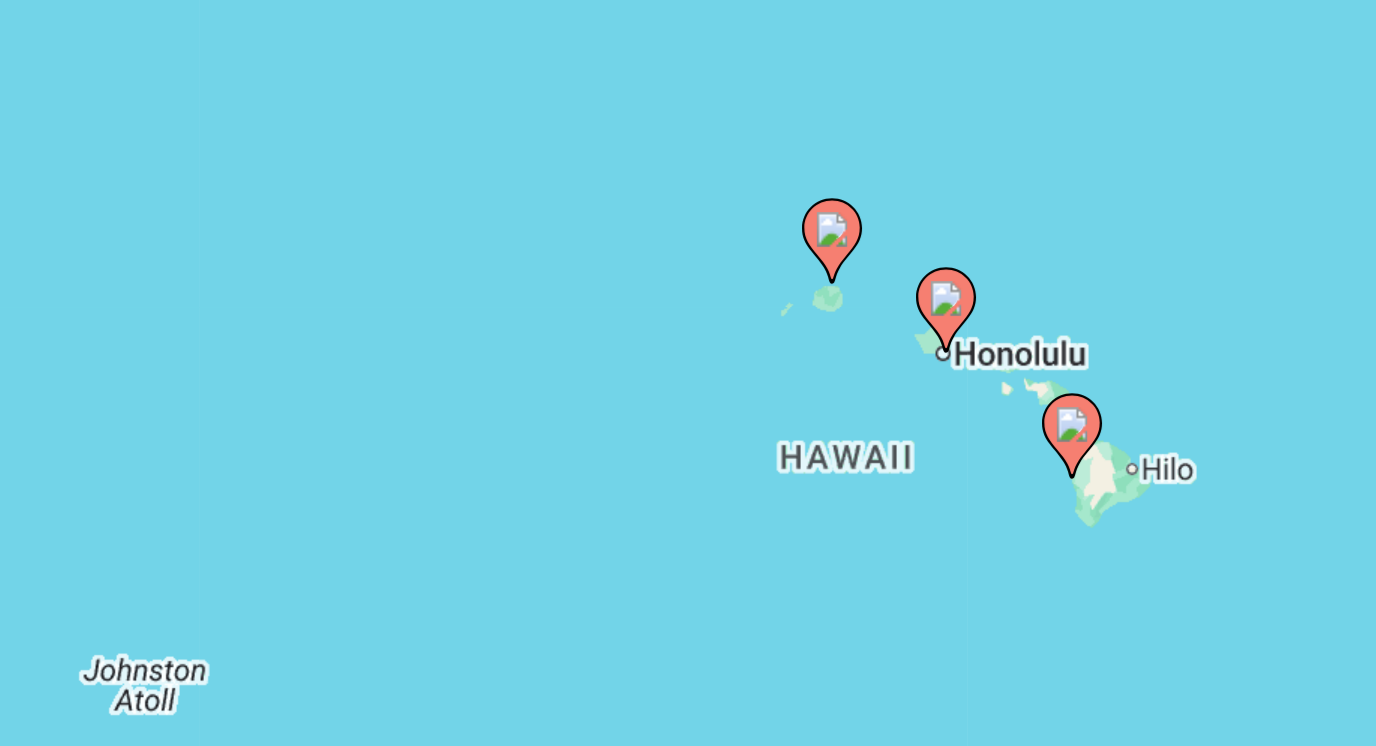 click 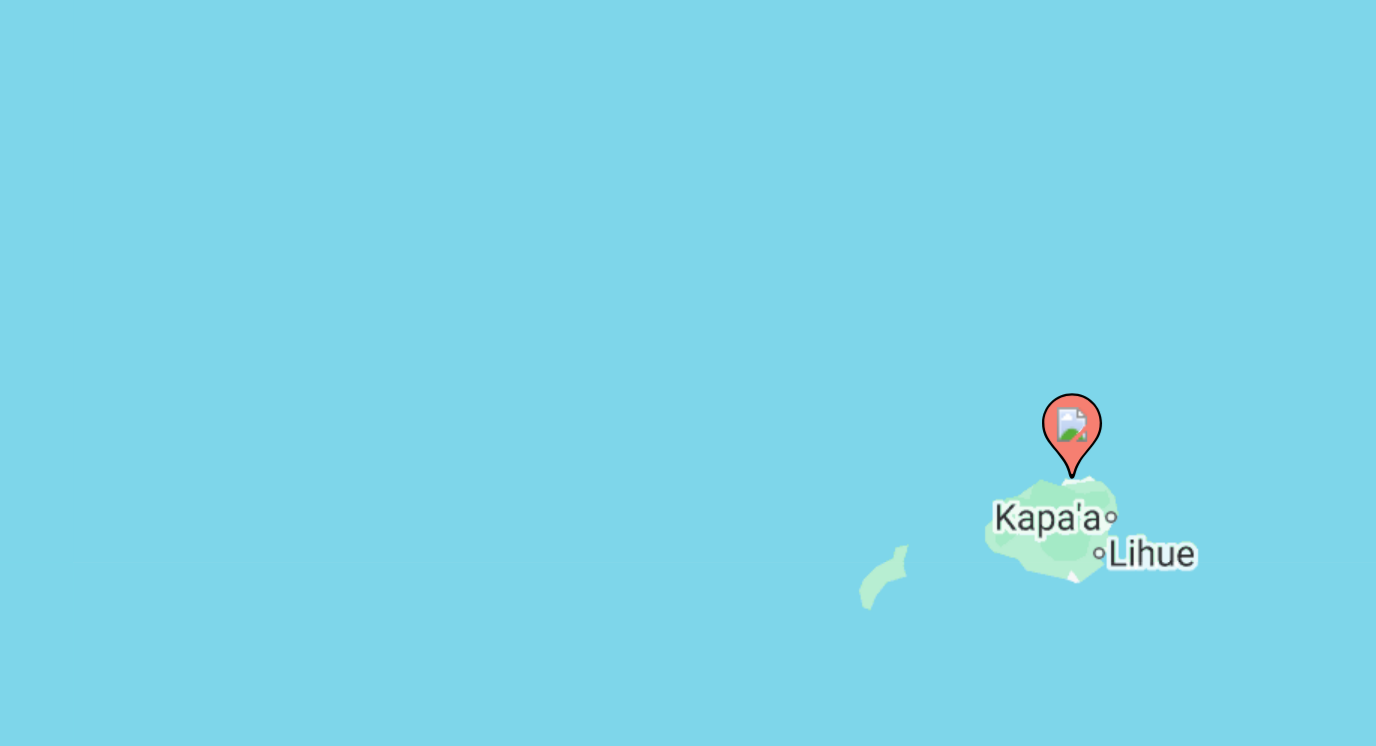 click 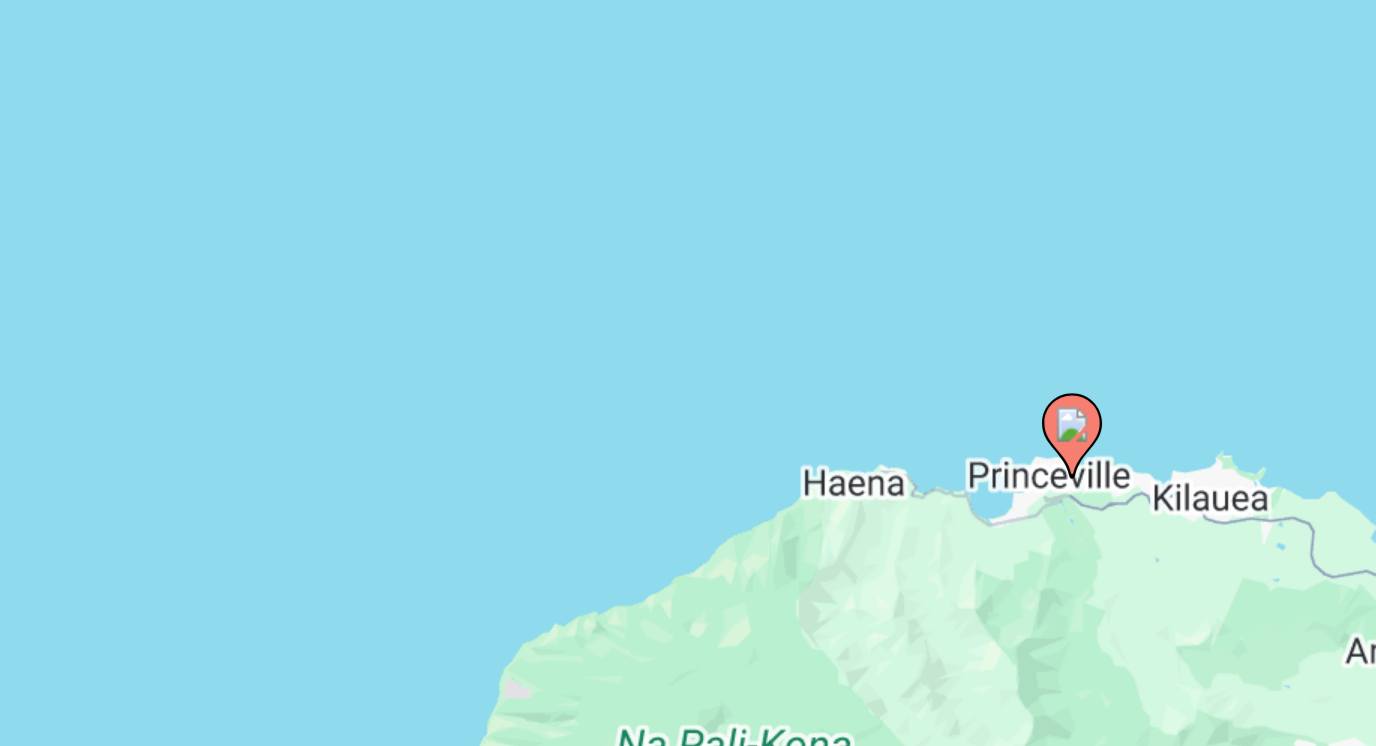 click 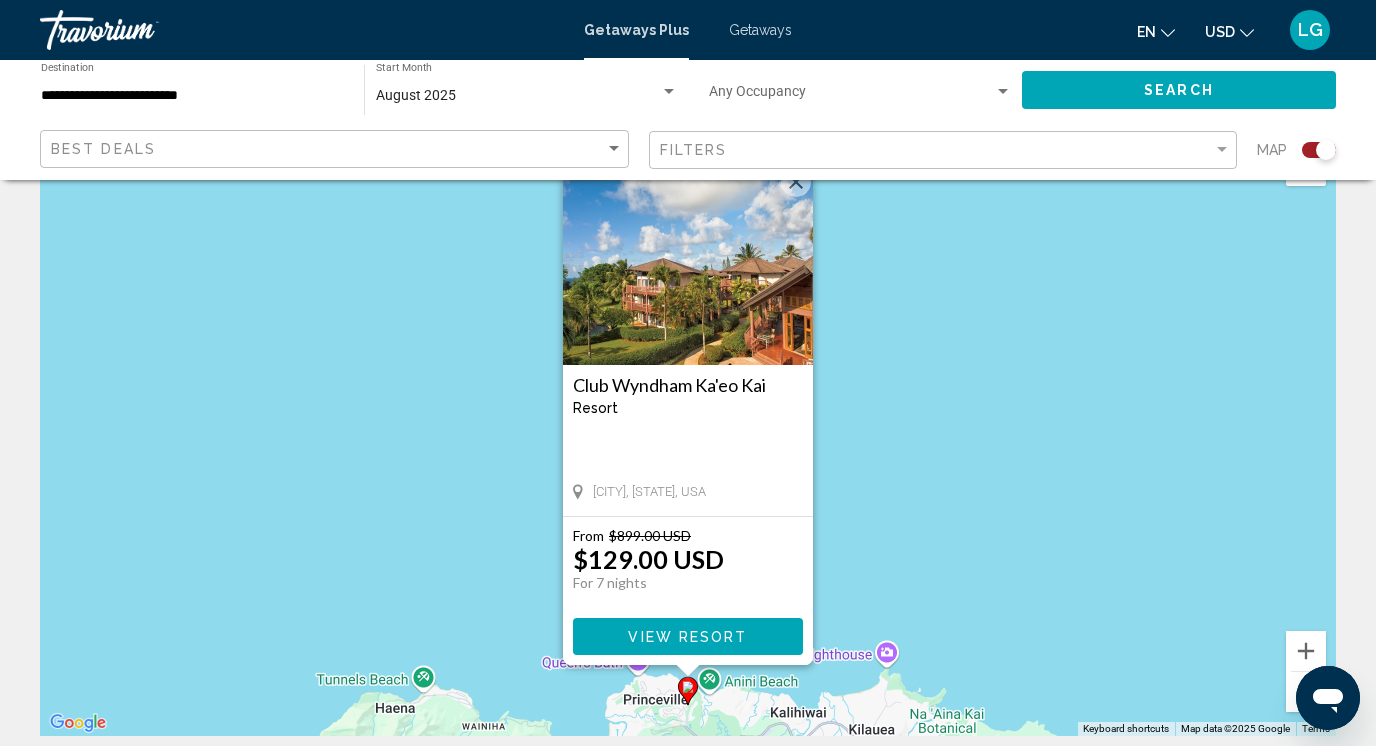 scroll, scrollTop: 71, scrollLeft: 0, axis: vertical 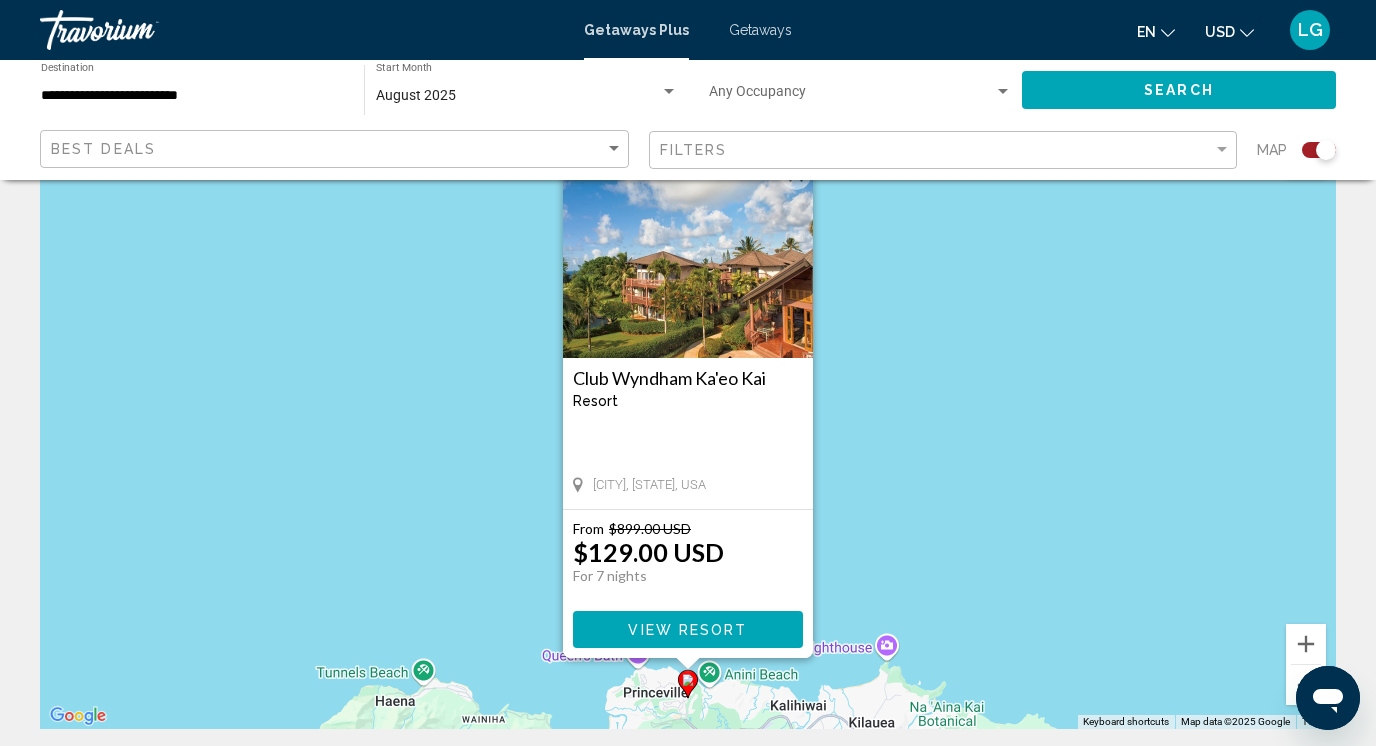 click on "View Resort" at bounding box center [687, 630] 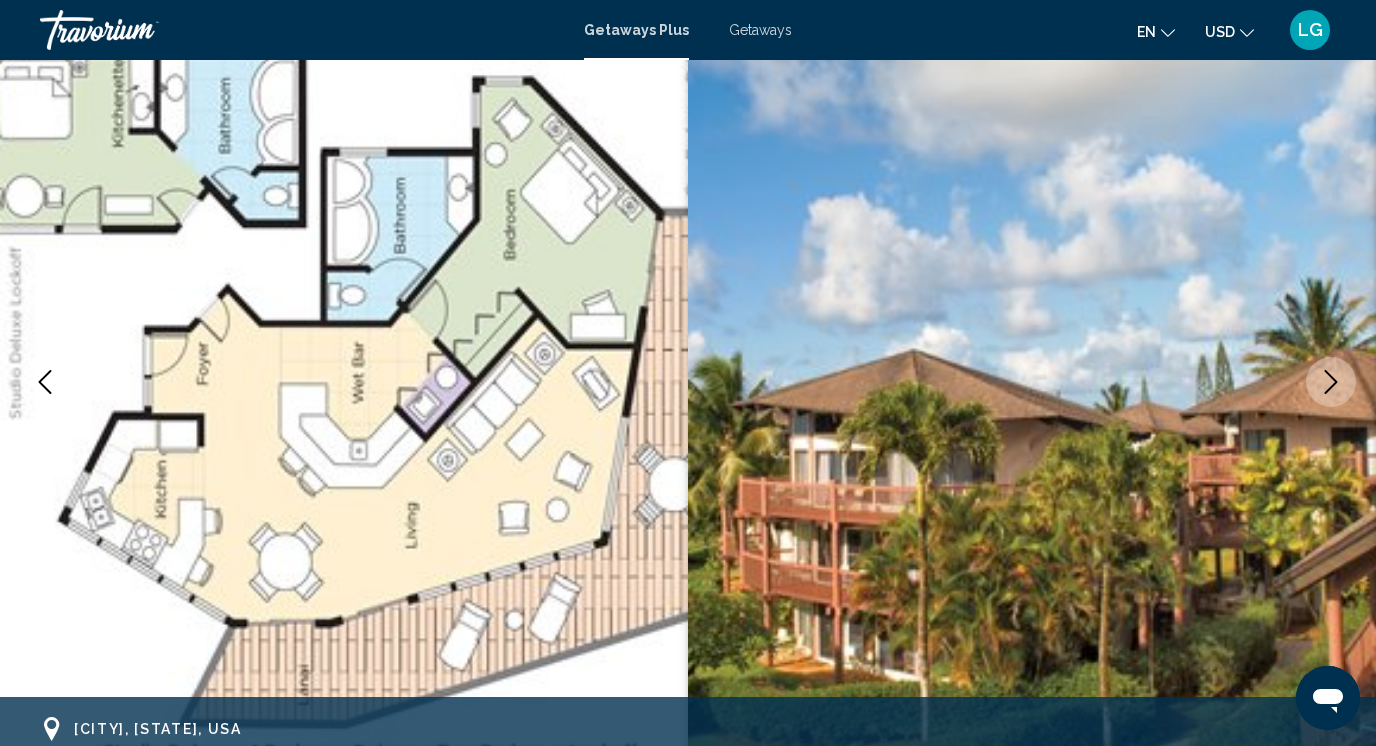 scroll, scrollTop: 168, scrollLeft: 0, axis: vertical 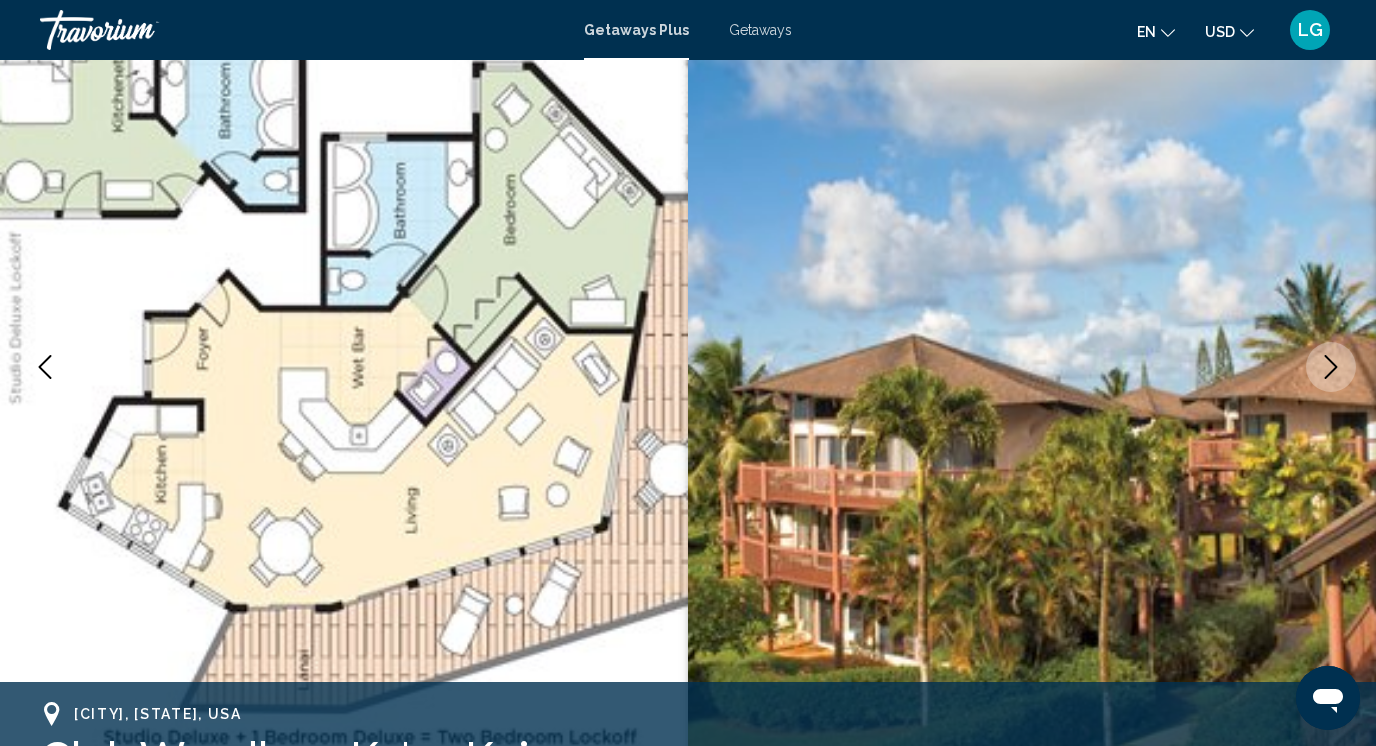 click 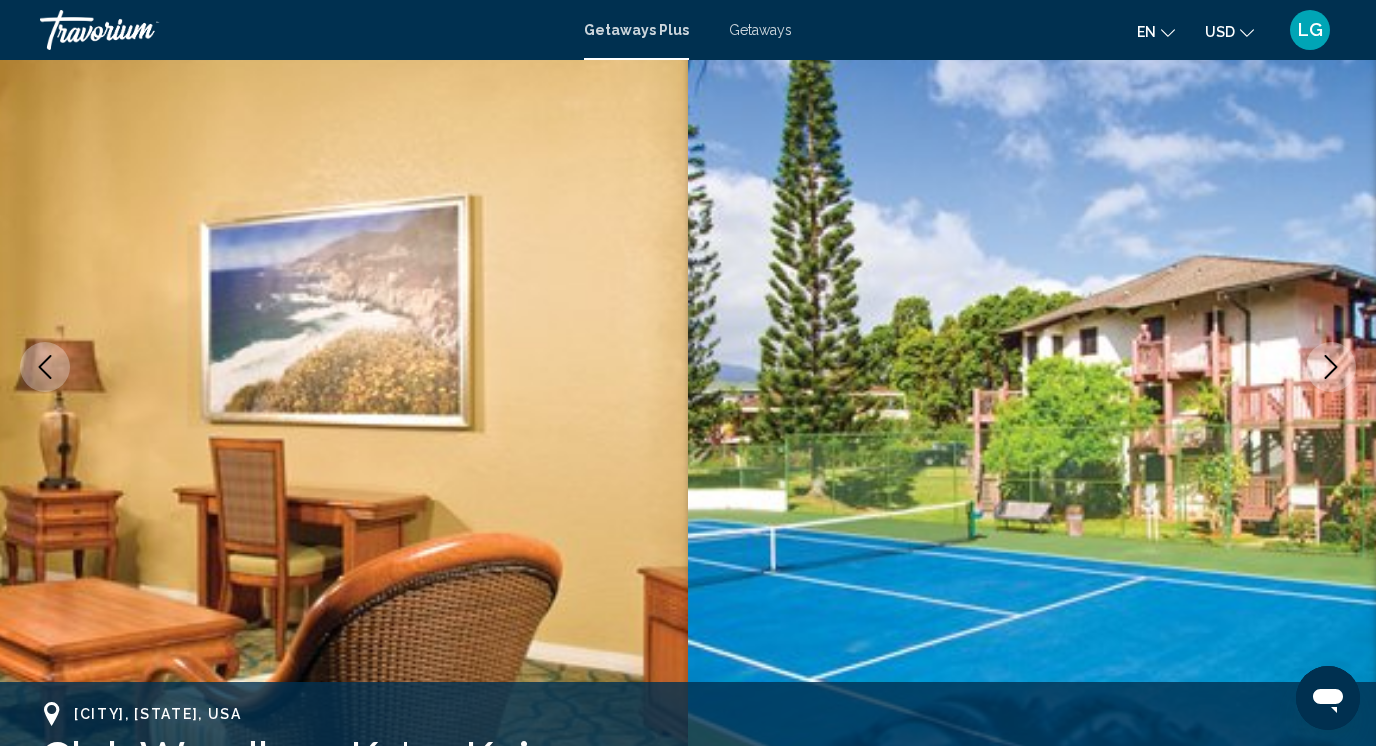click 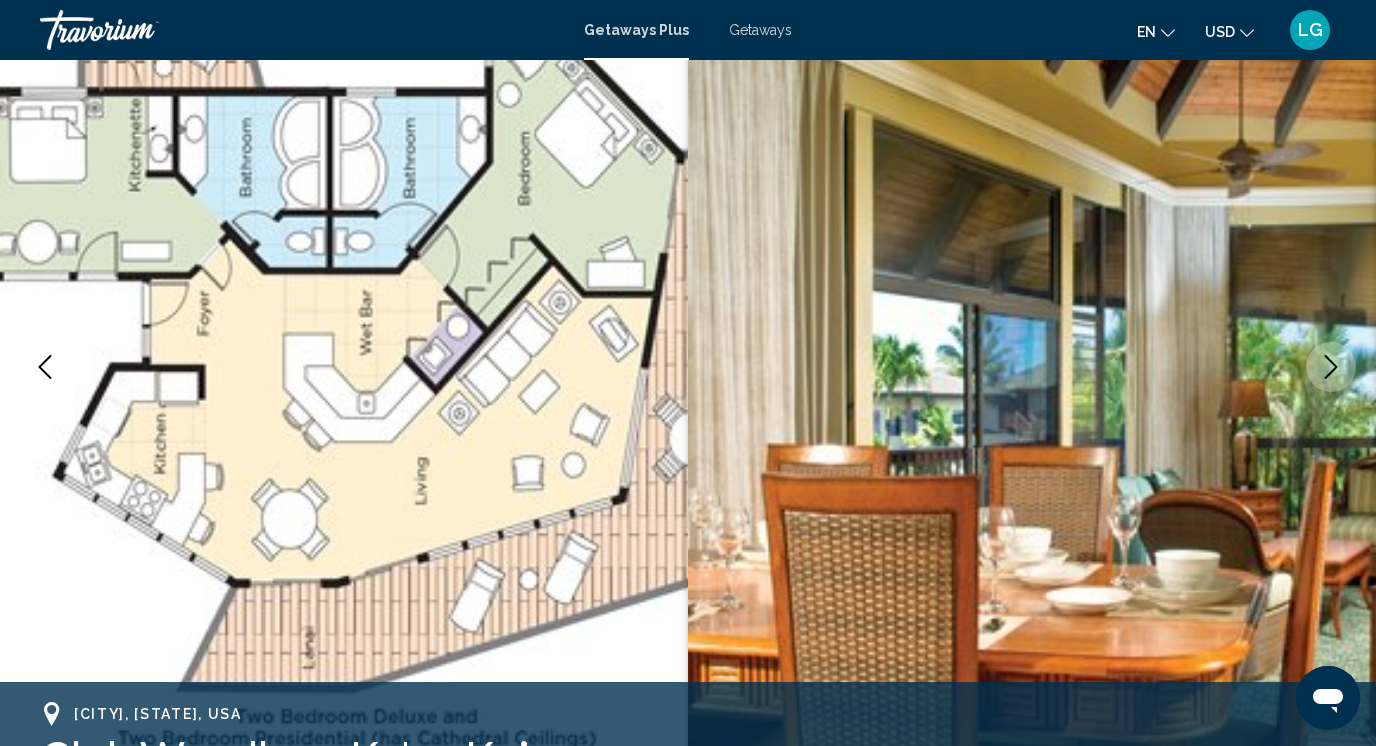 click 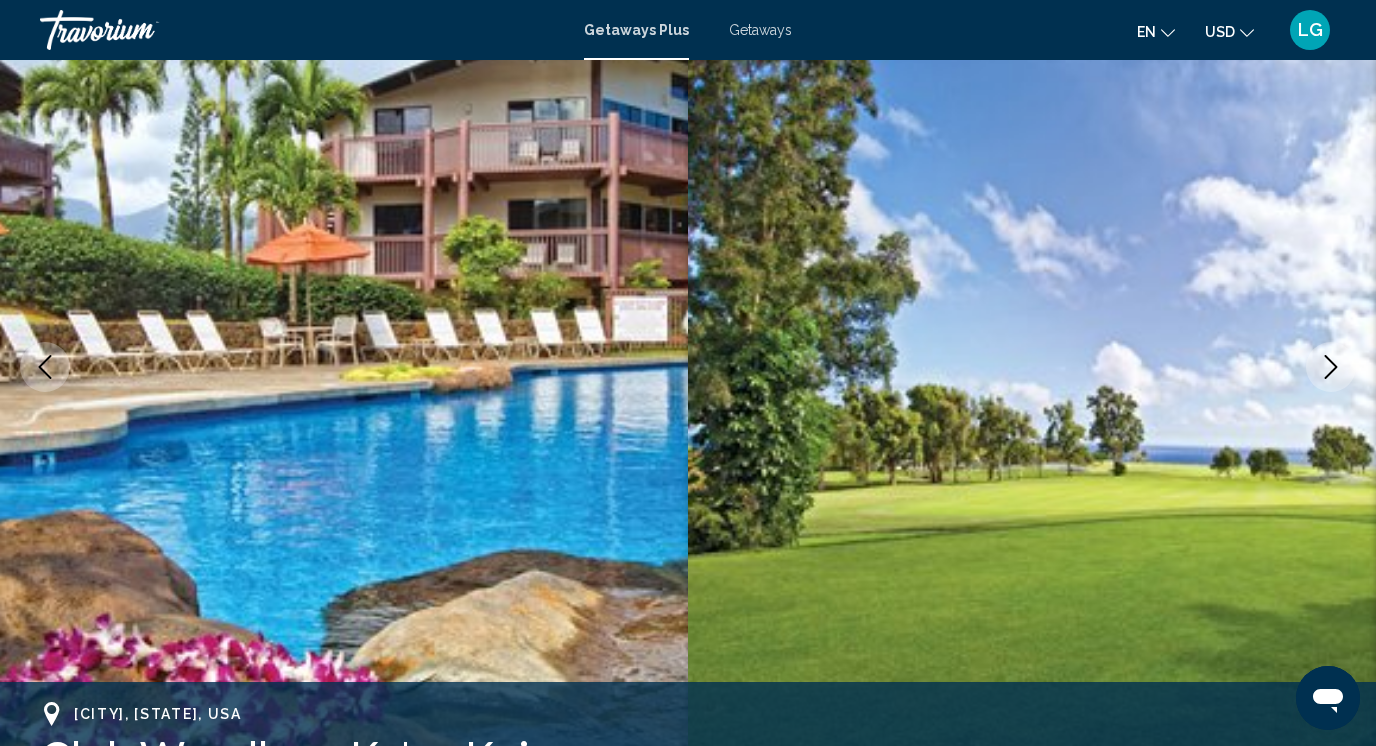 click 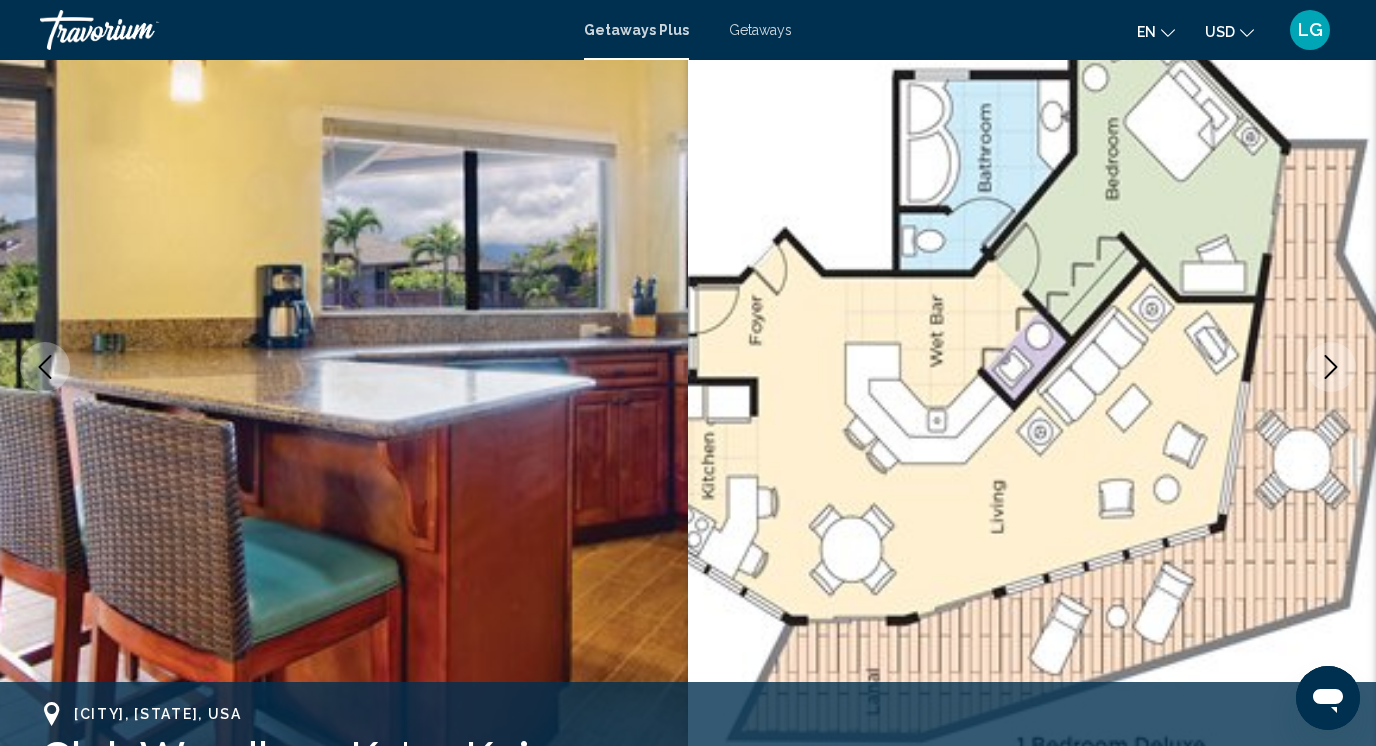 click 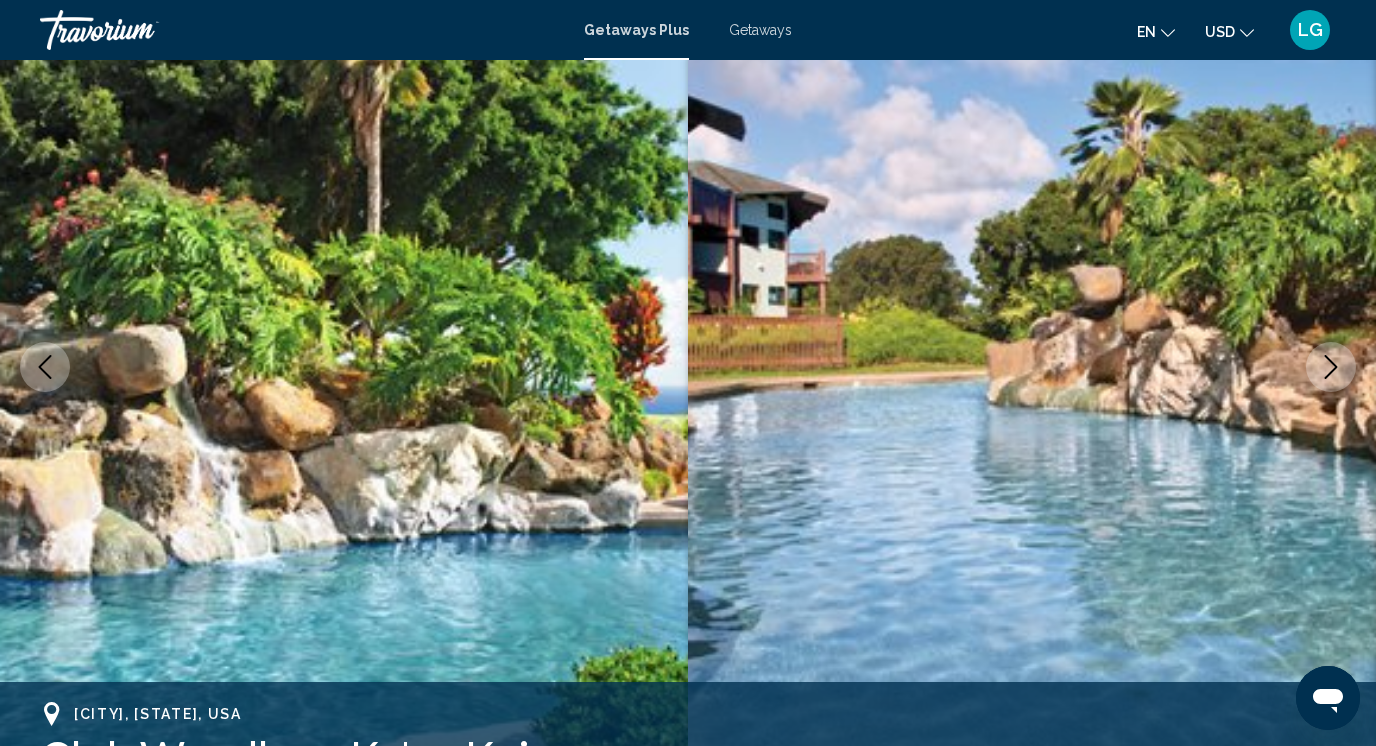 click 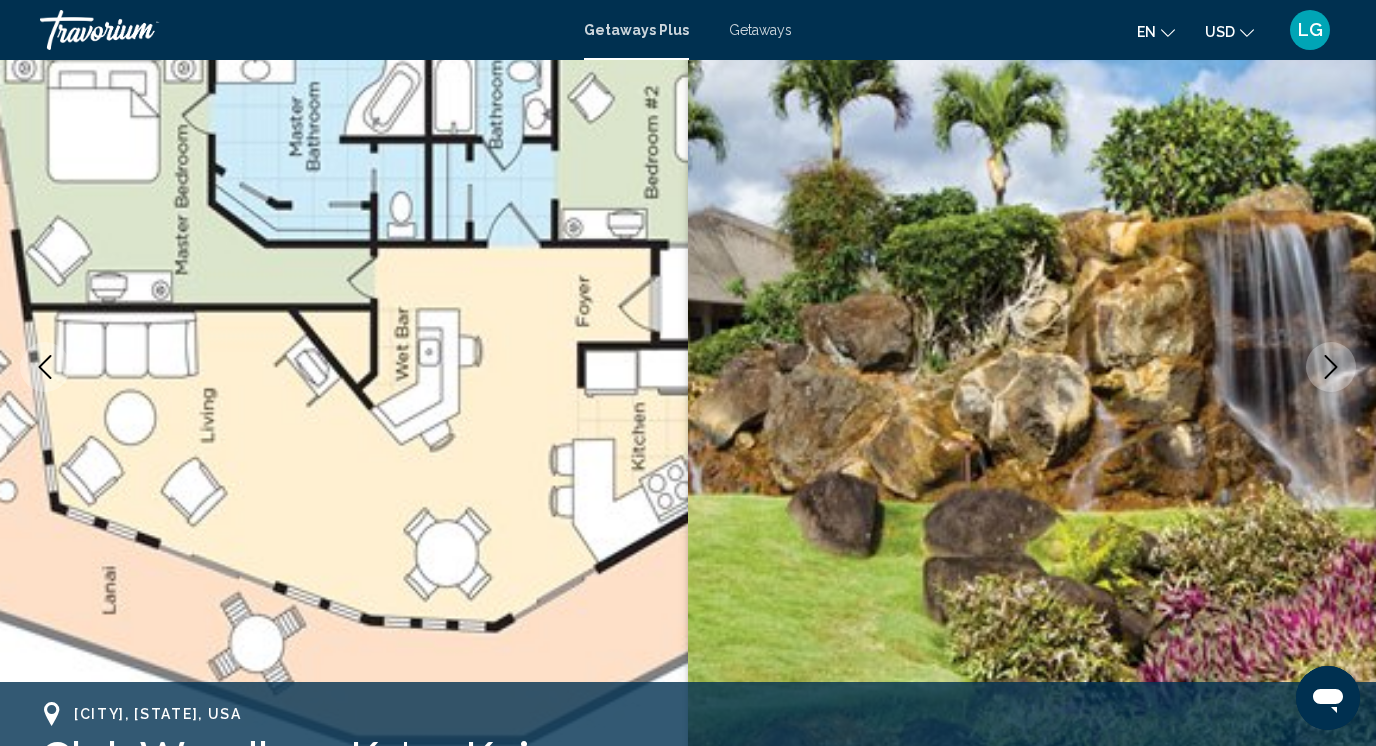 click 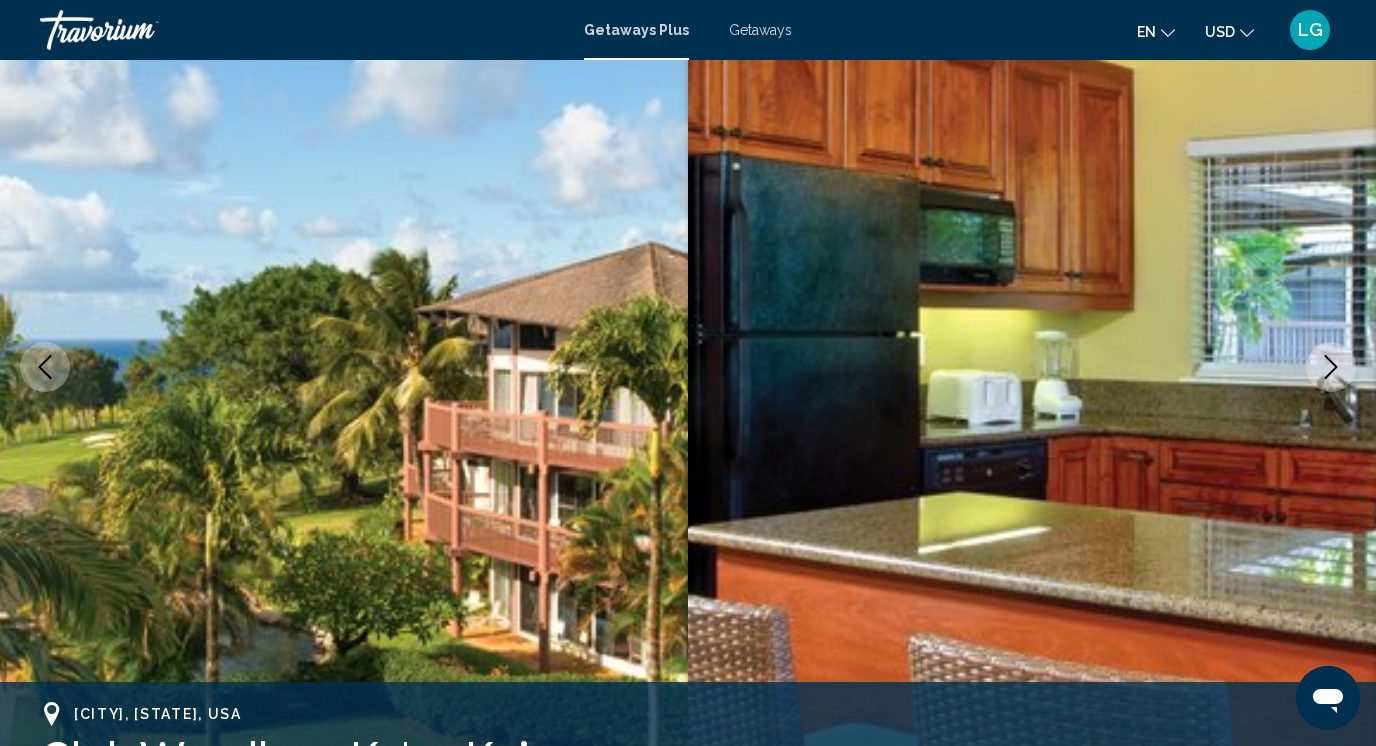 click 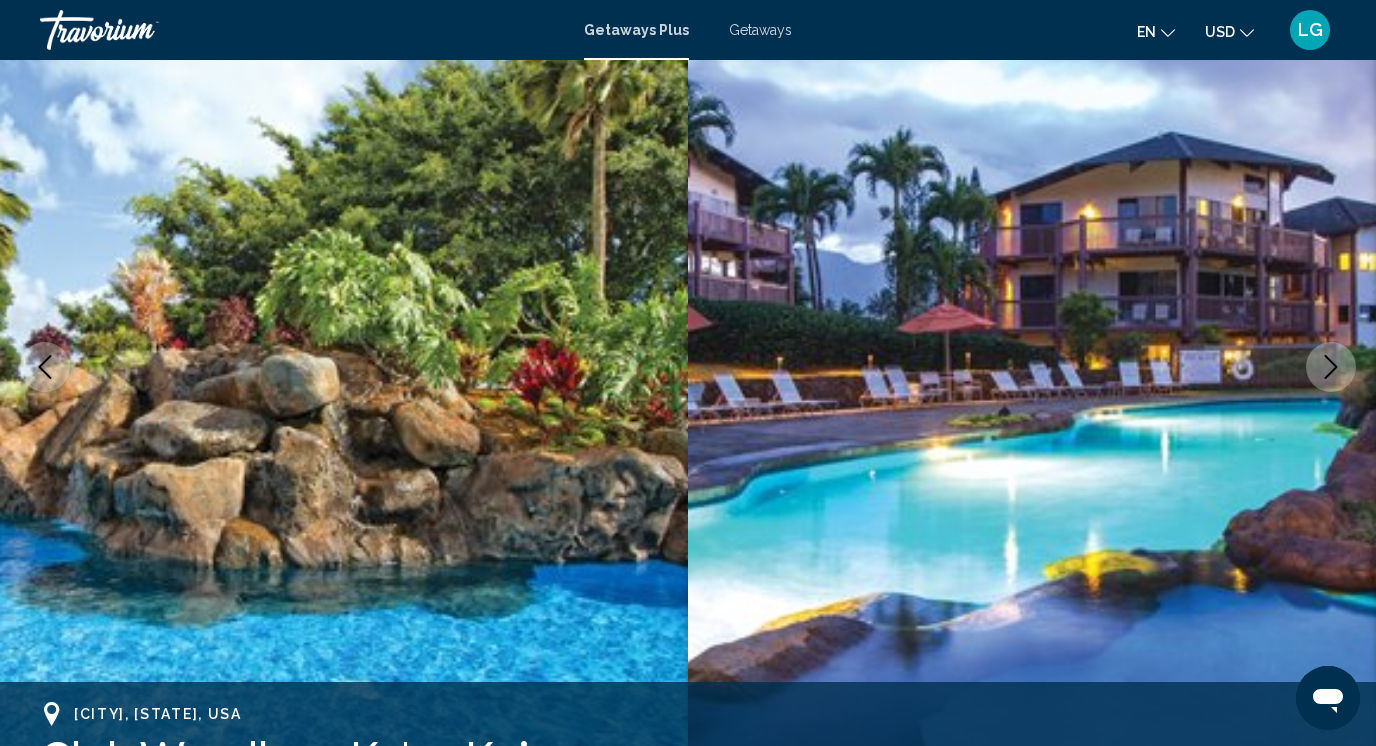click 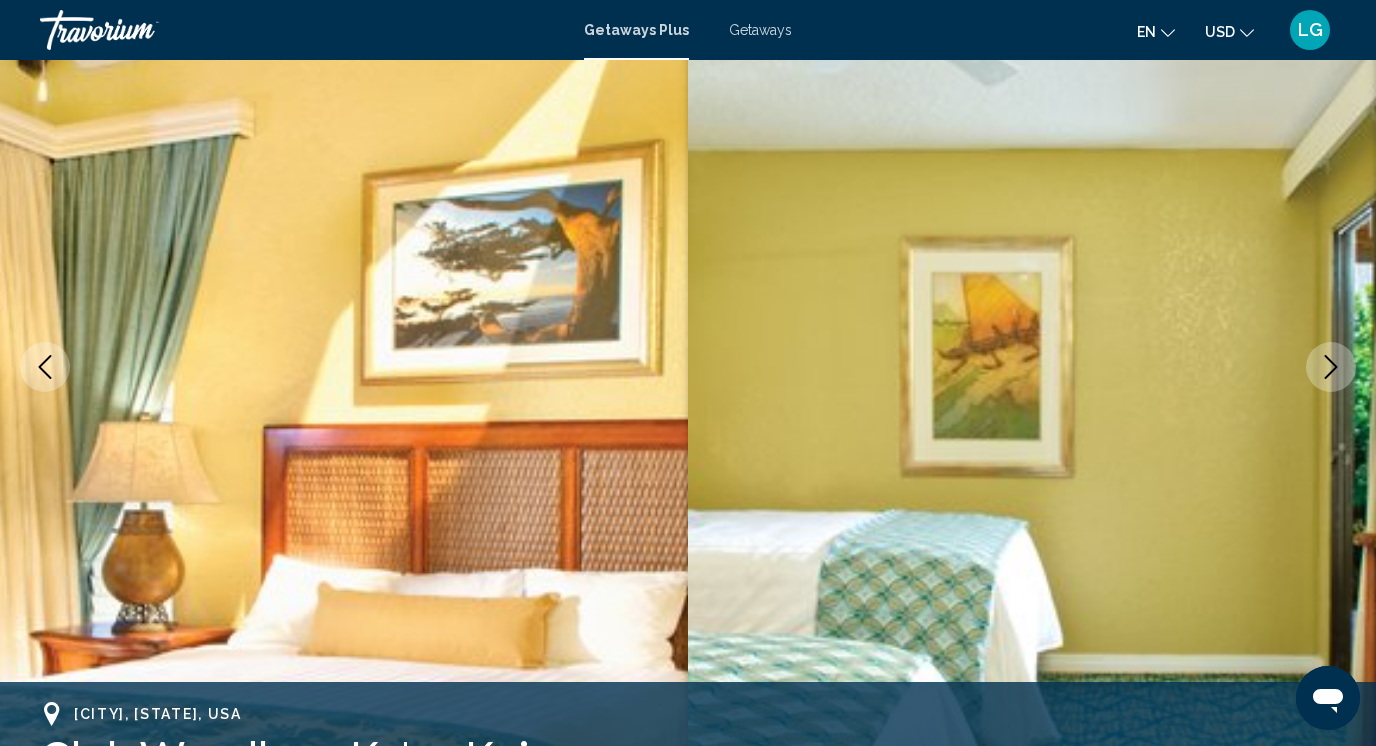 click 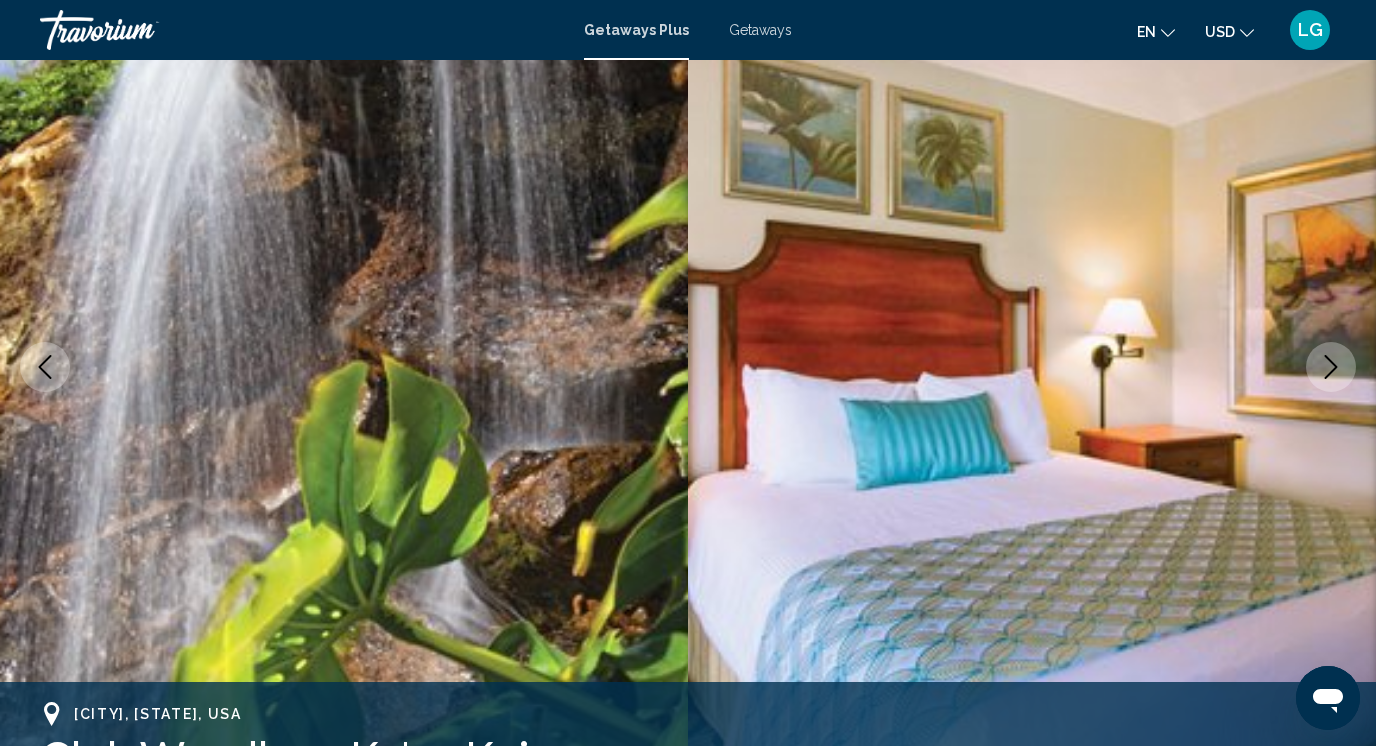 click 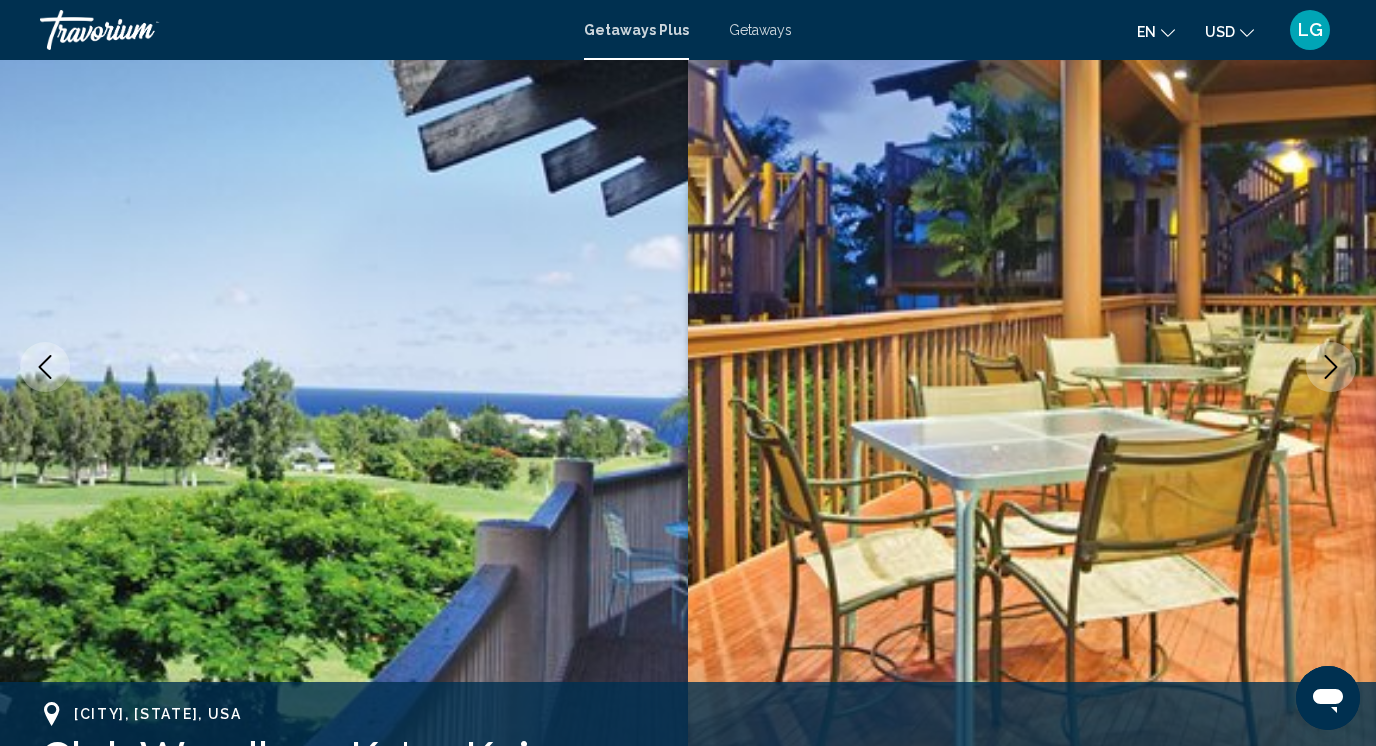 click 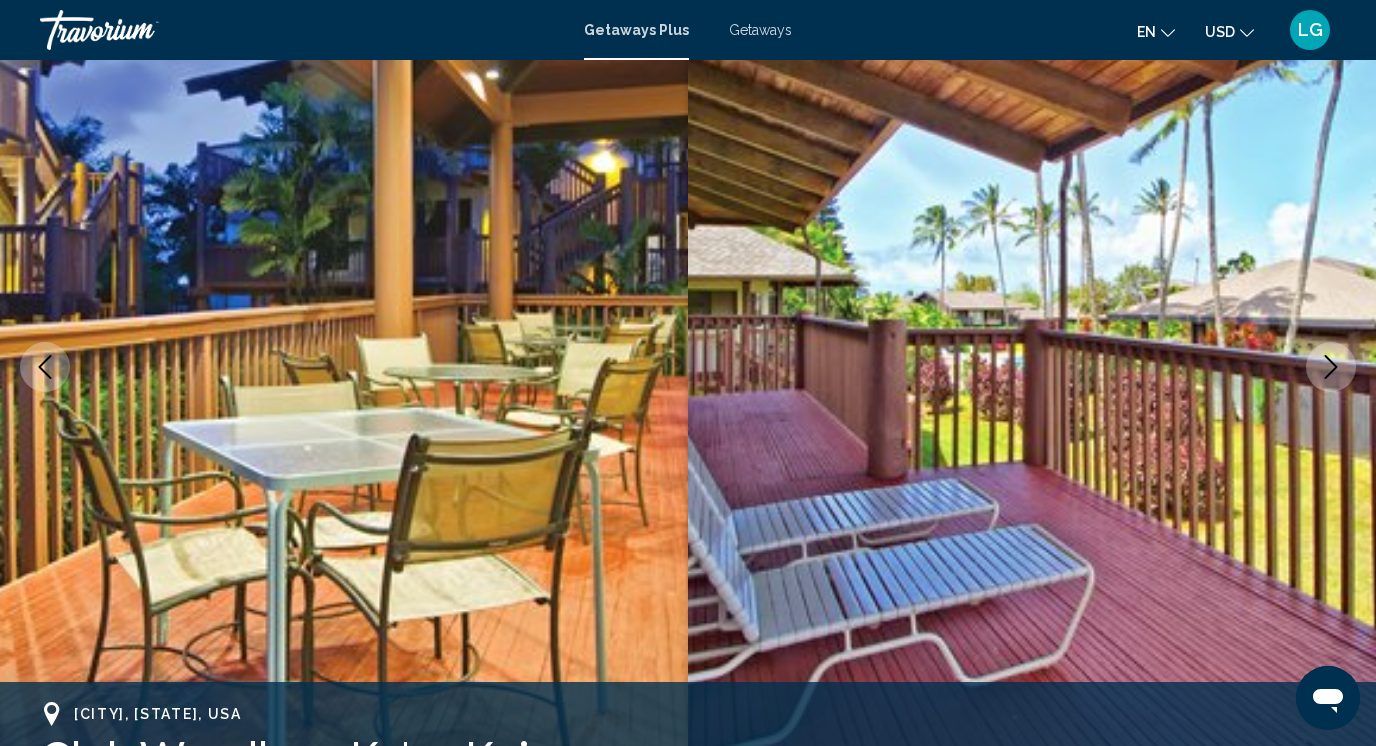 click 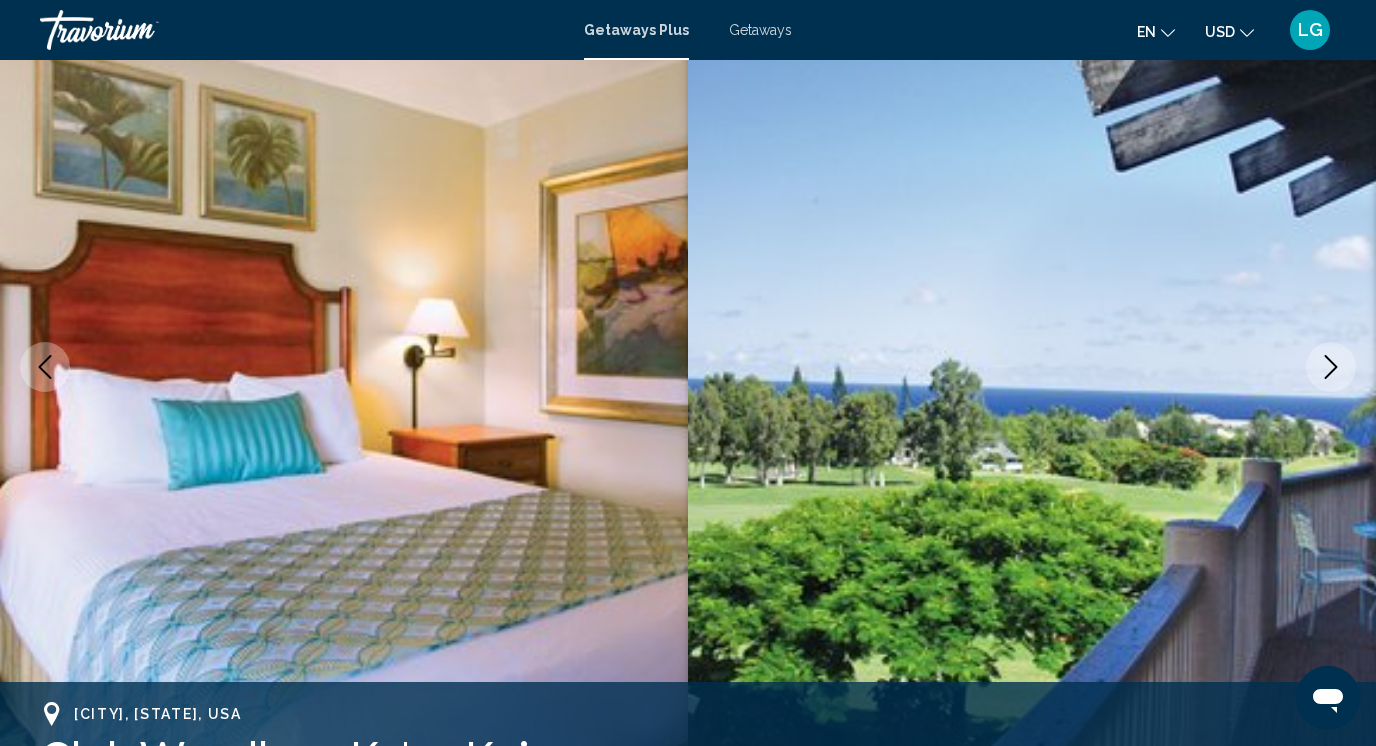 click 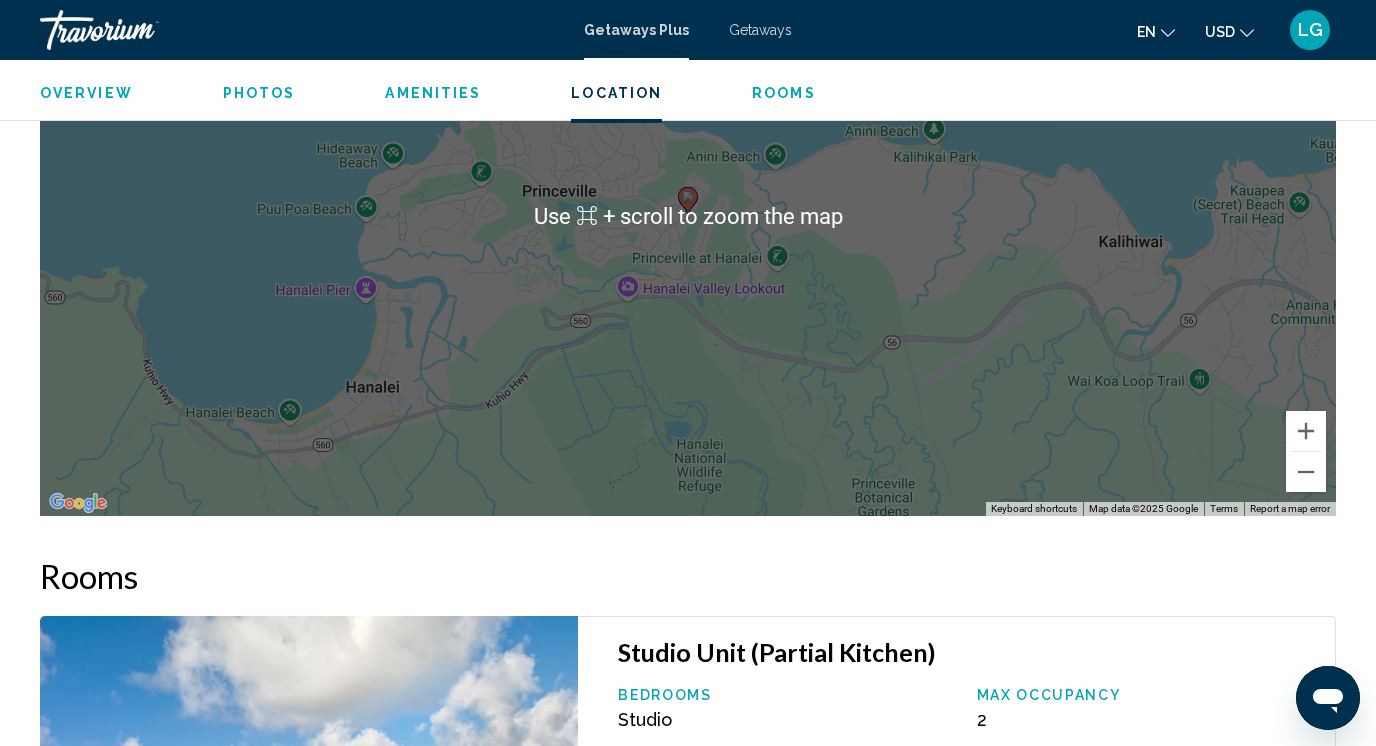 scroll, scrollTop: 3793, scrollLeft: 0, axis: vertical 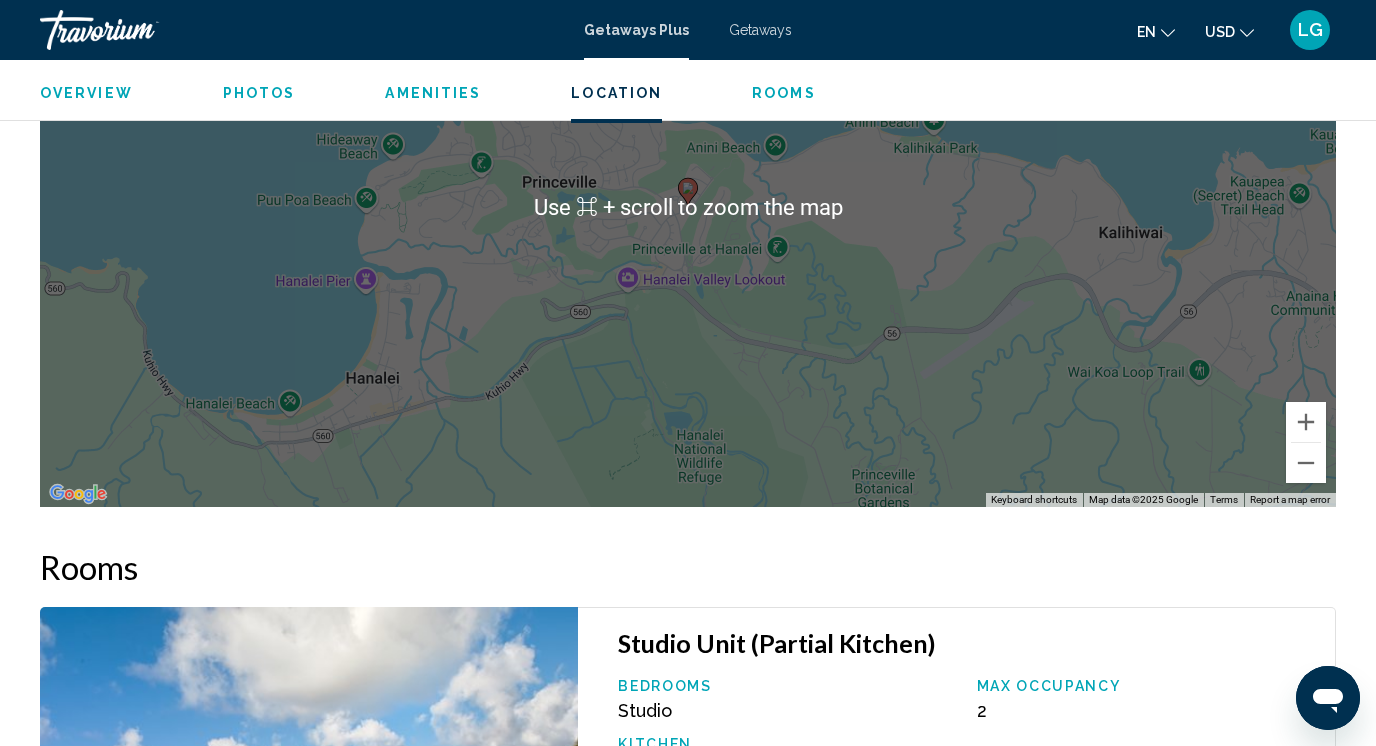 click on "Studio Unit (Partial Kitchen)" at bounding box center (966, 643) 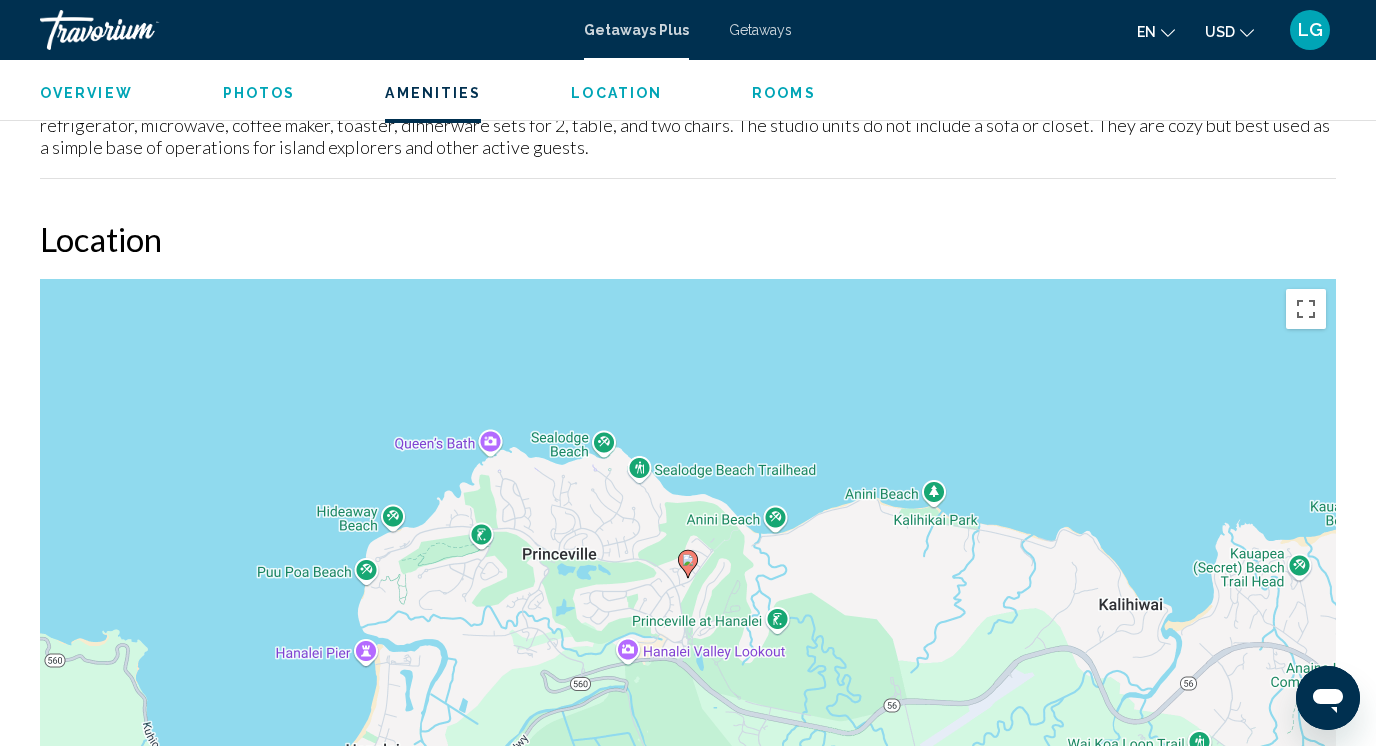 scroll, scrollTop: 3419, scrollLeft: 0, axis: vertical 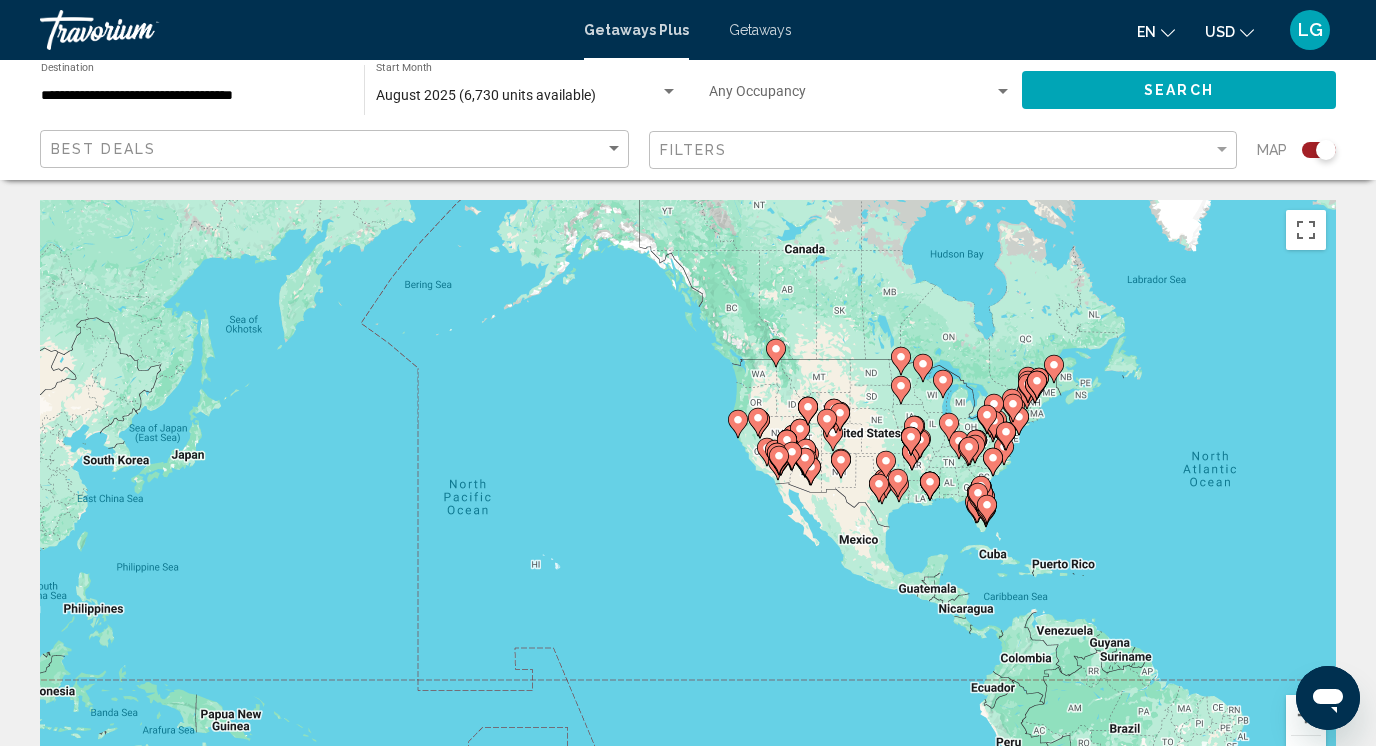 drag, startPoint x: 138, startPoint y: 467, endPoint x: 727, endPoint y: 468, distance: 589.00085 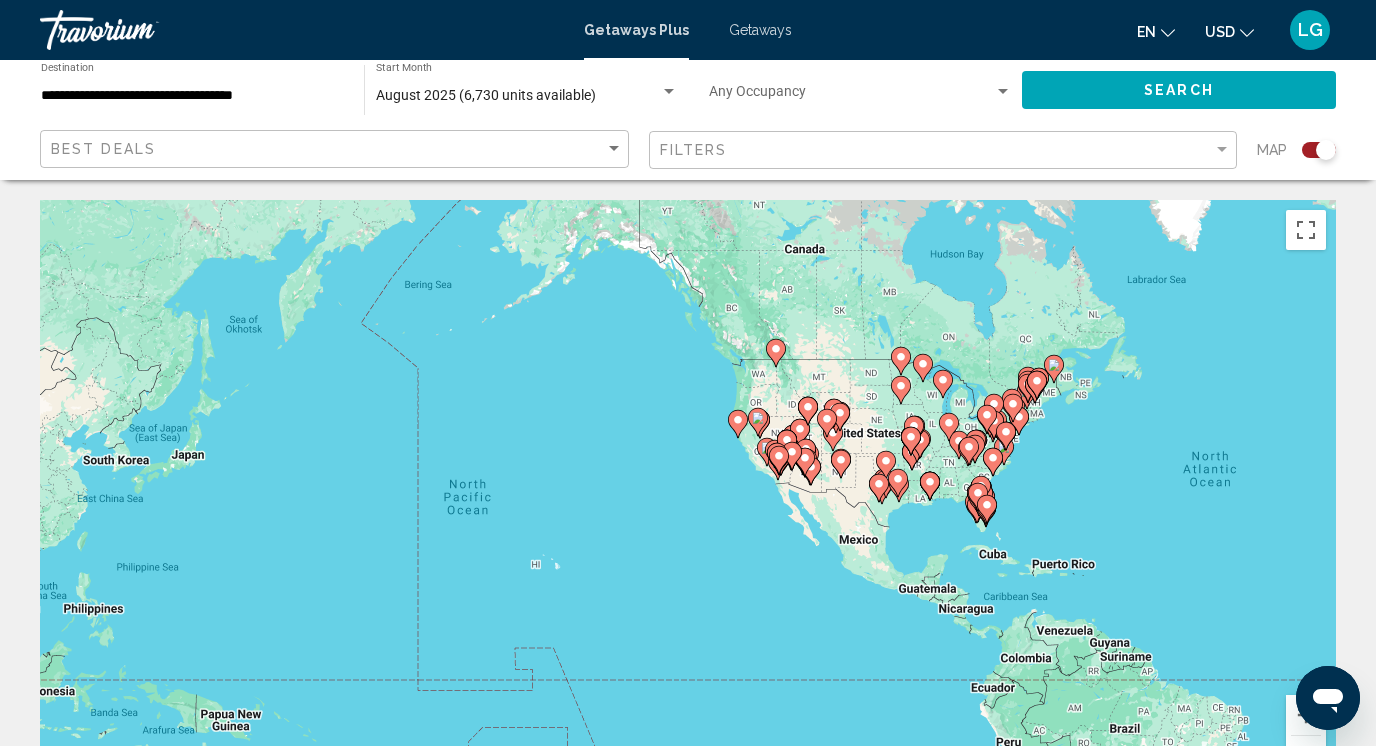 click on "To activate drag with keyboard, press Alt + Enter. Once in keyboard drag state, use the arrow keys to move the marker. To complete the drag, press the Enter key. To cancel, press Escape." at bounding box center (688, 500) 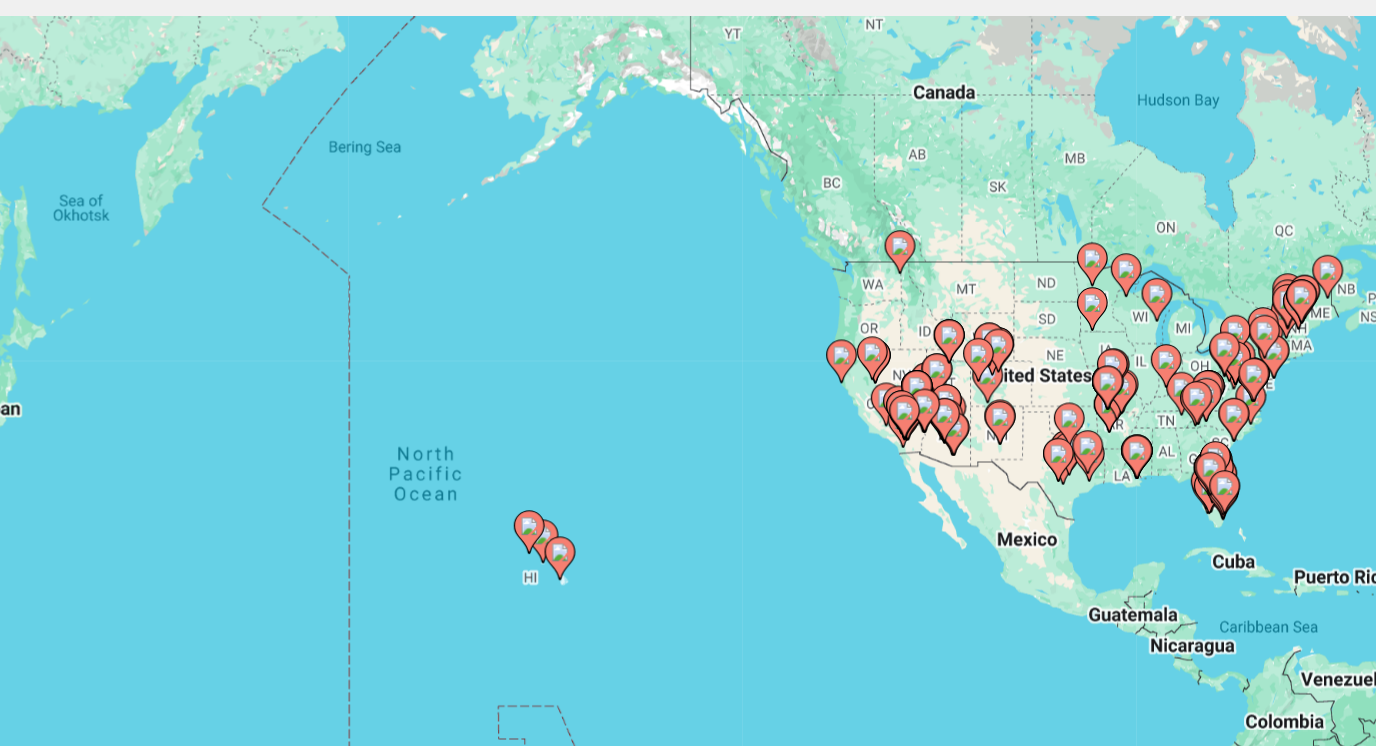 click 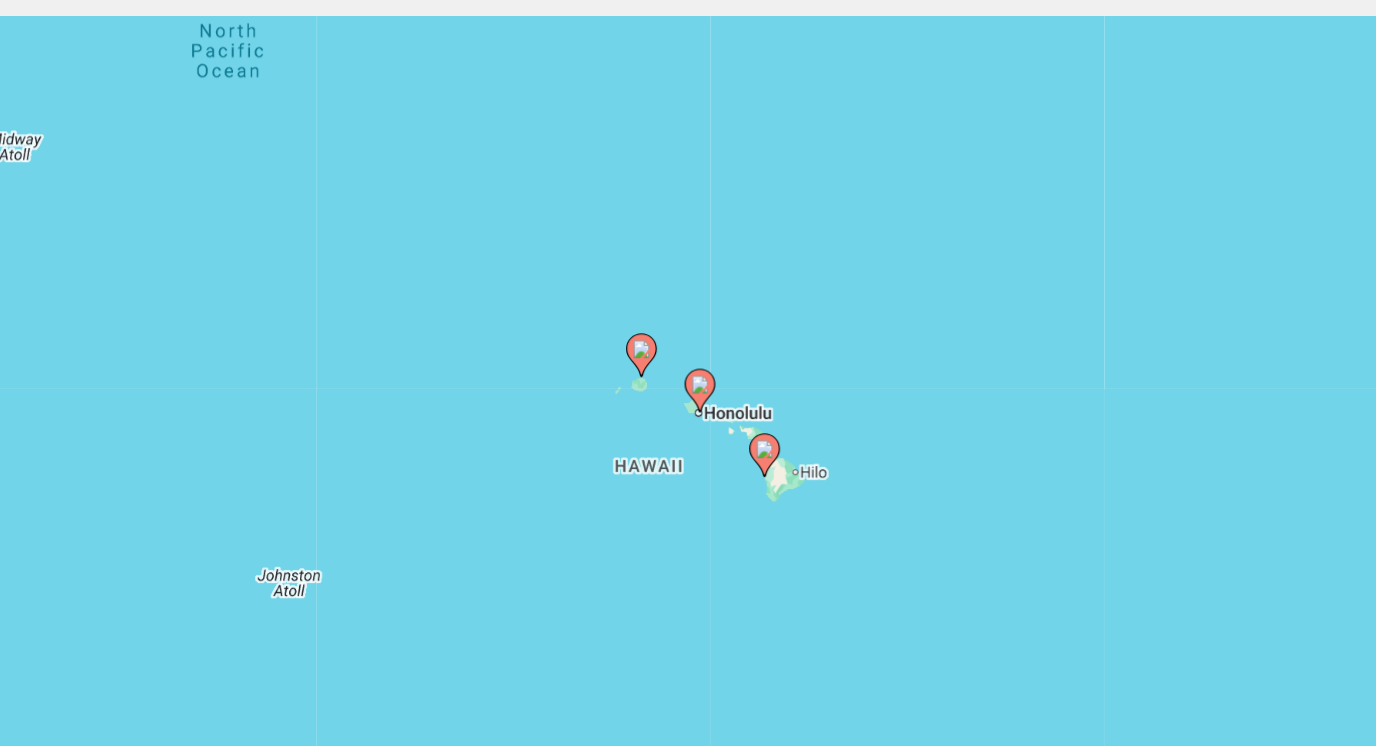 click 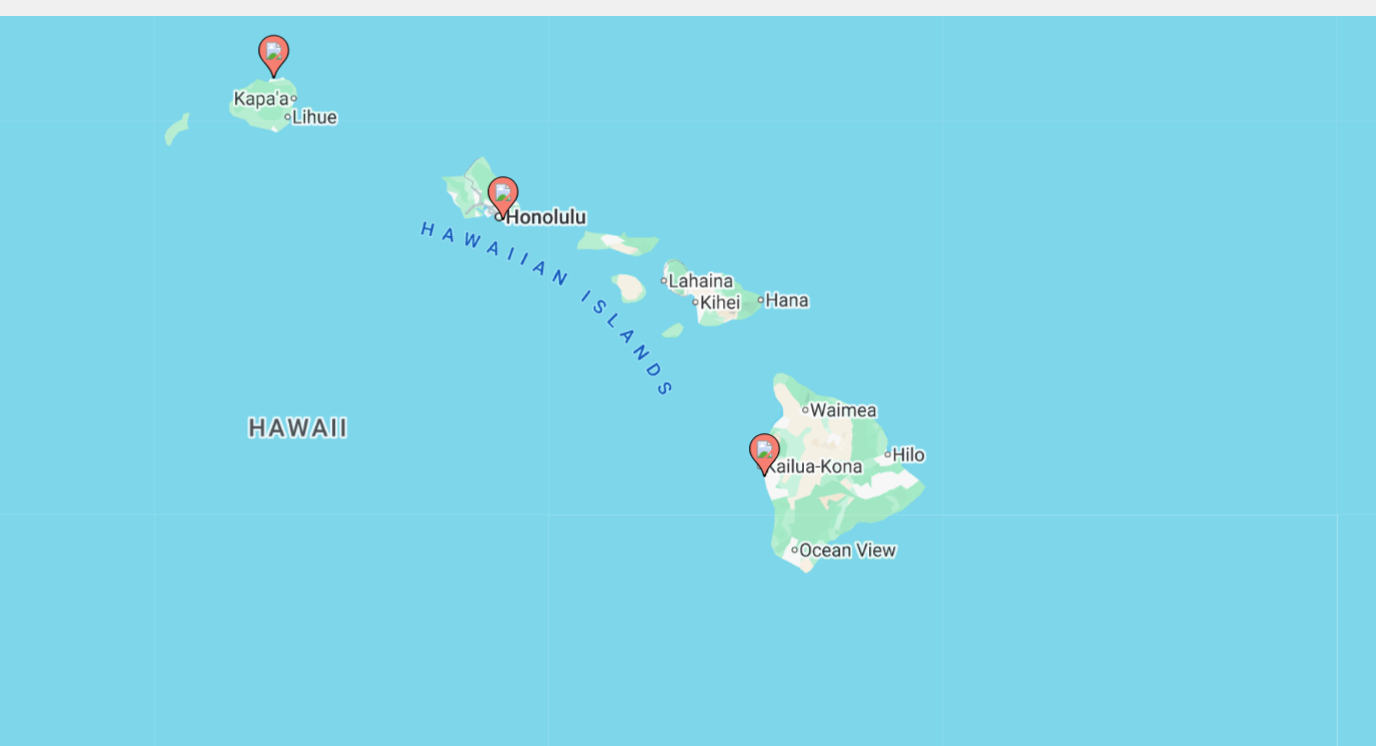 click 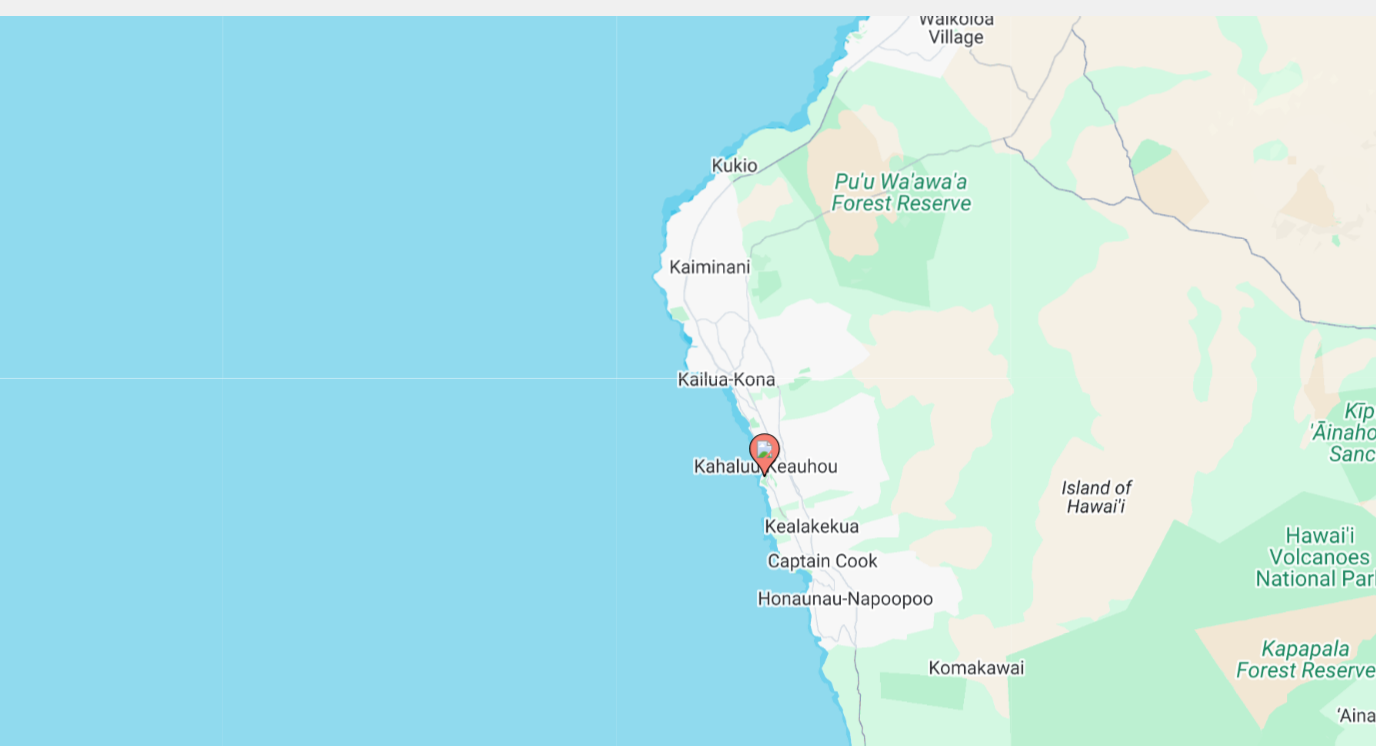 click 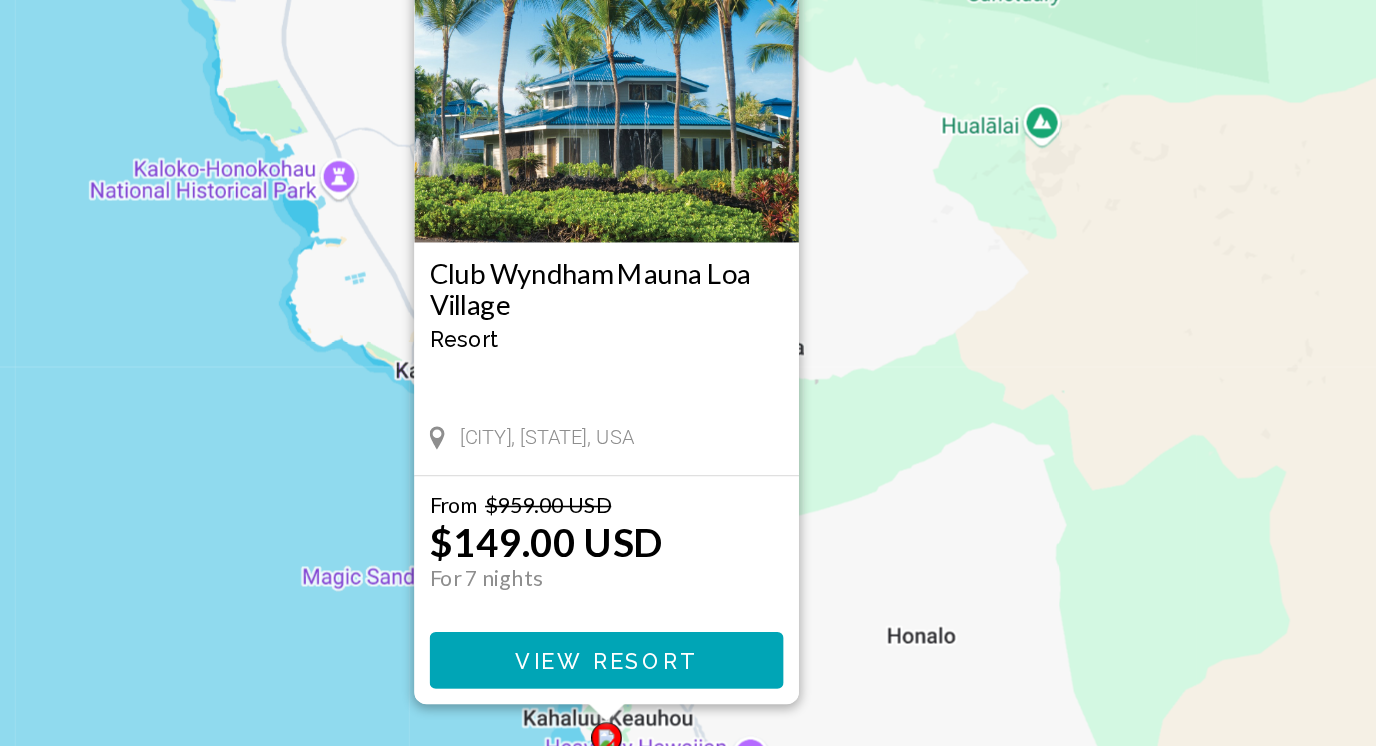 scroll, scrollTop: 50, scrollLeft: 0, axis: vertical 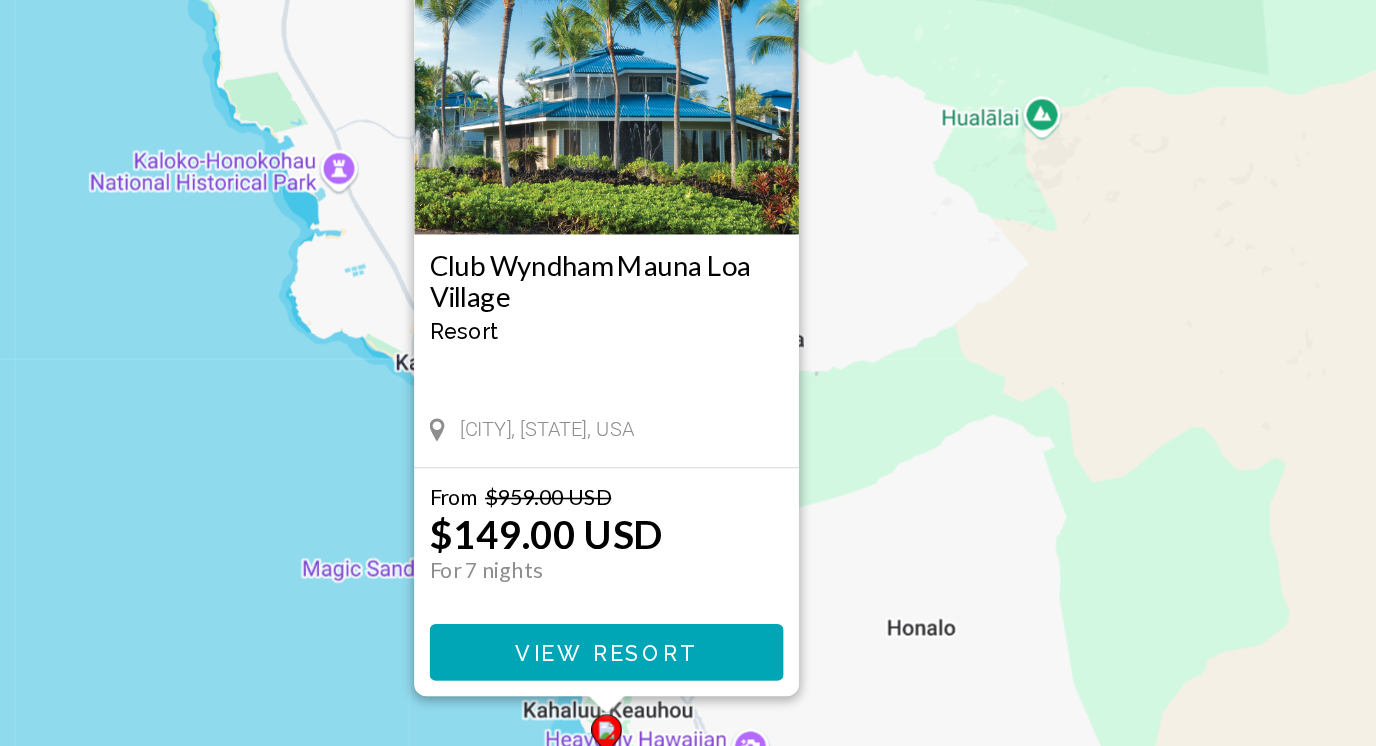 click on "View Resort" at bounding box center [687, 652] 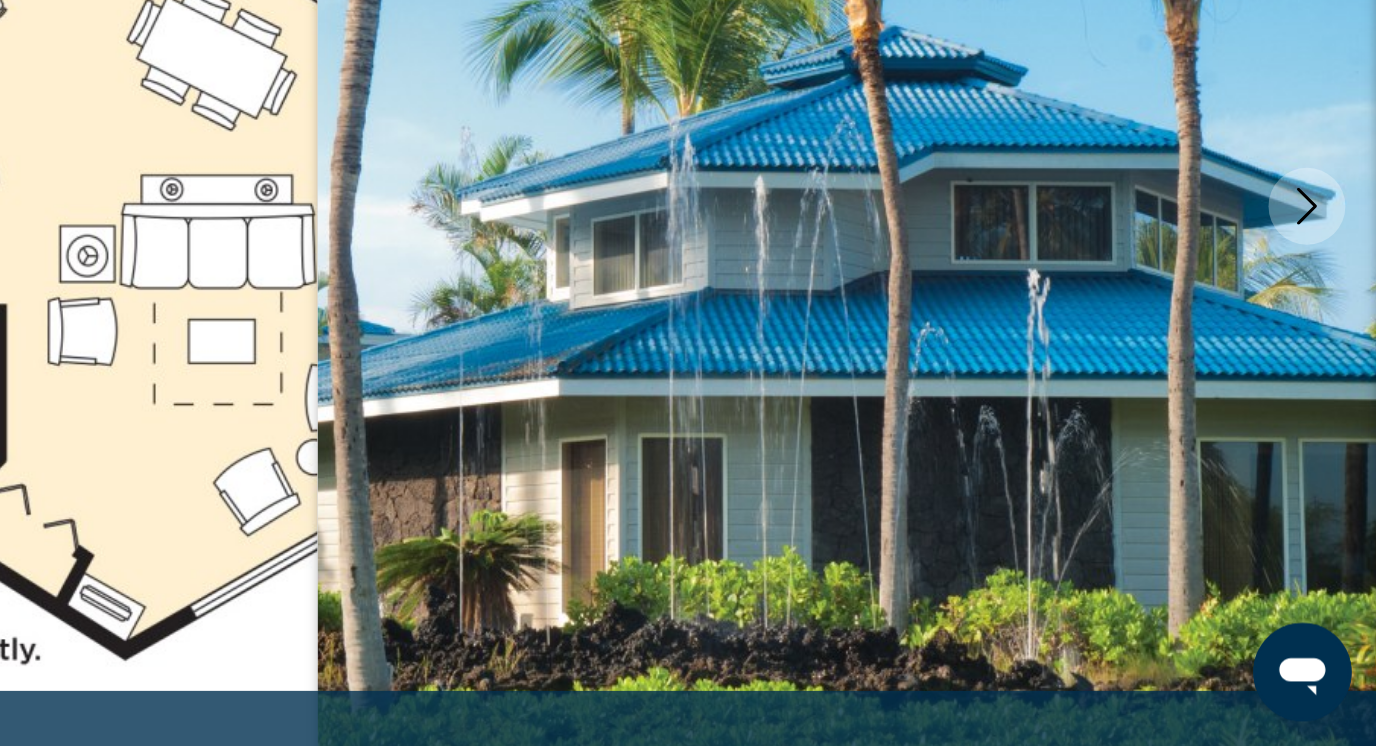 scroll, scrollTop: 145, scrollLeft: 0, axis: vertical 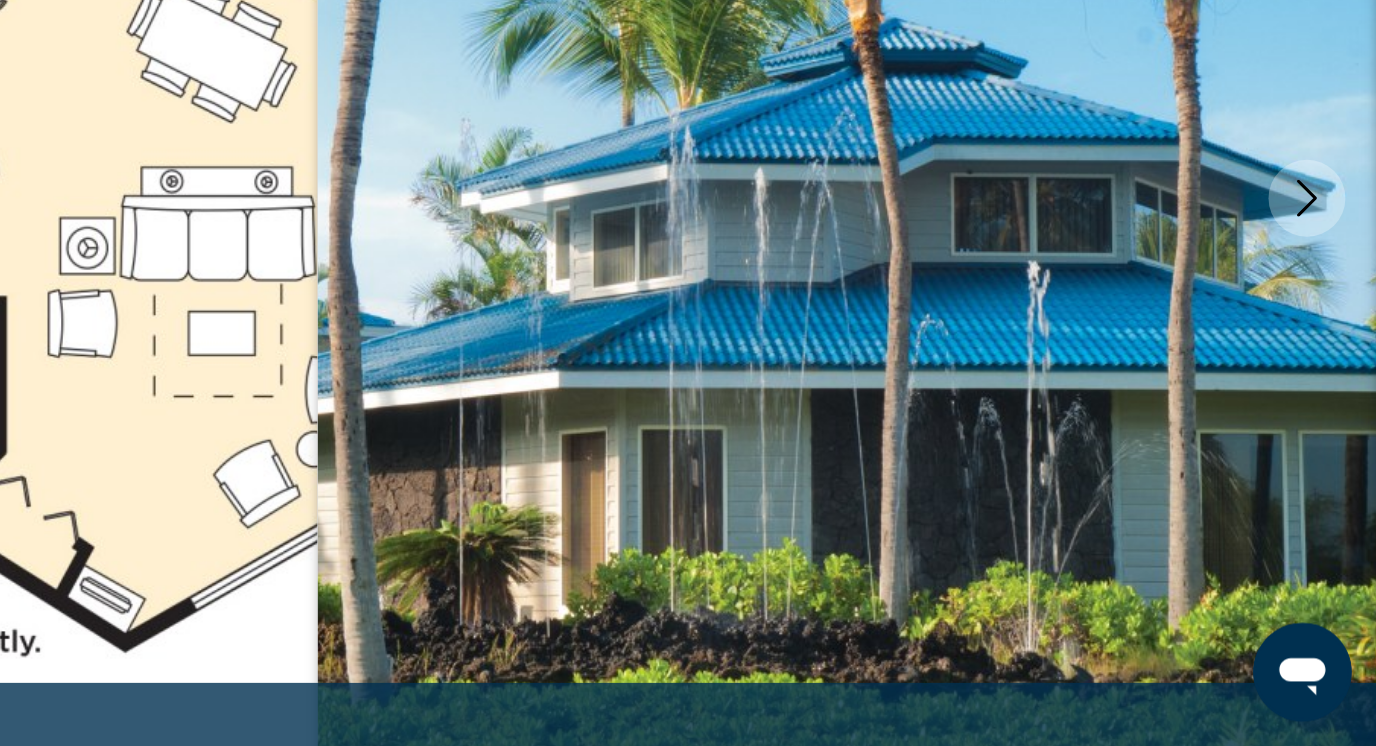 click 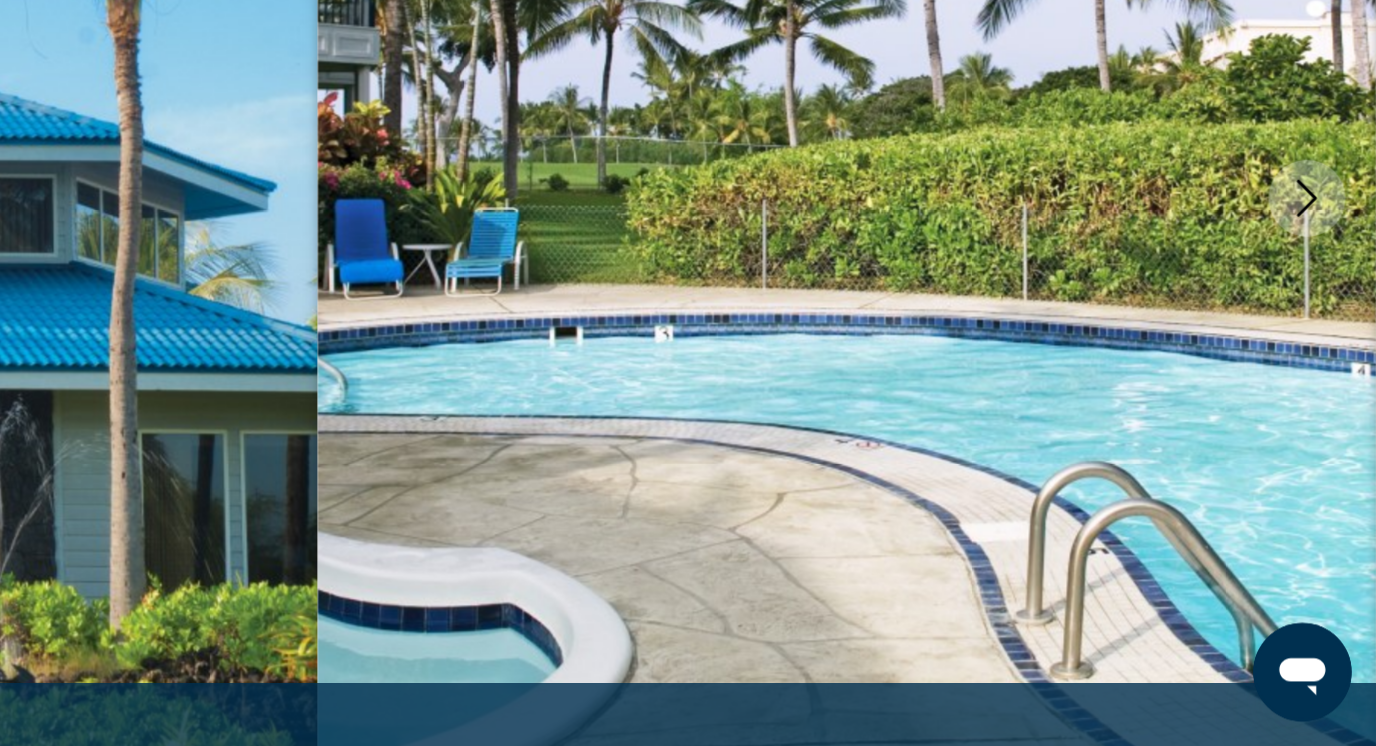 click 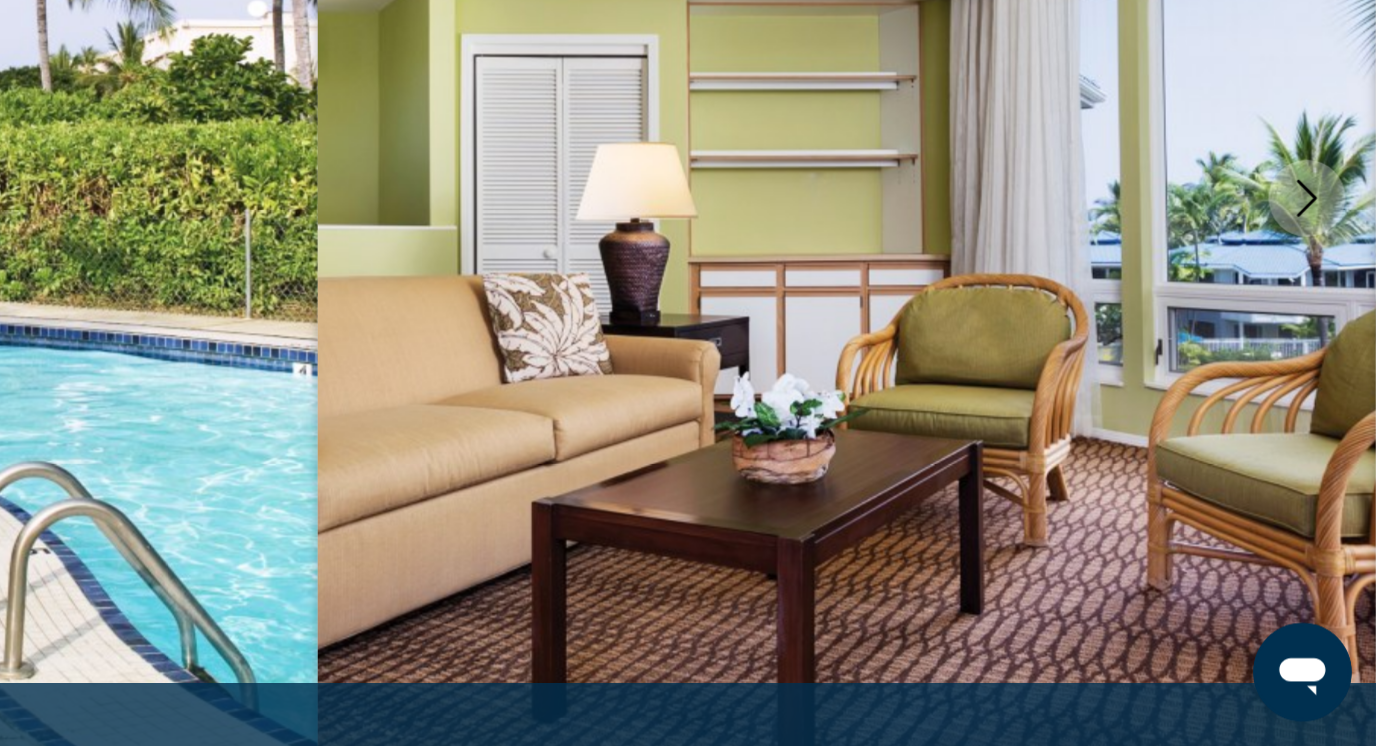 click 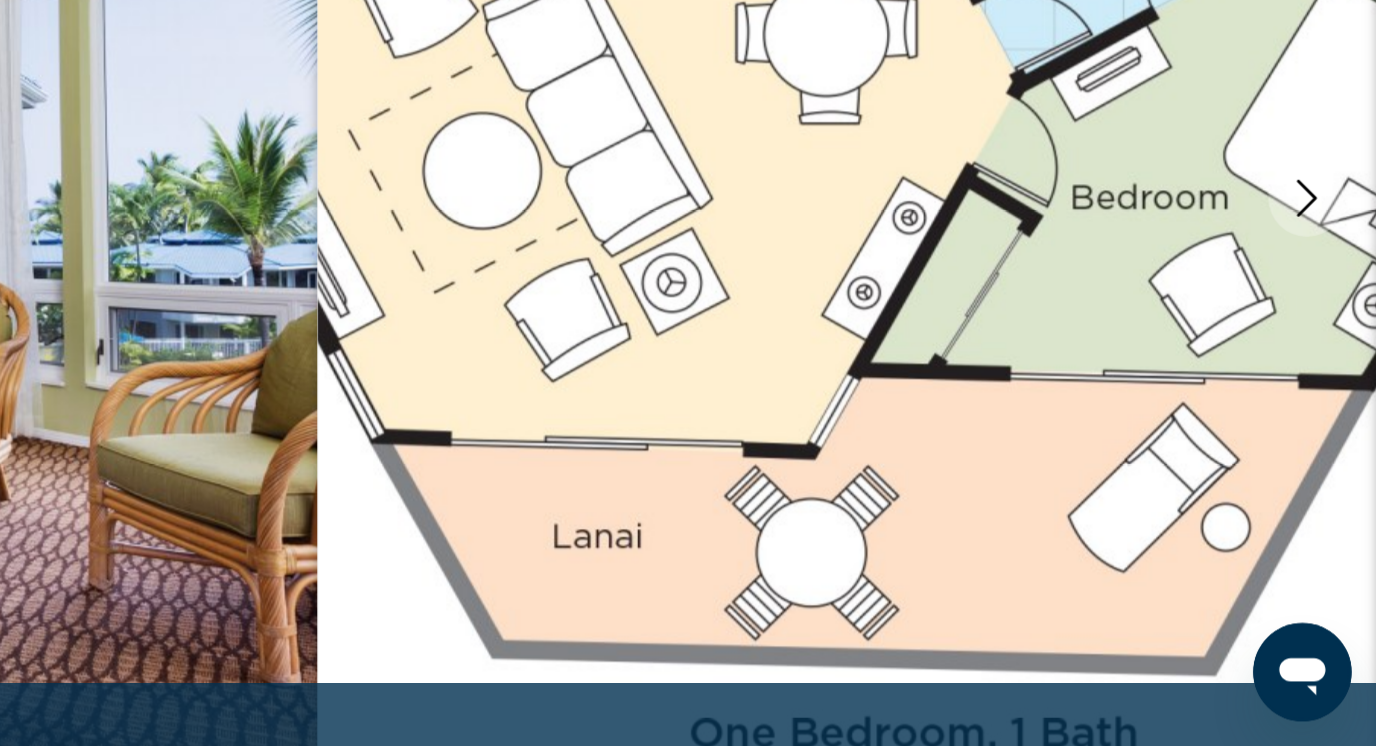 click 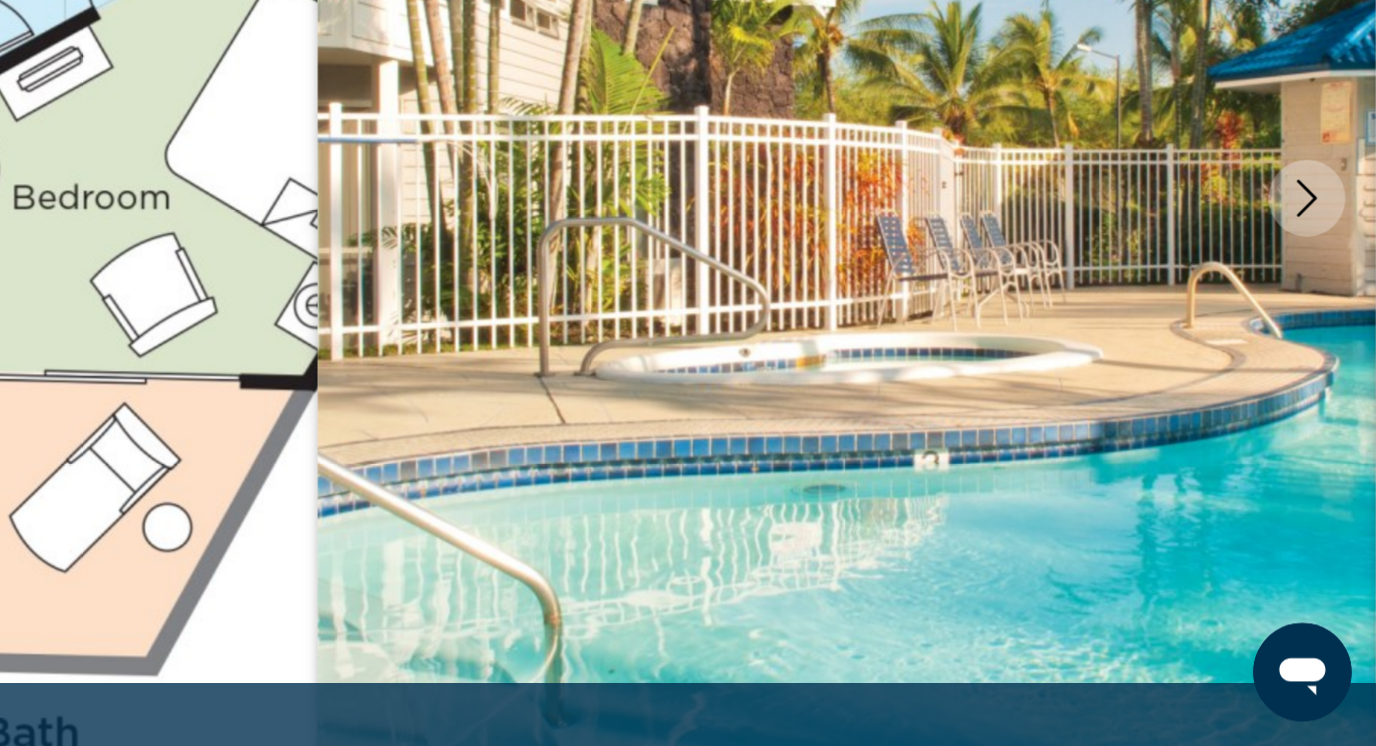 click 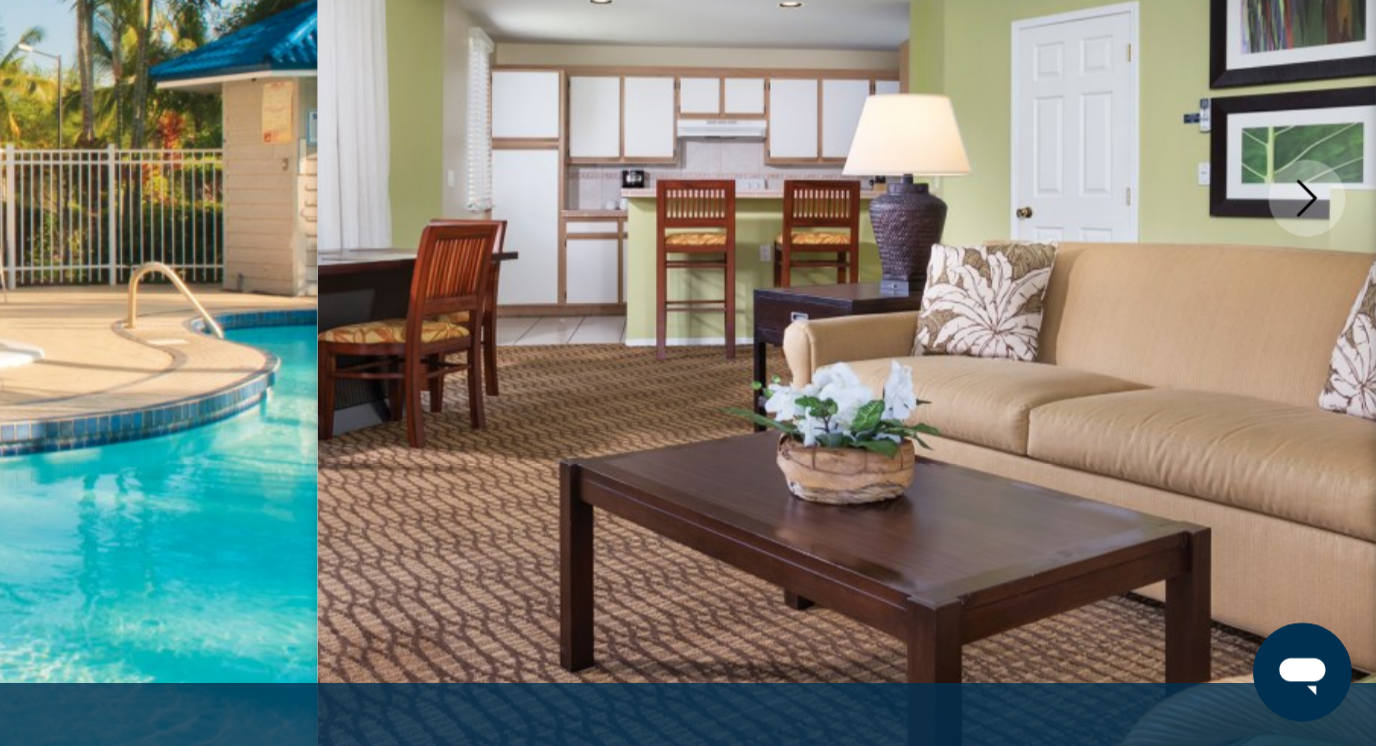 click 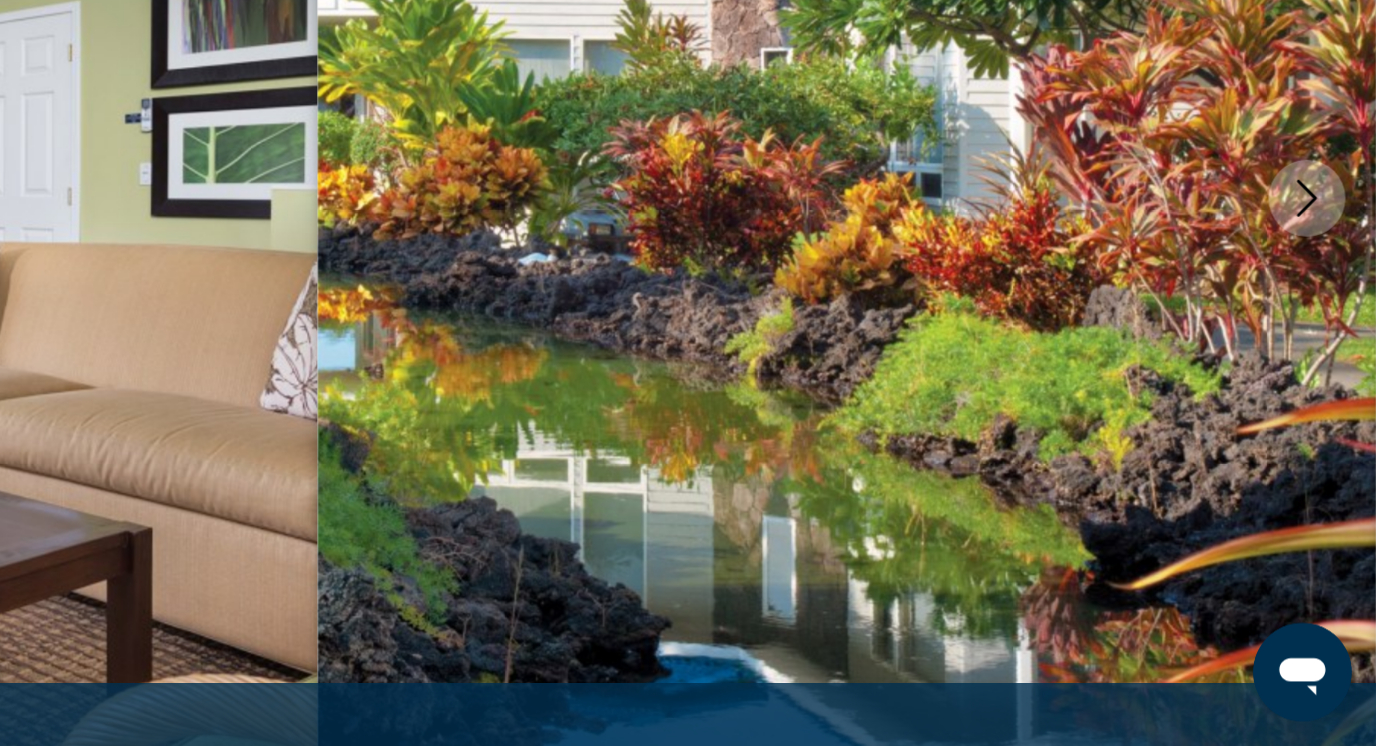 click 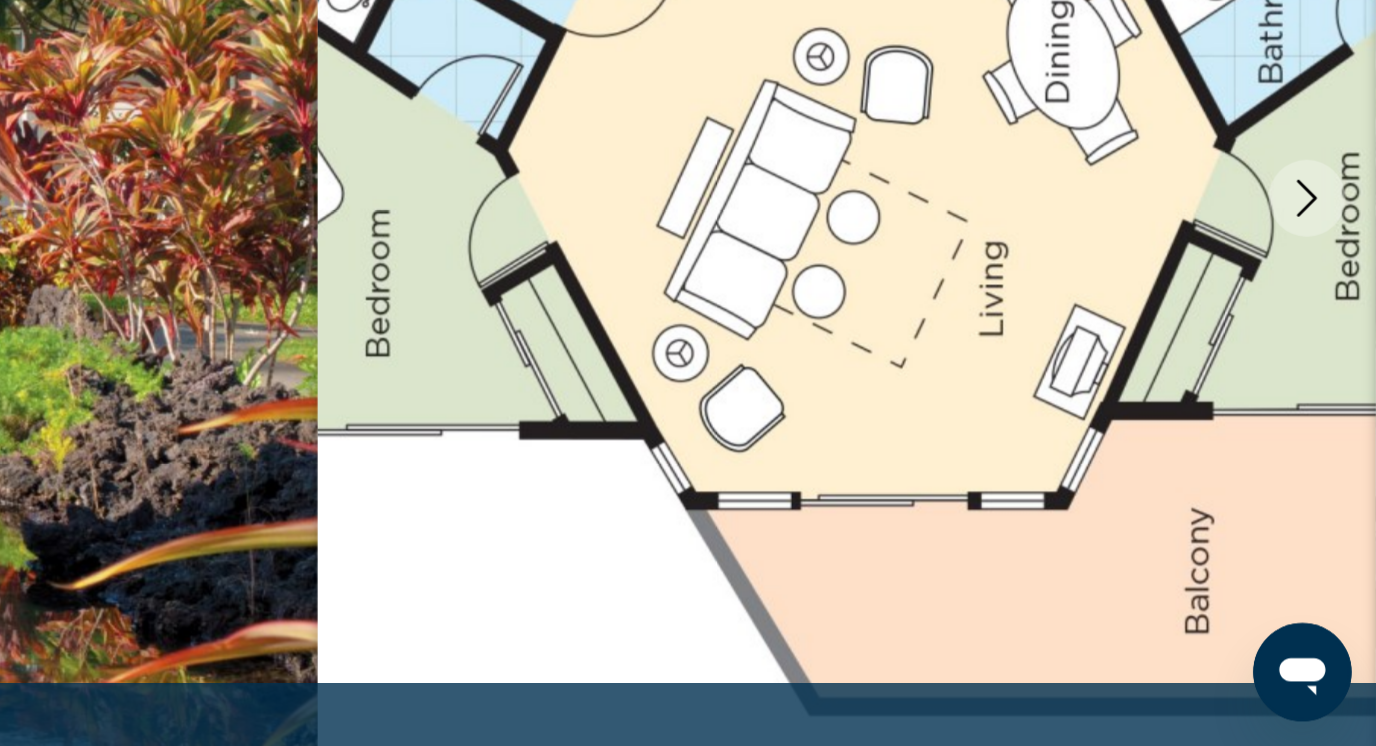 click 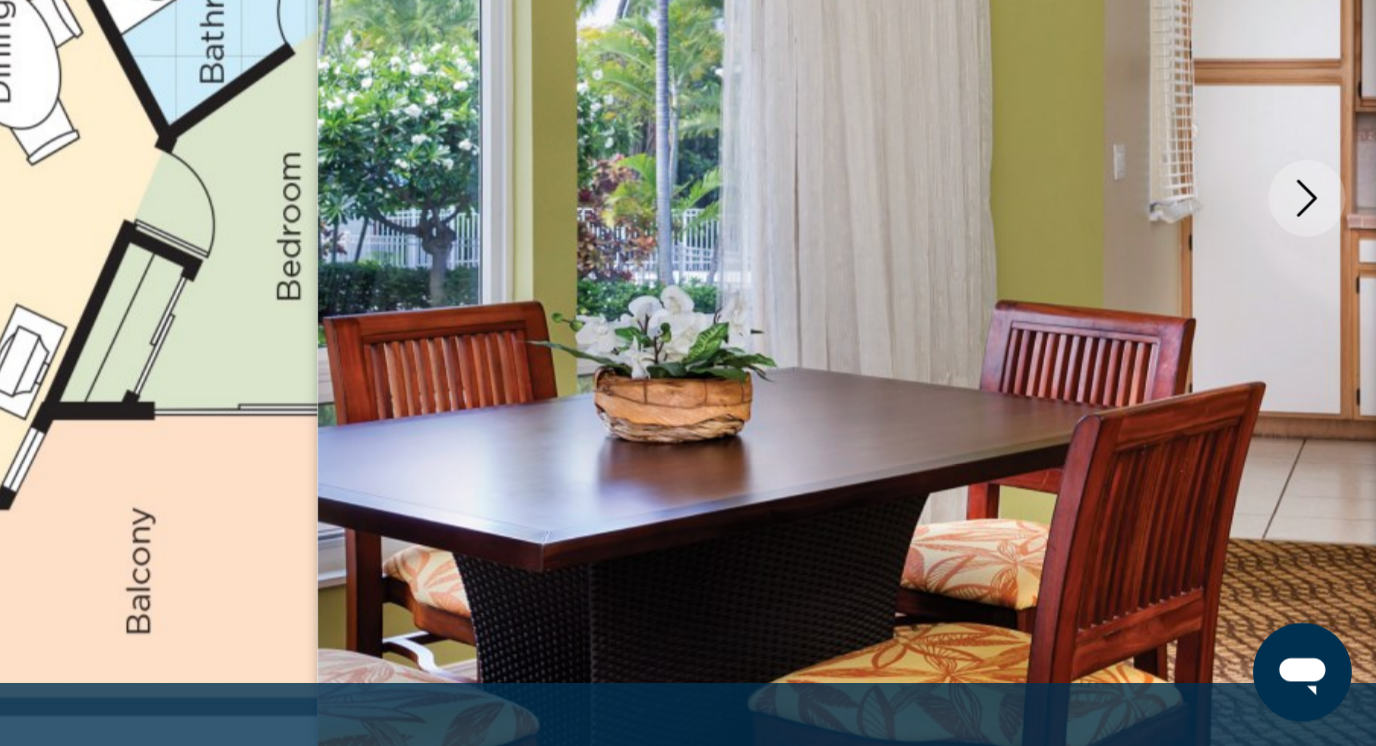 click 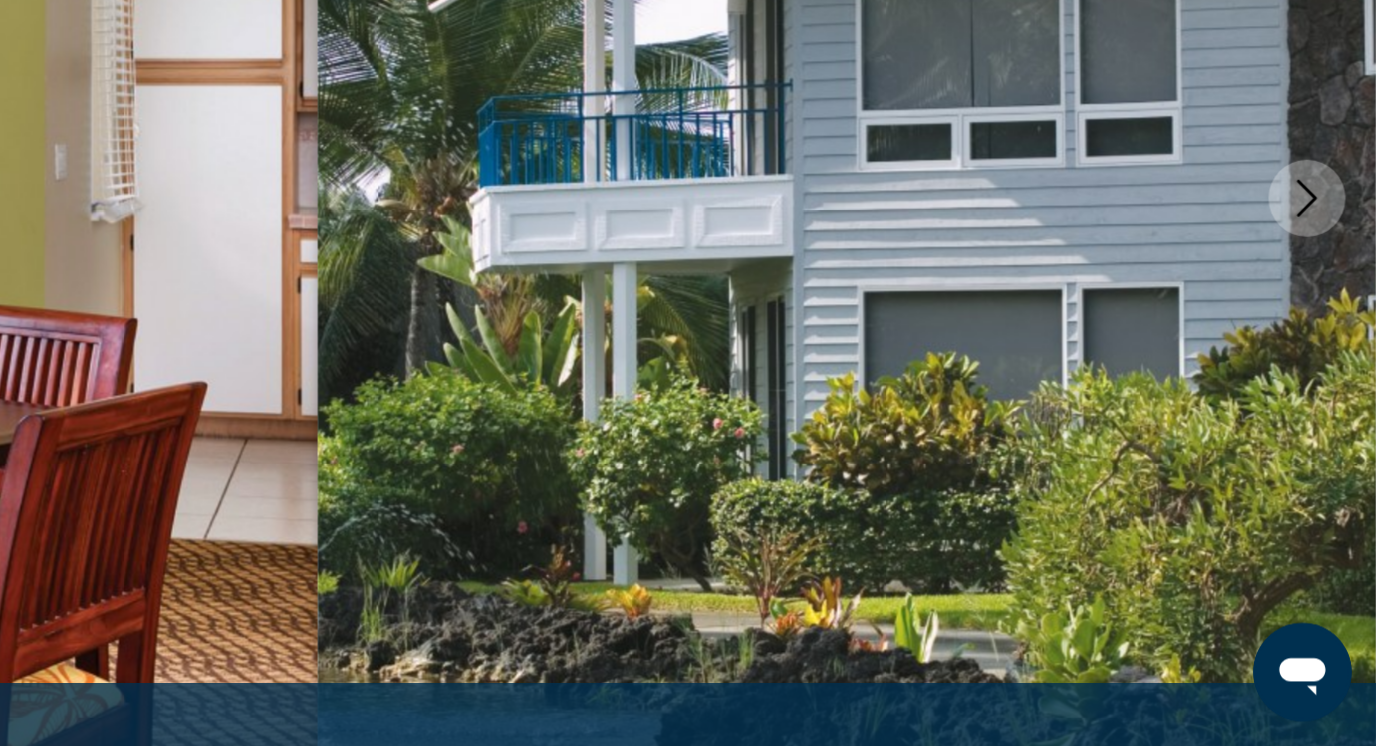 click 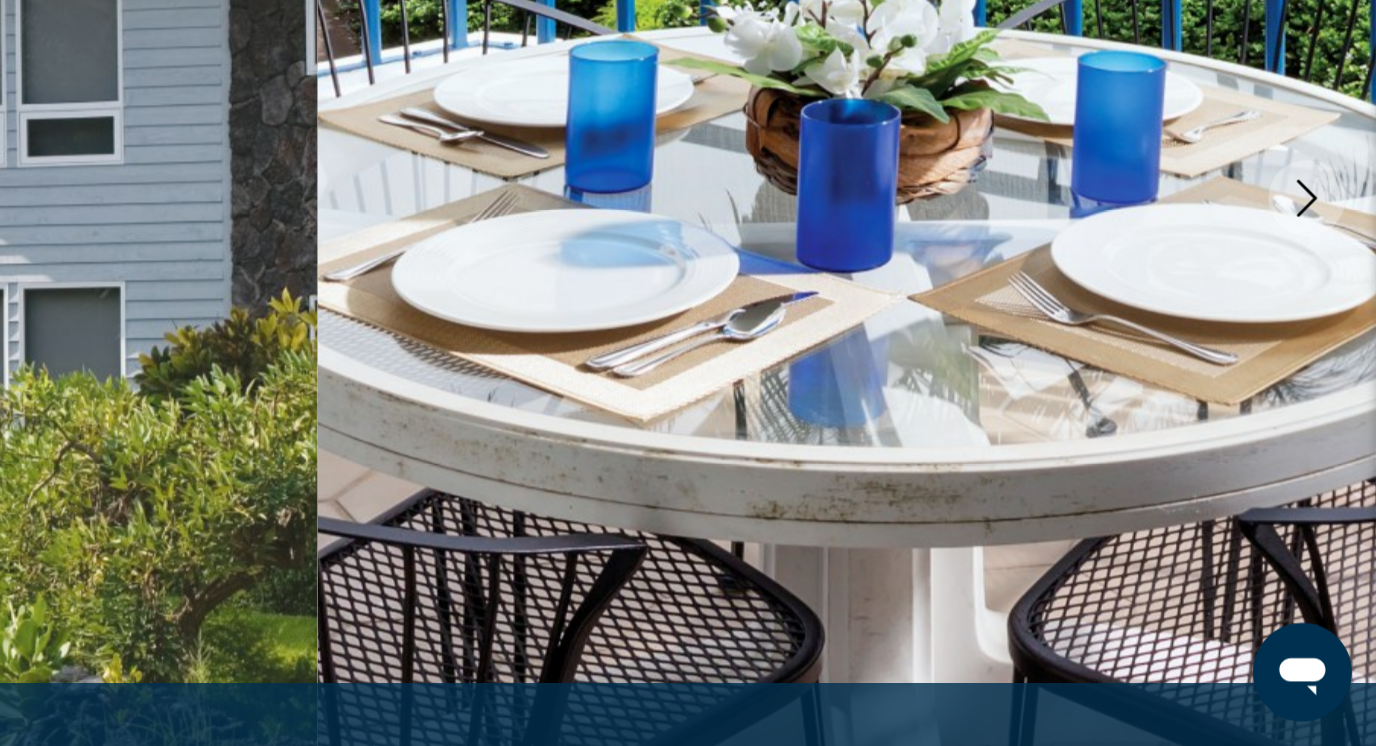 click 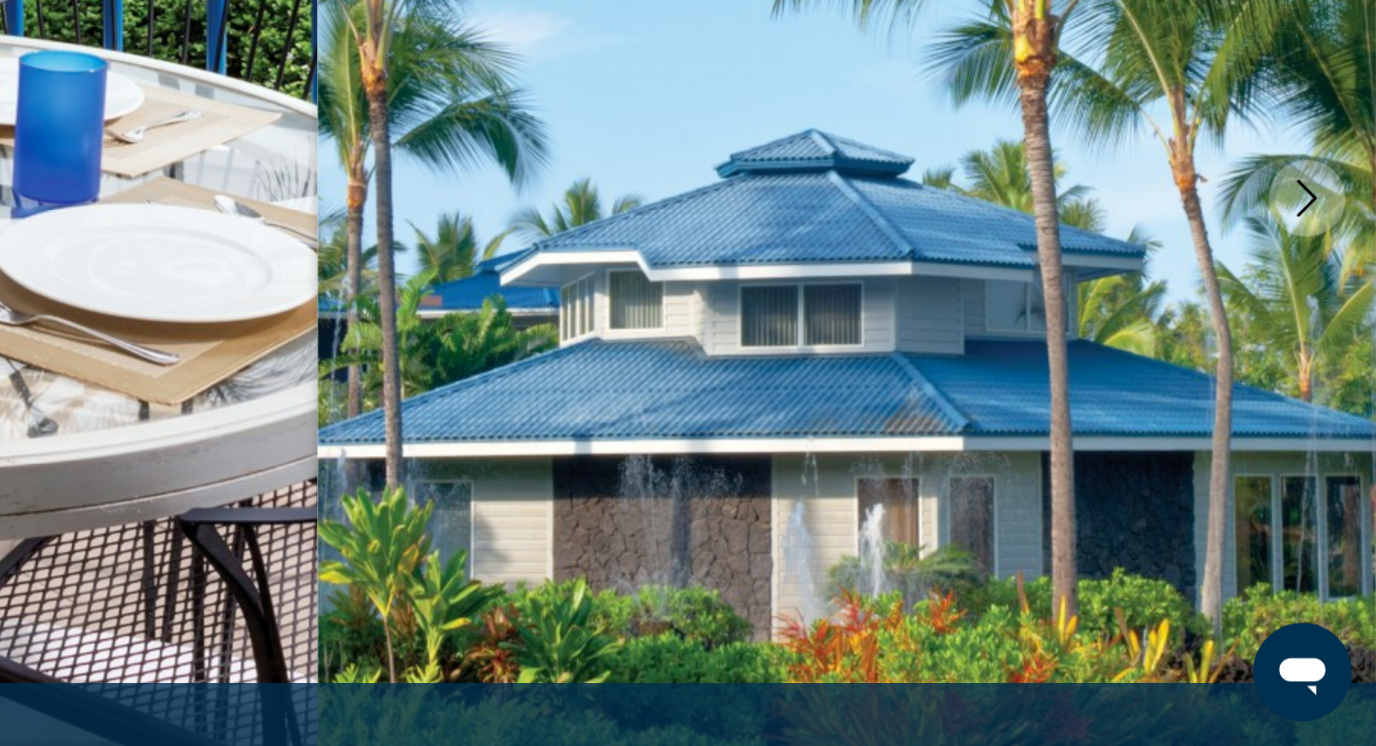 click 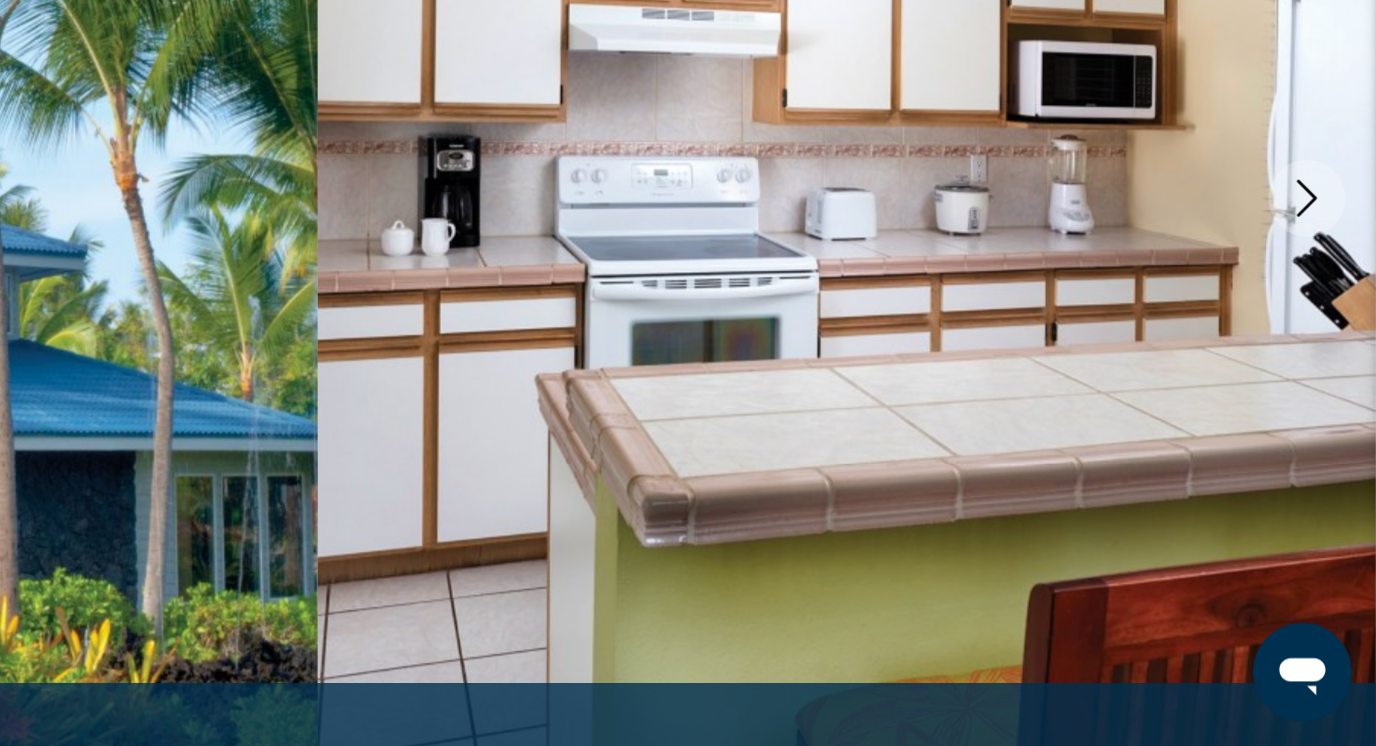 click 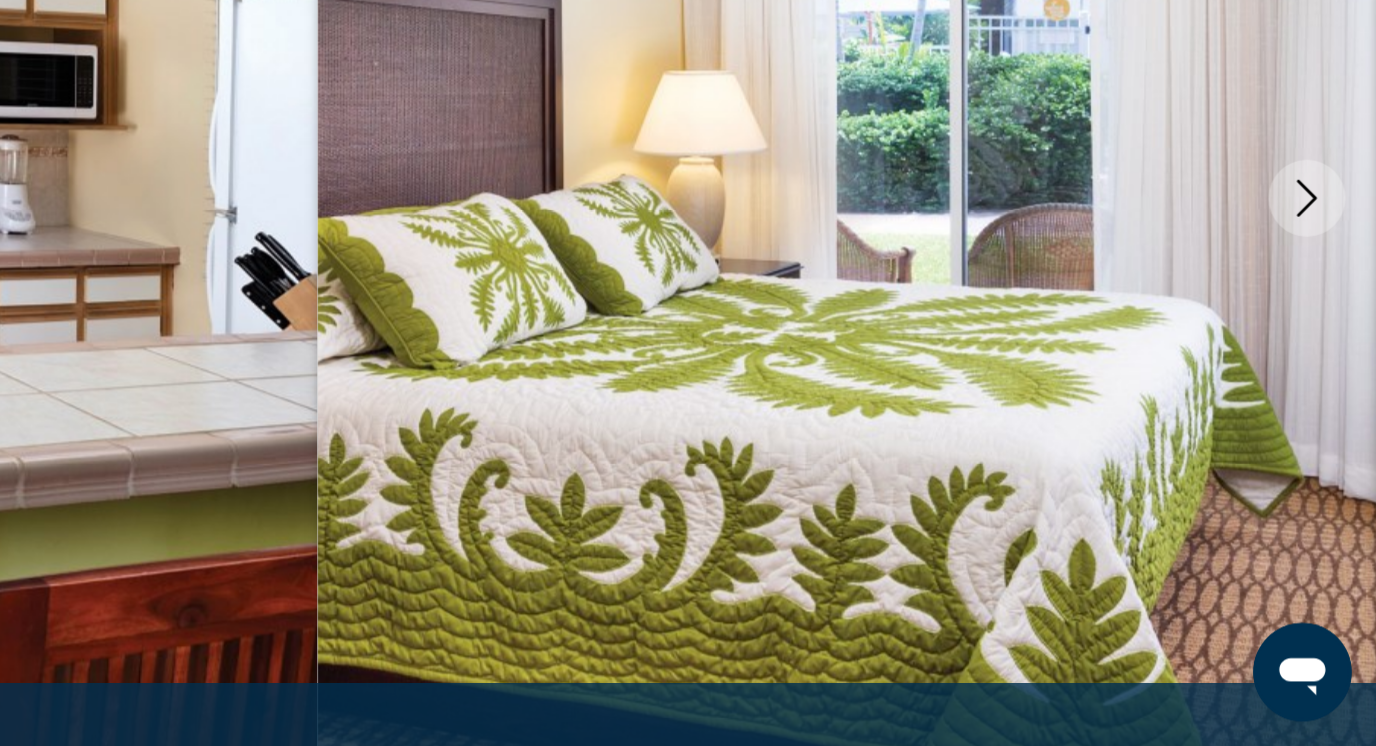 click 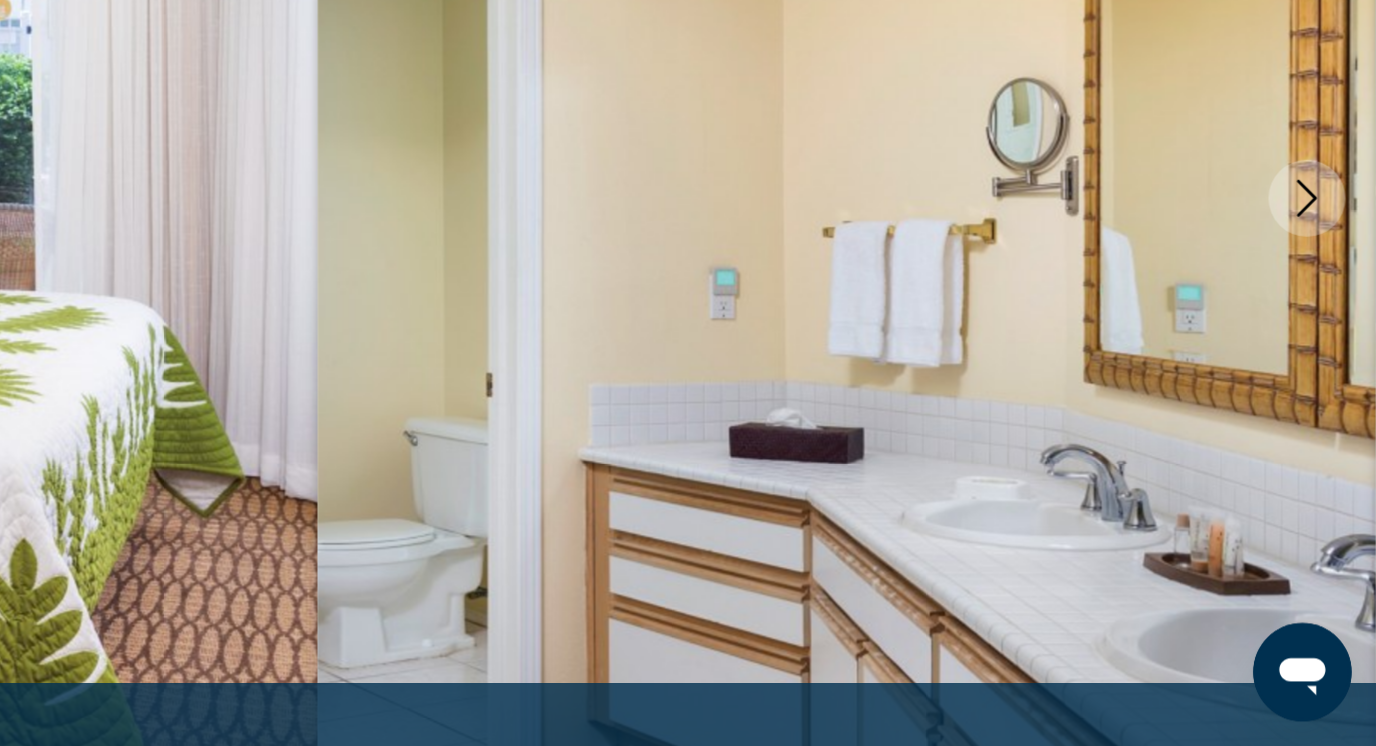 click 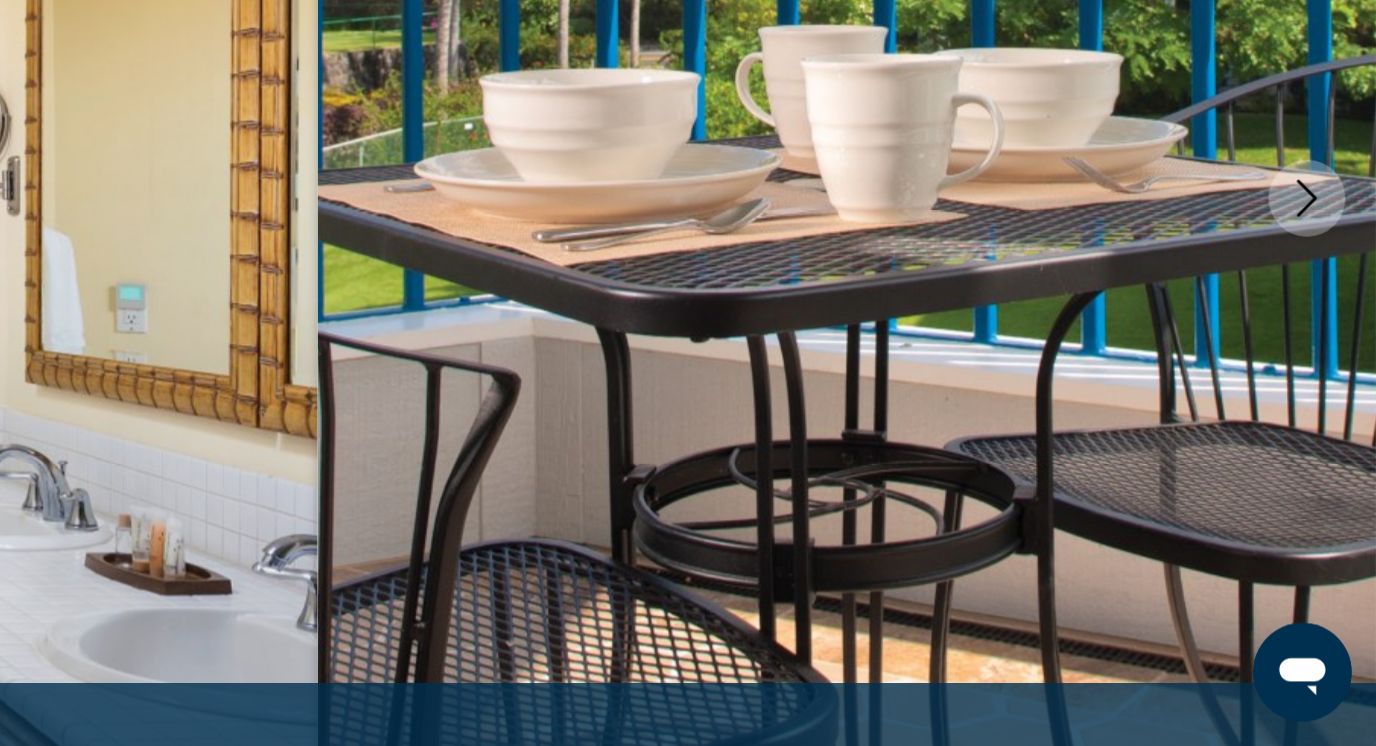 click 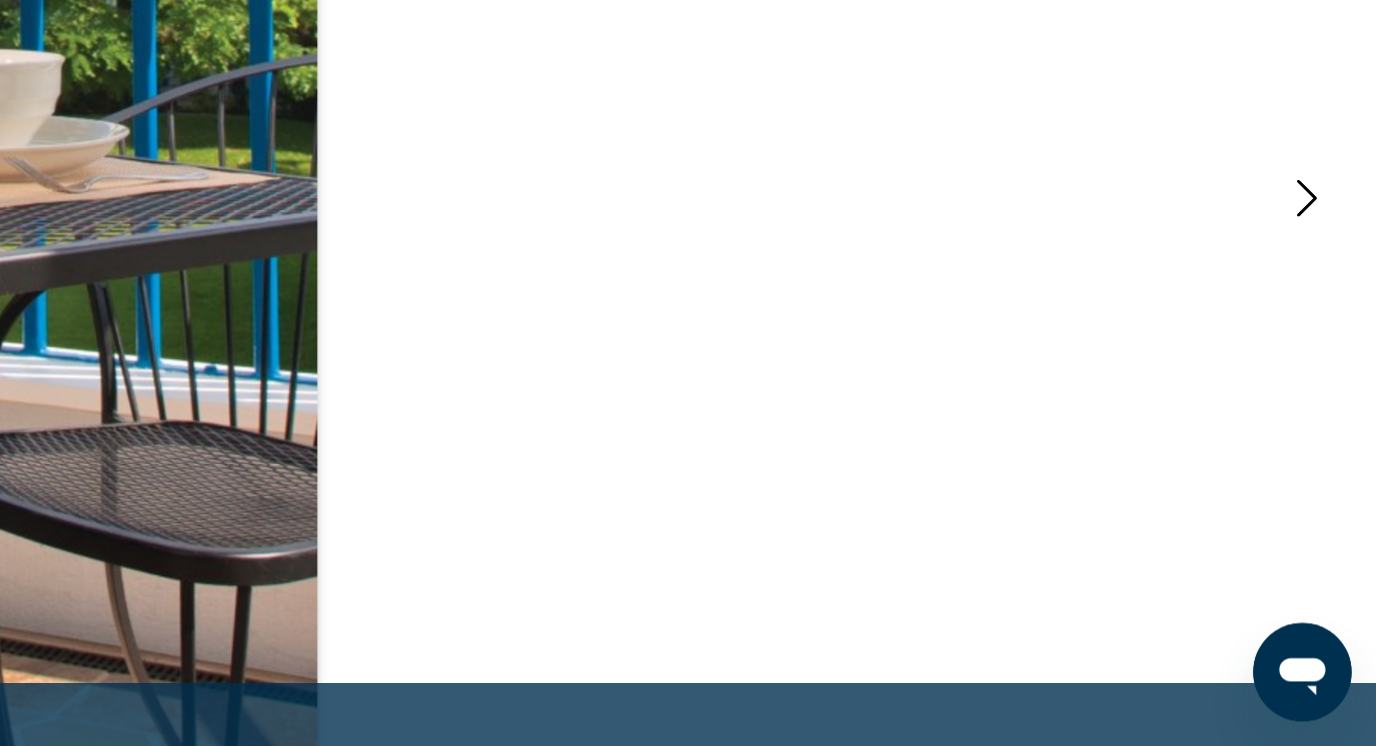 click 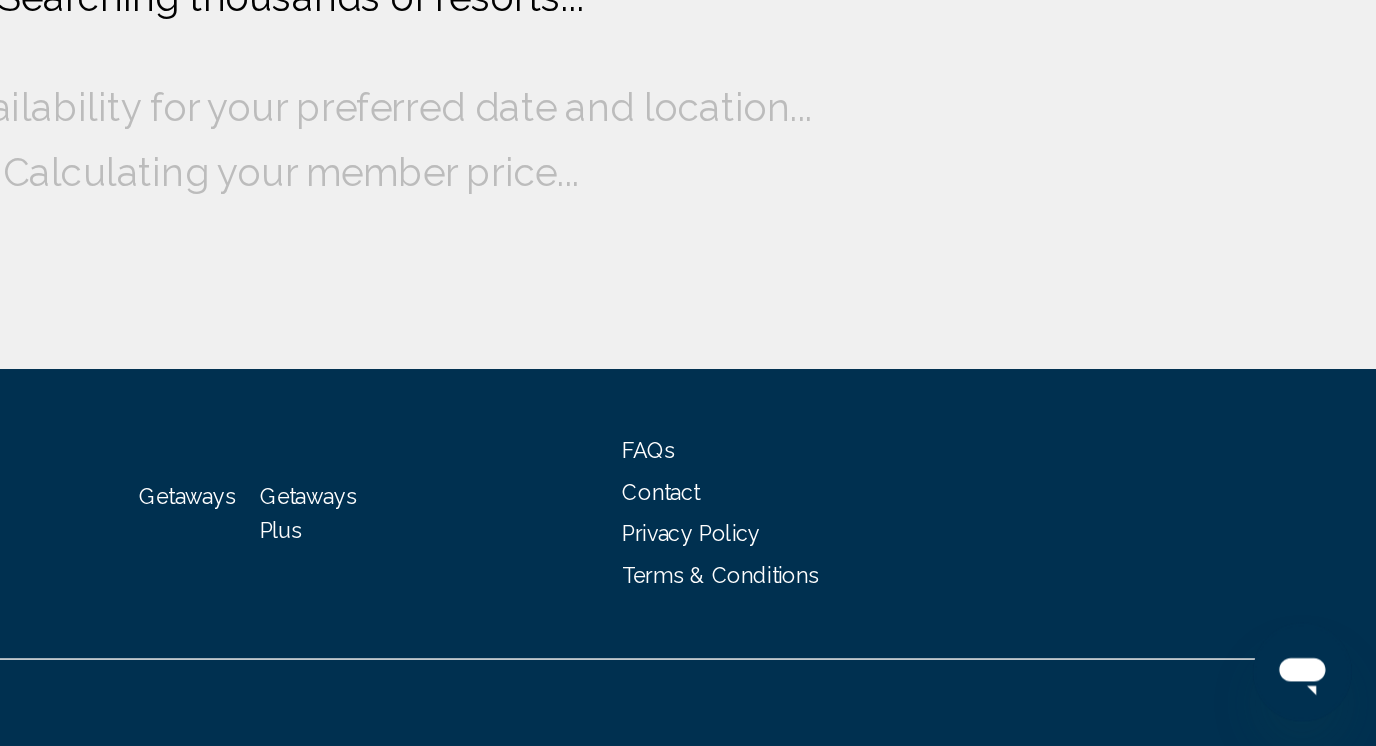 scroll, scrollTop: 0, scrollLeft: 0, axis: both 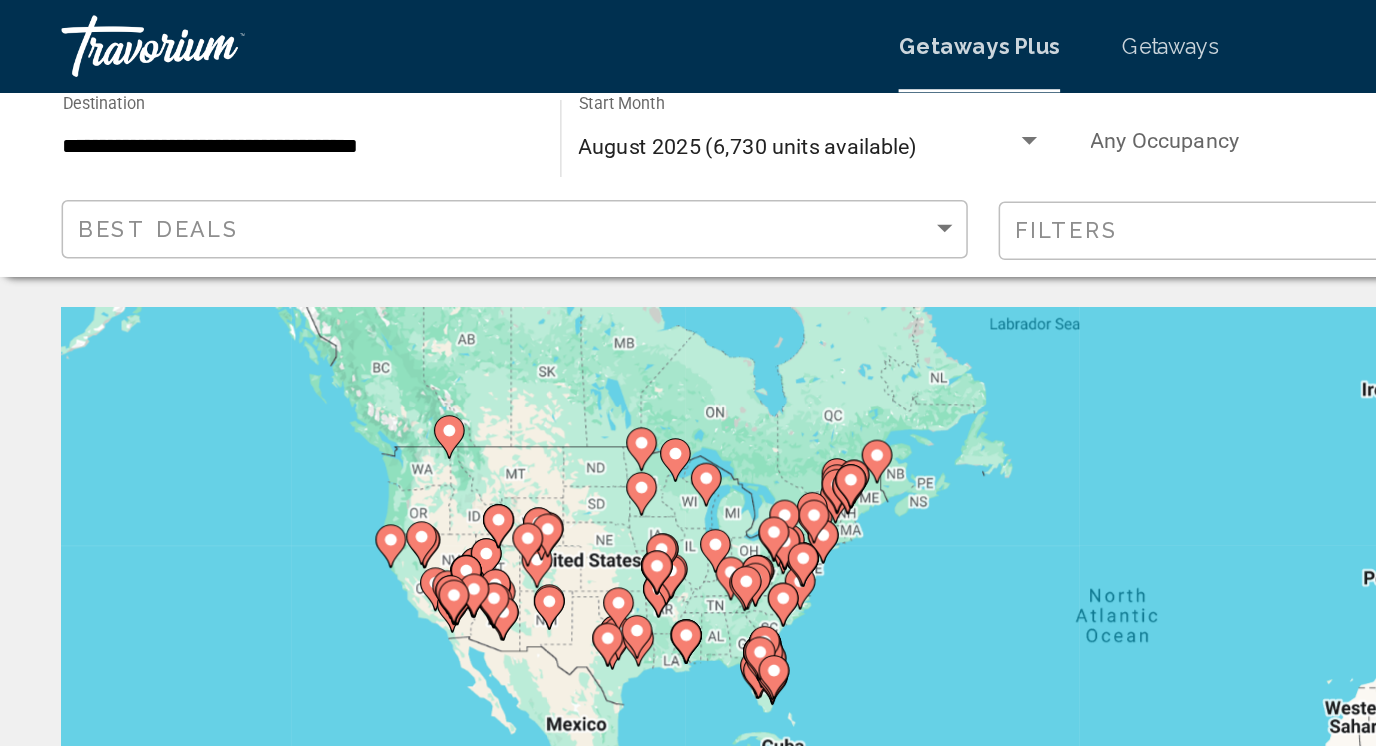 drag, startPoint x: 220, startPoint y: 382, endPoint x: 321, endPoint y: 306, distance: 126.40016 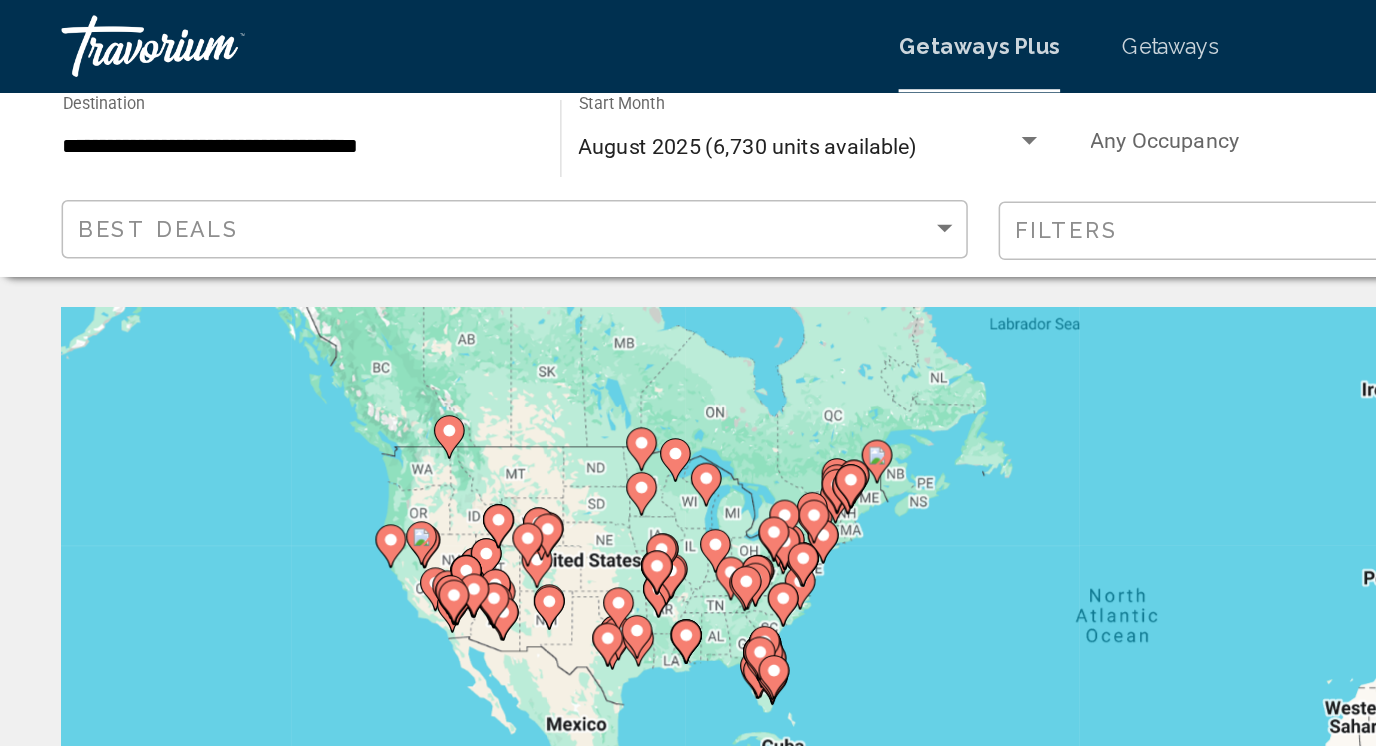 click on "To activate drag with keyboard, press Alt + Enter. Once in keyboard drag state, use the arrow keys to move the marker. To complete the drag, press the Enter key. To cancel, press Escape." at bounding box center [688, 500] 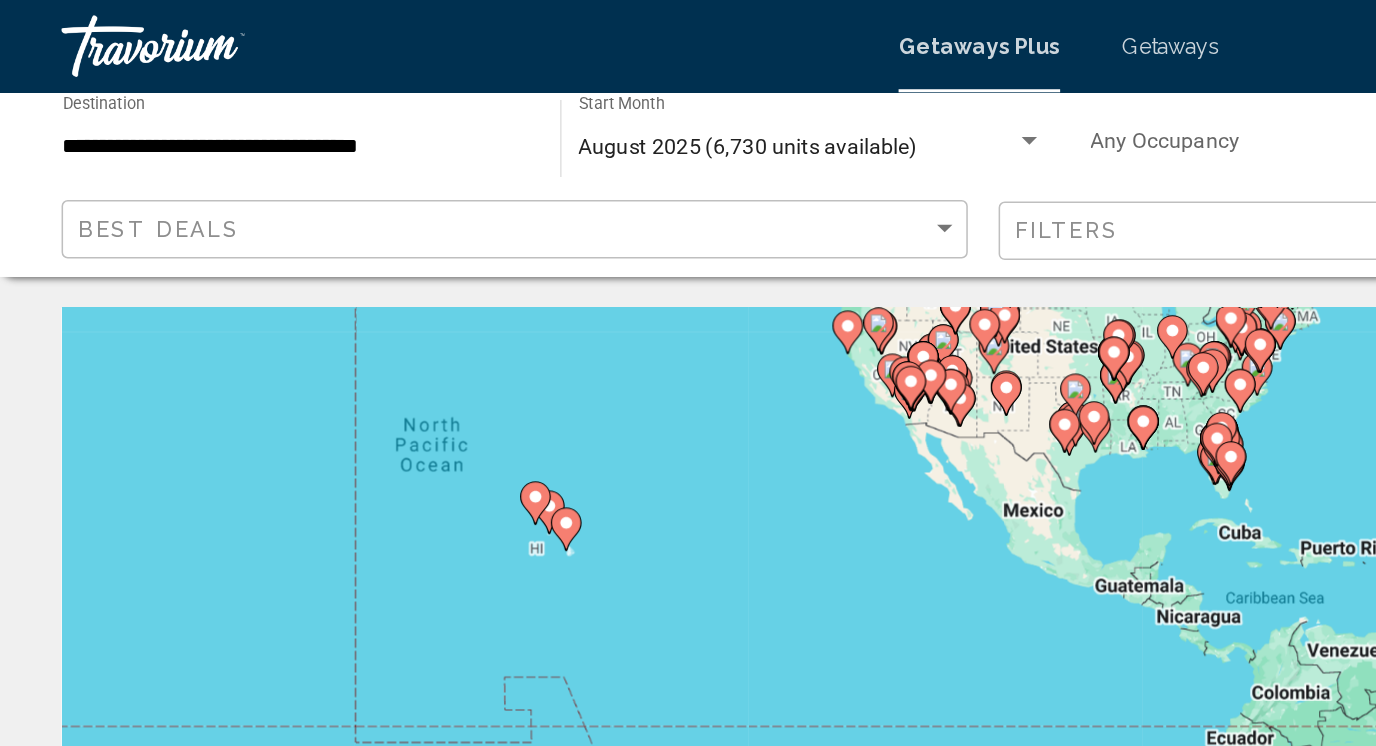 drag, startPoint x: 219, startPoint y: 386, endPoint x: 524, endPoint y: 245, distance: 336.0149 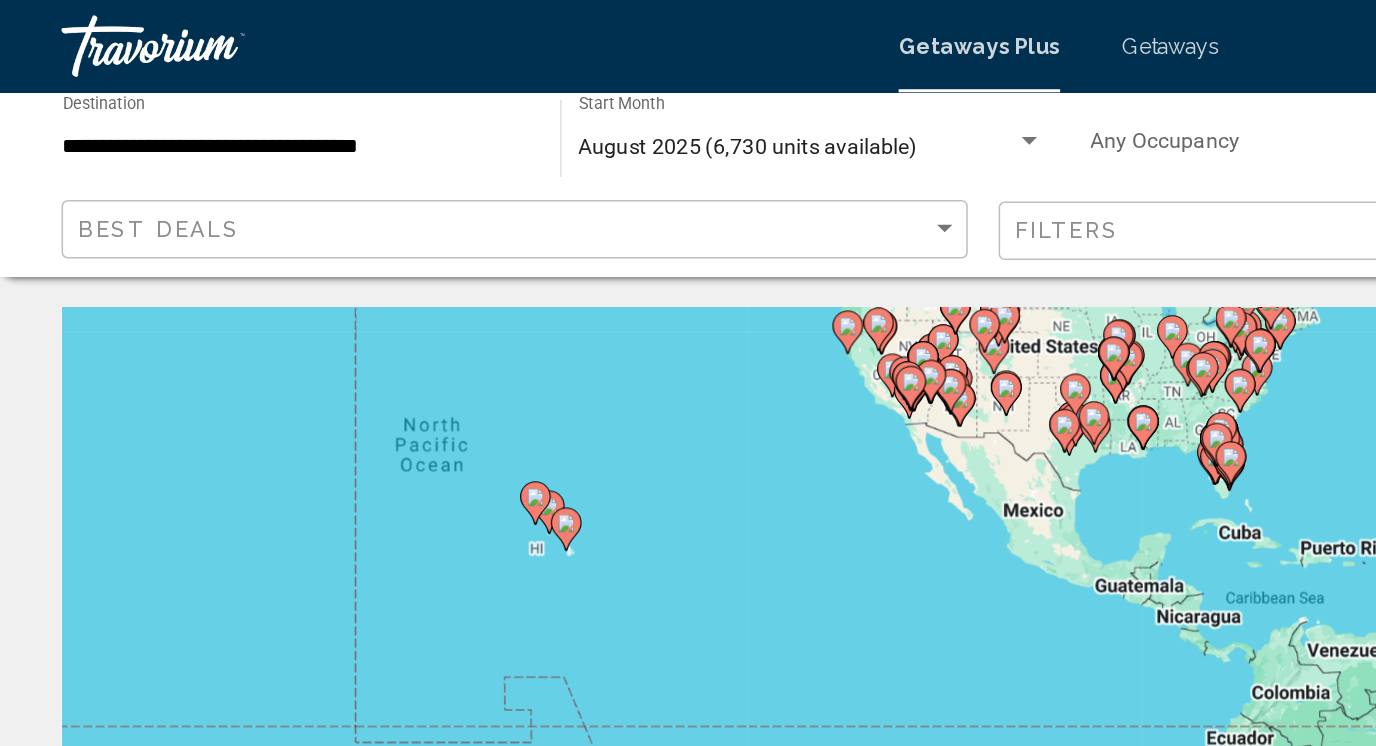 click on "To activate drag with keyboard, press Alt + Enter. Once in keyboard drag state, use the arrow keys to move the marker. To complete the drag, press the Enter key. To cancel, press Escape." at bounding box center (688, 500) 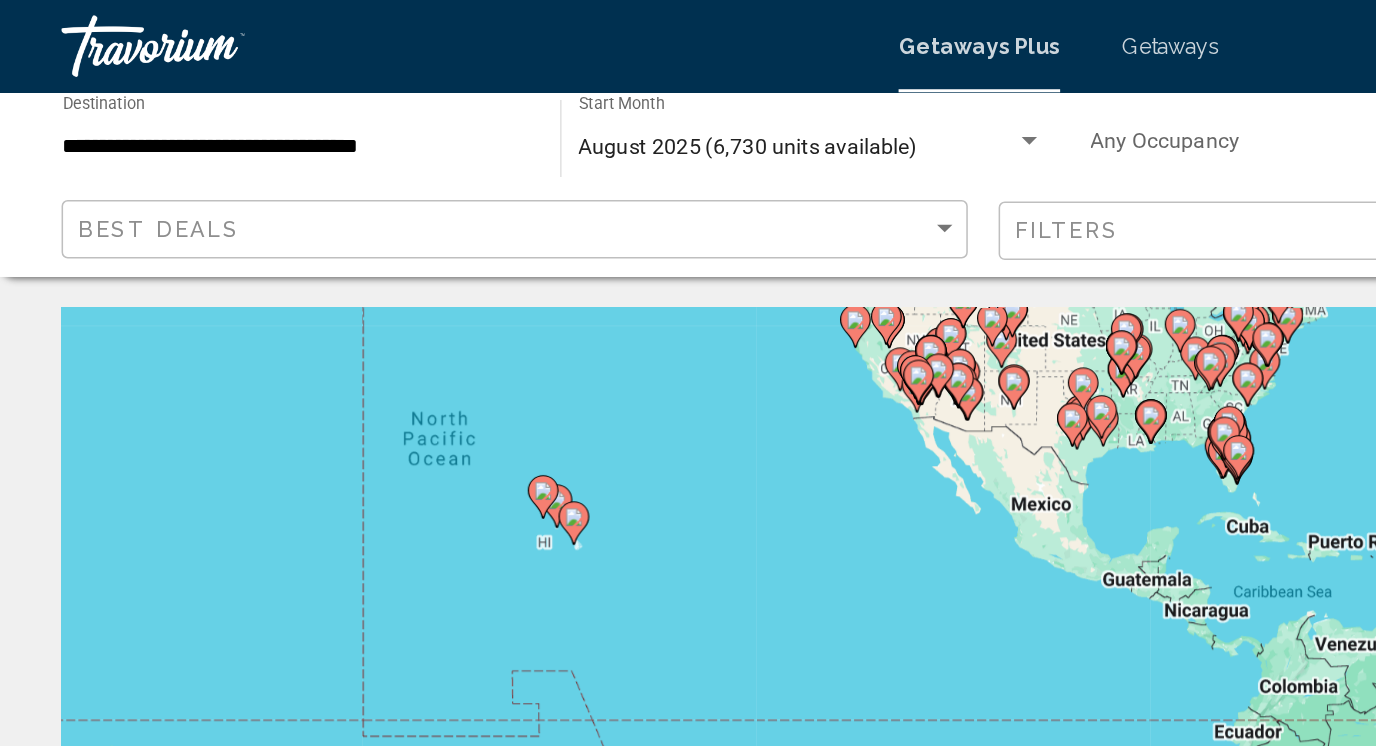 click at bounding box center [353, 323] 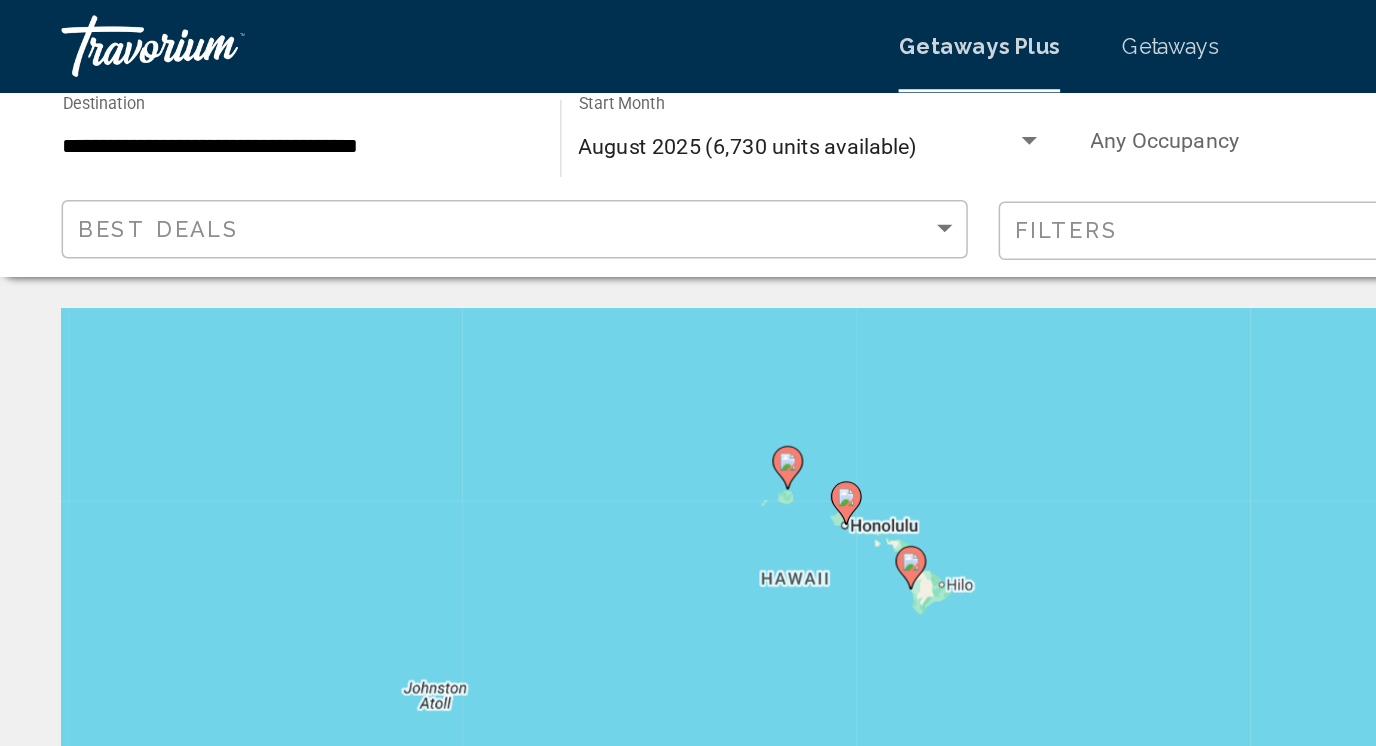 drag, startPoint x: 644, startPoint y: 431, endPoint x: 466, endPoint y: 248, distance: 255.29002 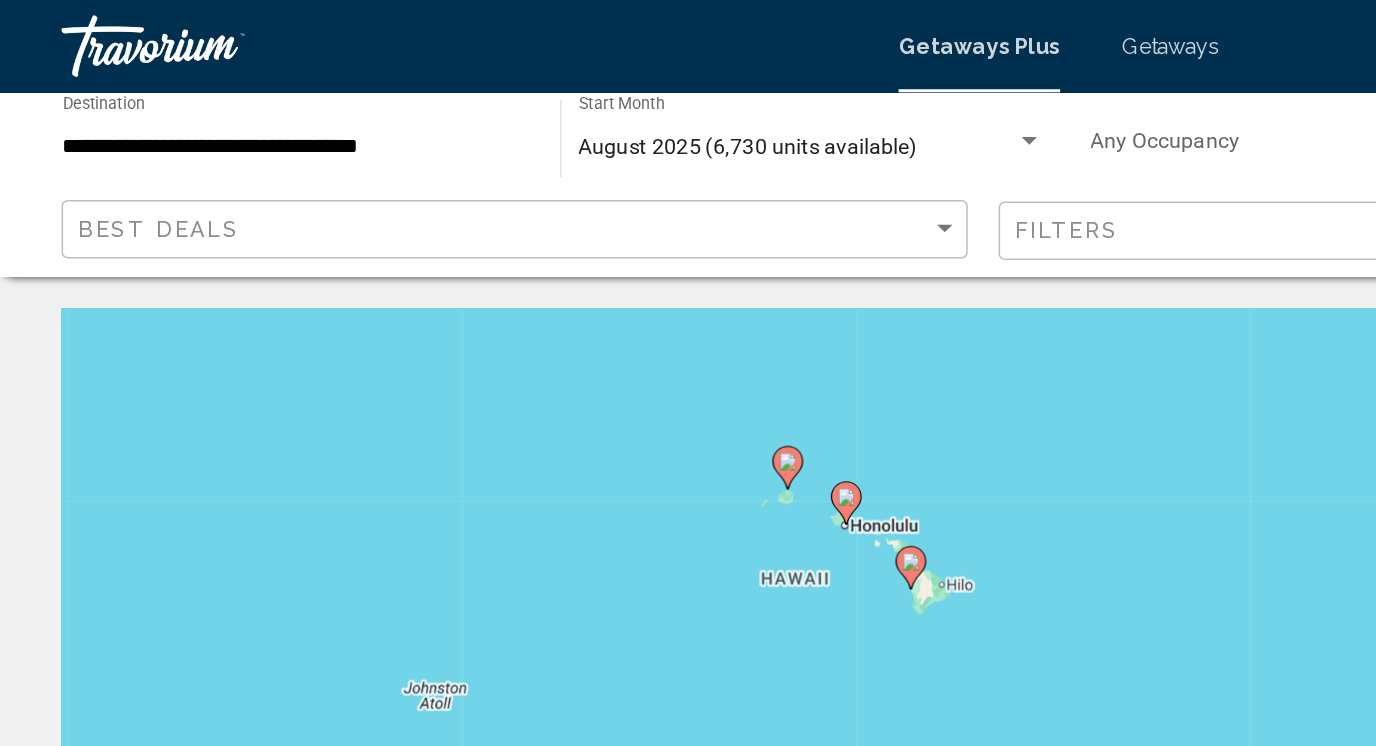 click 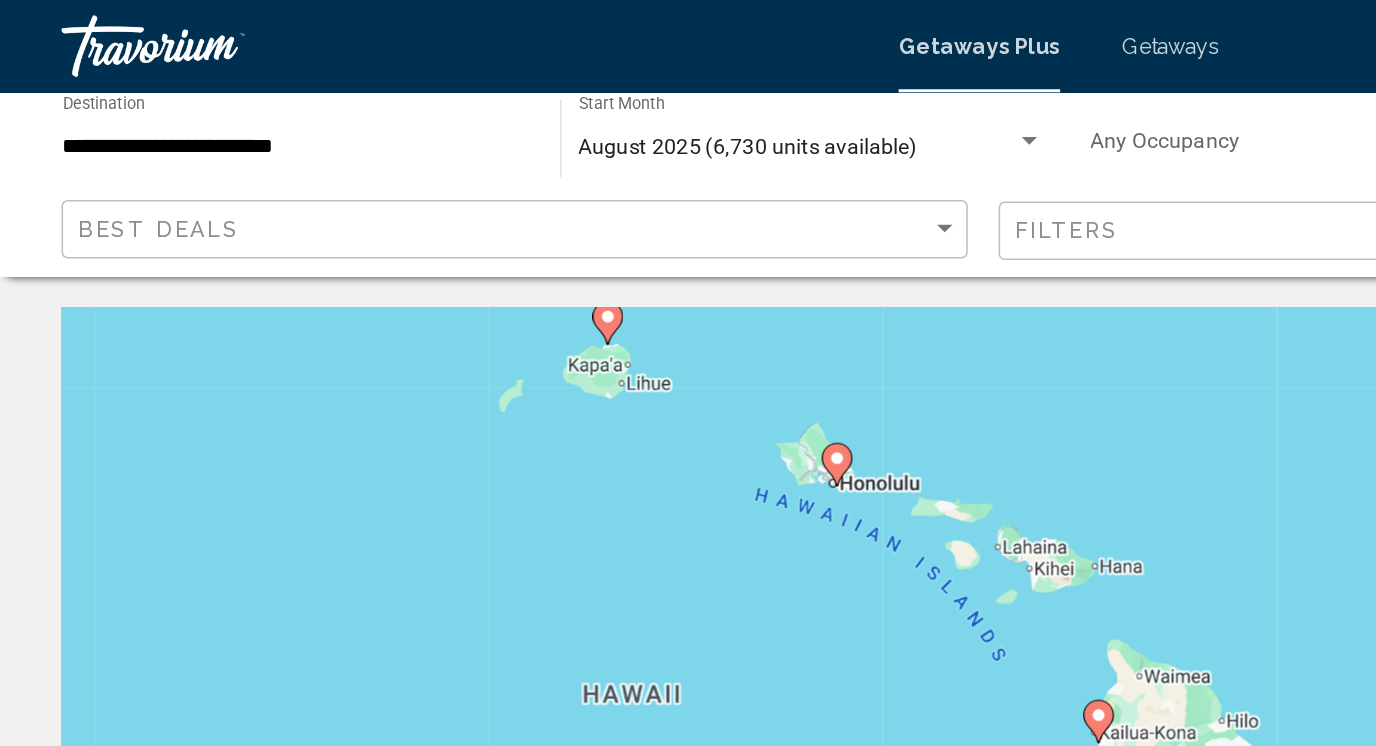 drag, startPoint x: 550, startPoint y: 327, endPoint x: 405, endPoint y: 141, distance: 235.84105 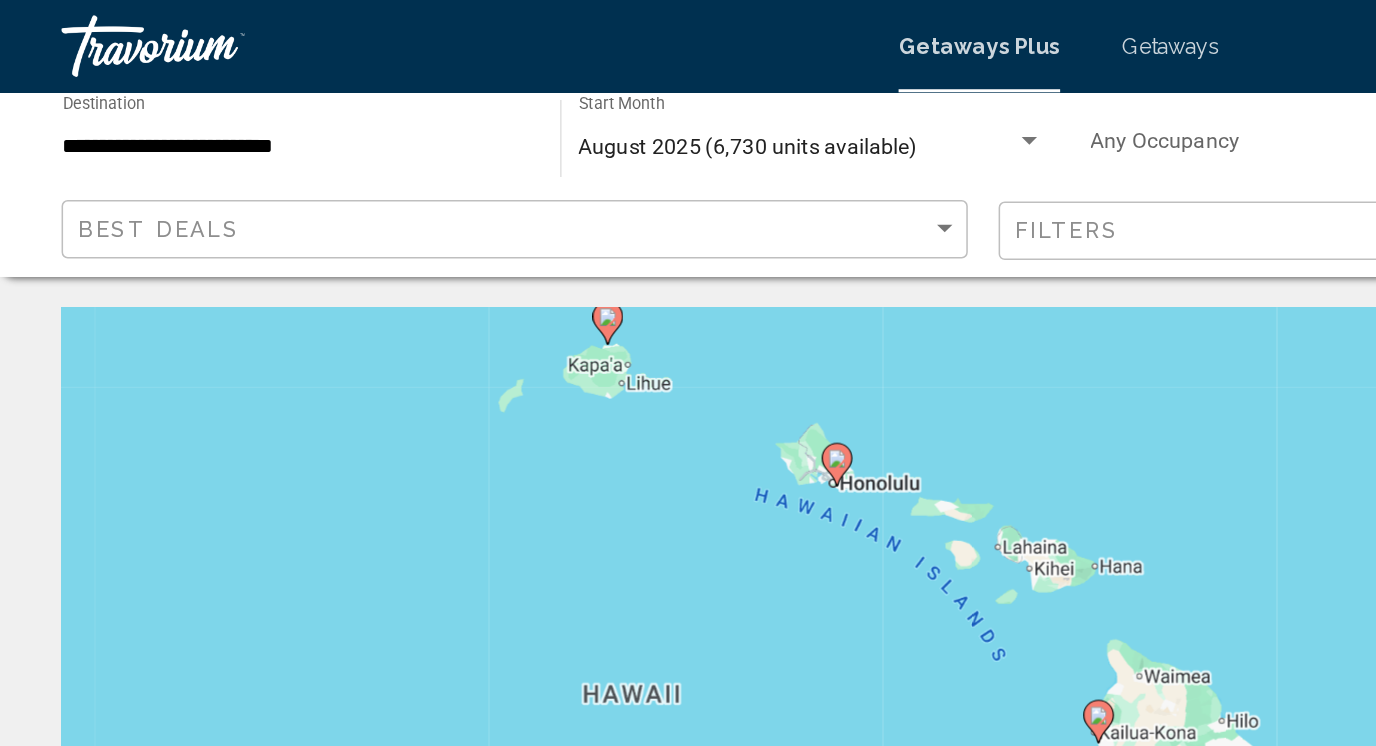 click 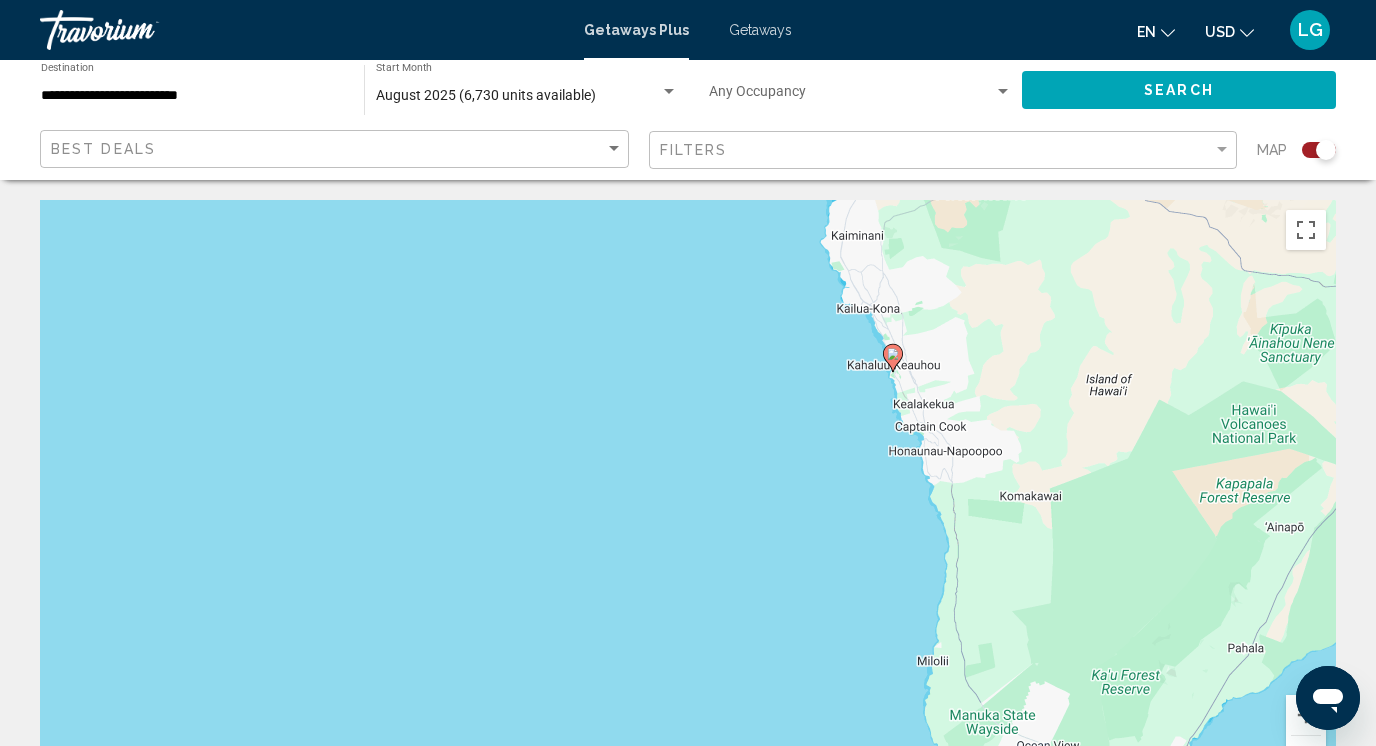 click 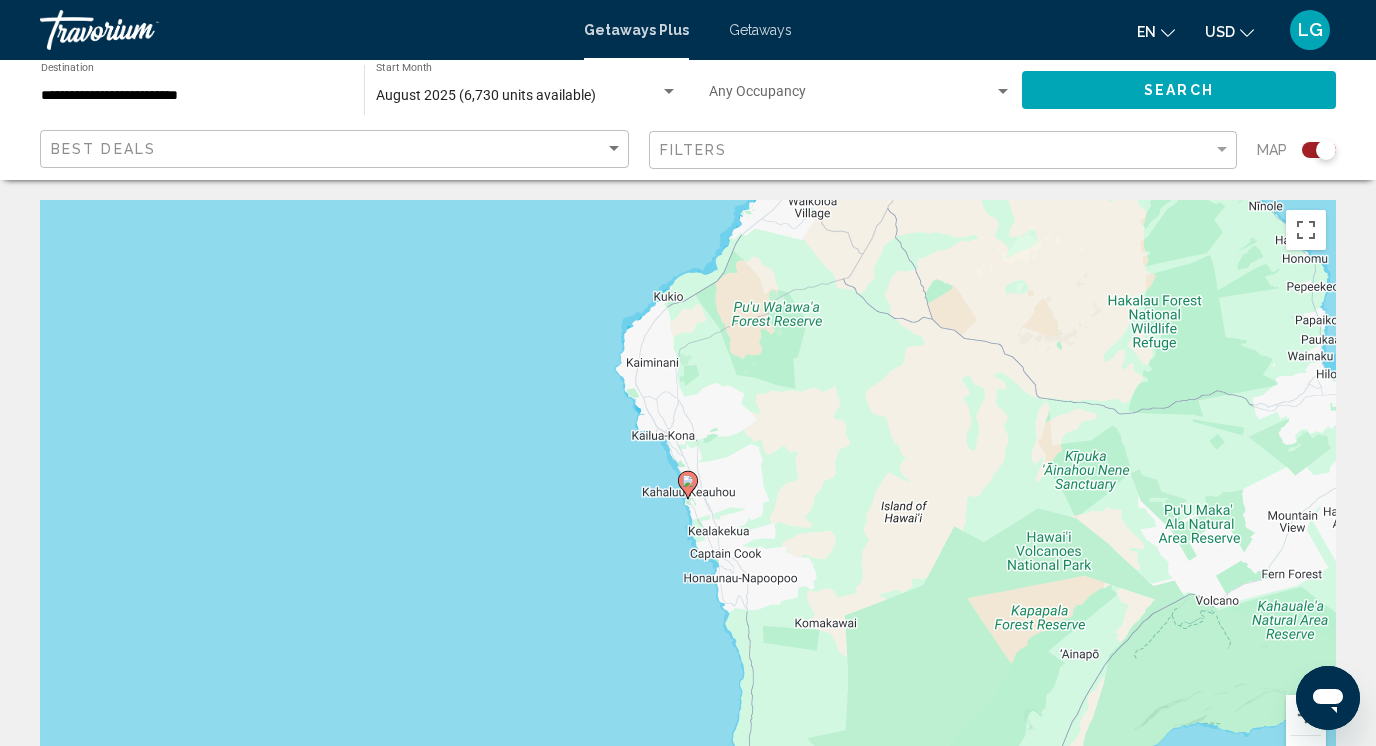 click 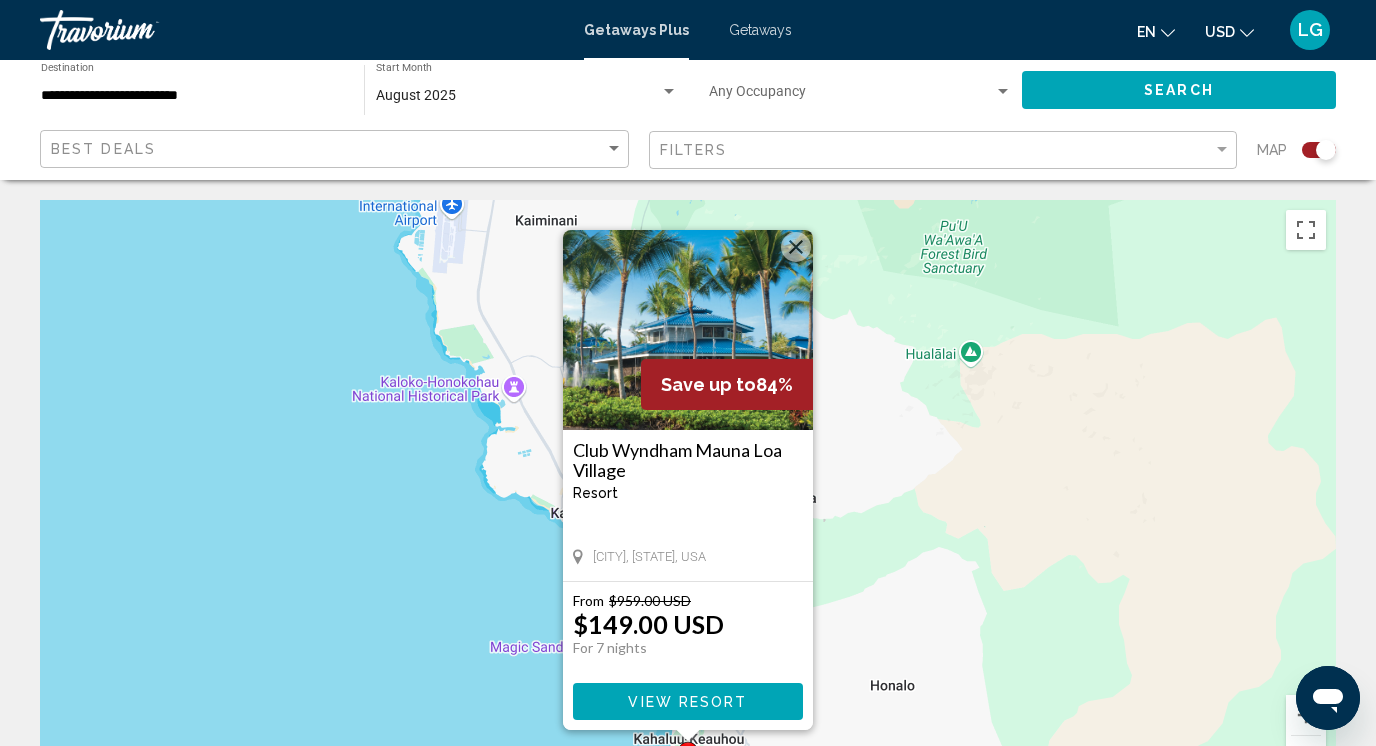 click on "Save up to 84% Club Wyndham Mauna Loa Village Resort - This is an adults only resort [CITY], [STATE], USA From $959.00 USD $149.00 USD For 7 nights You save $810.00 USD View Resort" at bounding box center [688, 500] 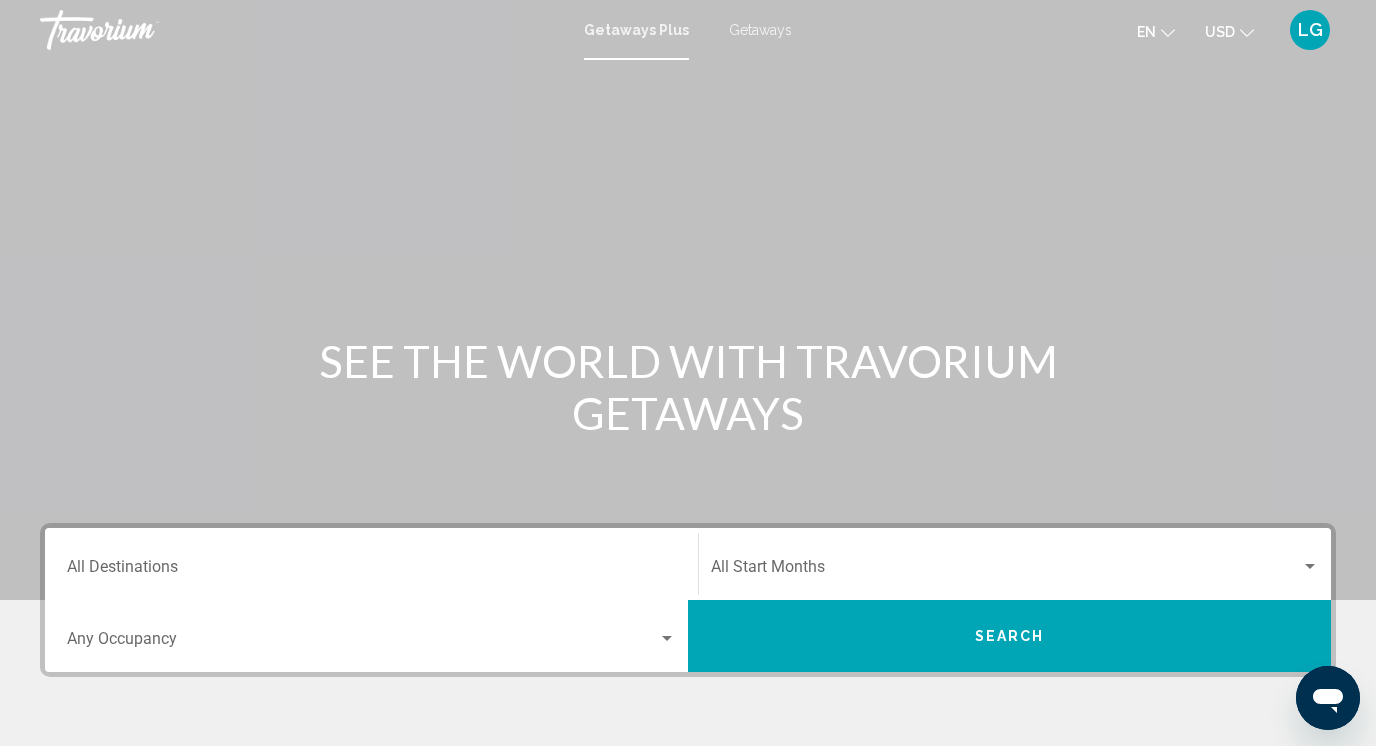 click on "Destination All Destinations" at bounding box center [371, 571] 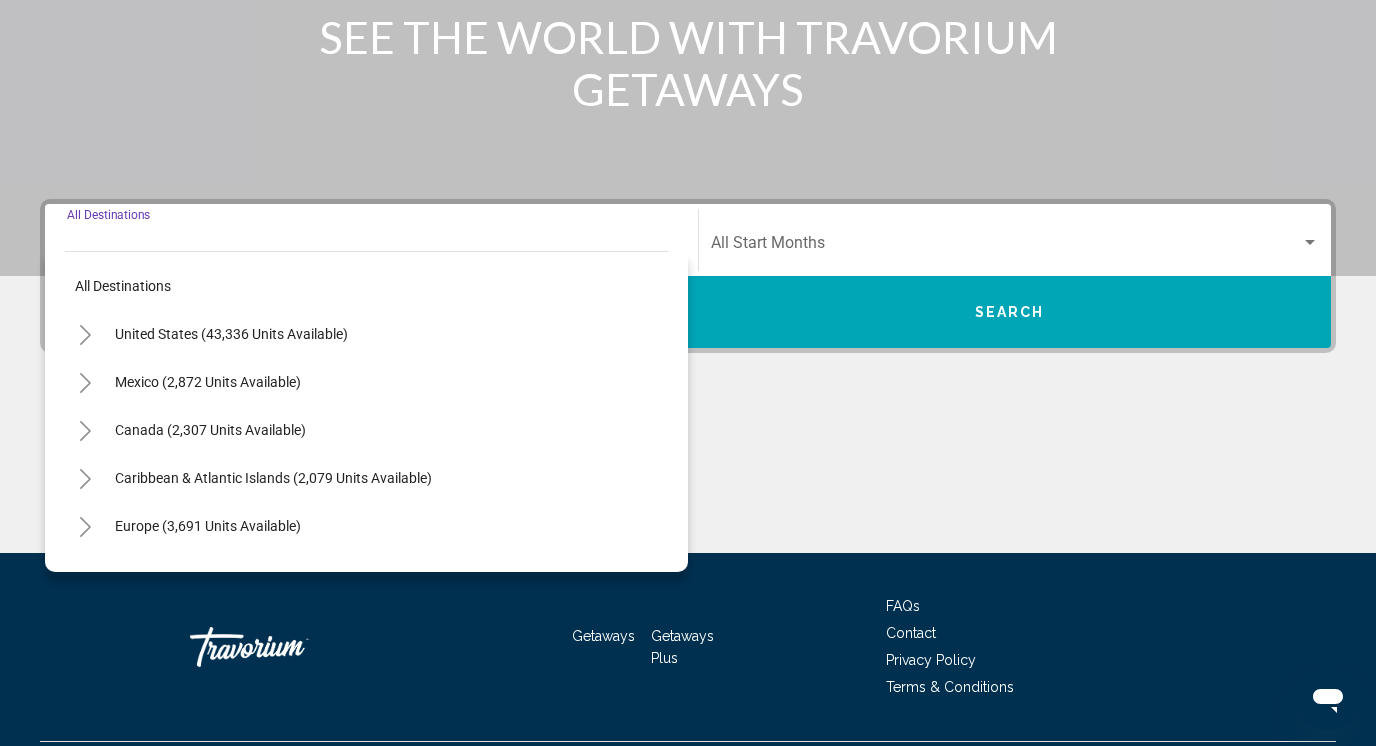 scroll, scrollTop: 376, scrollLeft: 0, axis: vertical 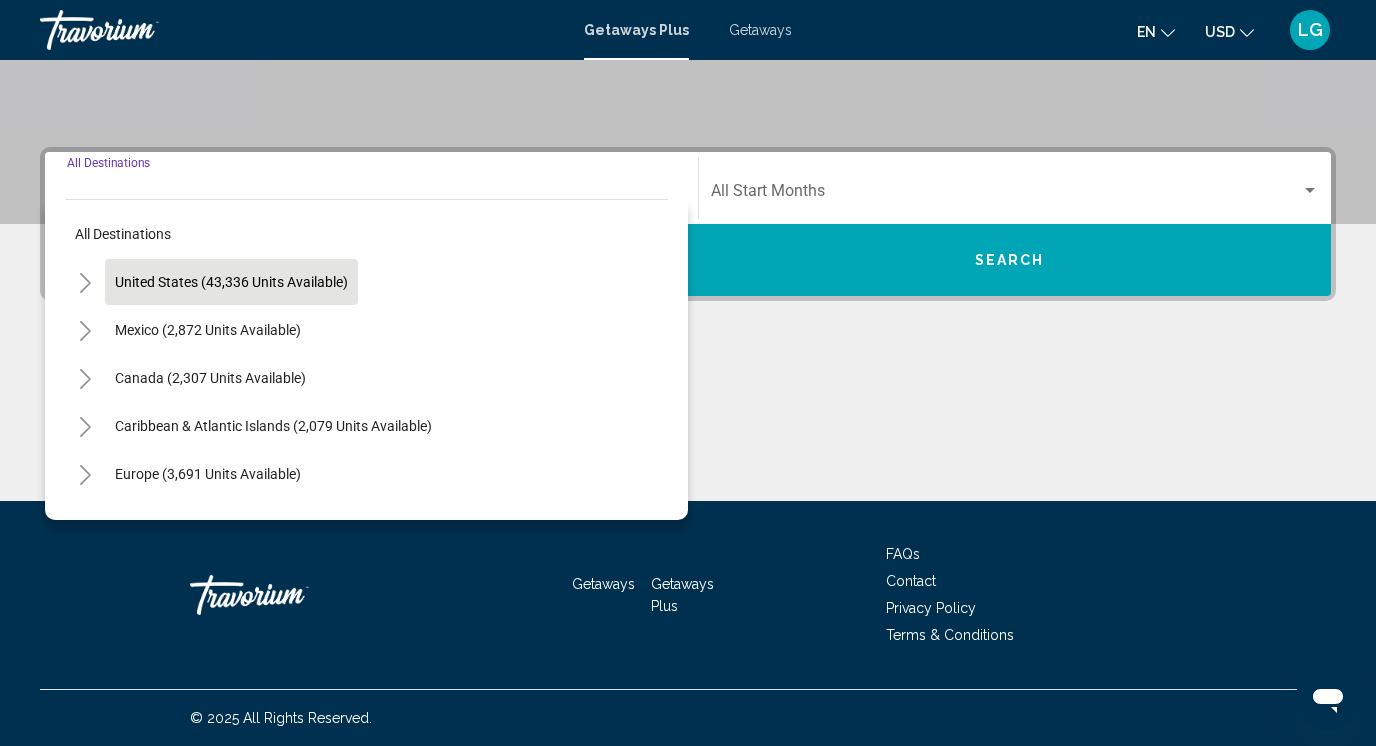 click on "United States (43,336 units available)" at bounding box center (208, 330) 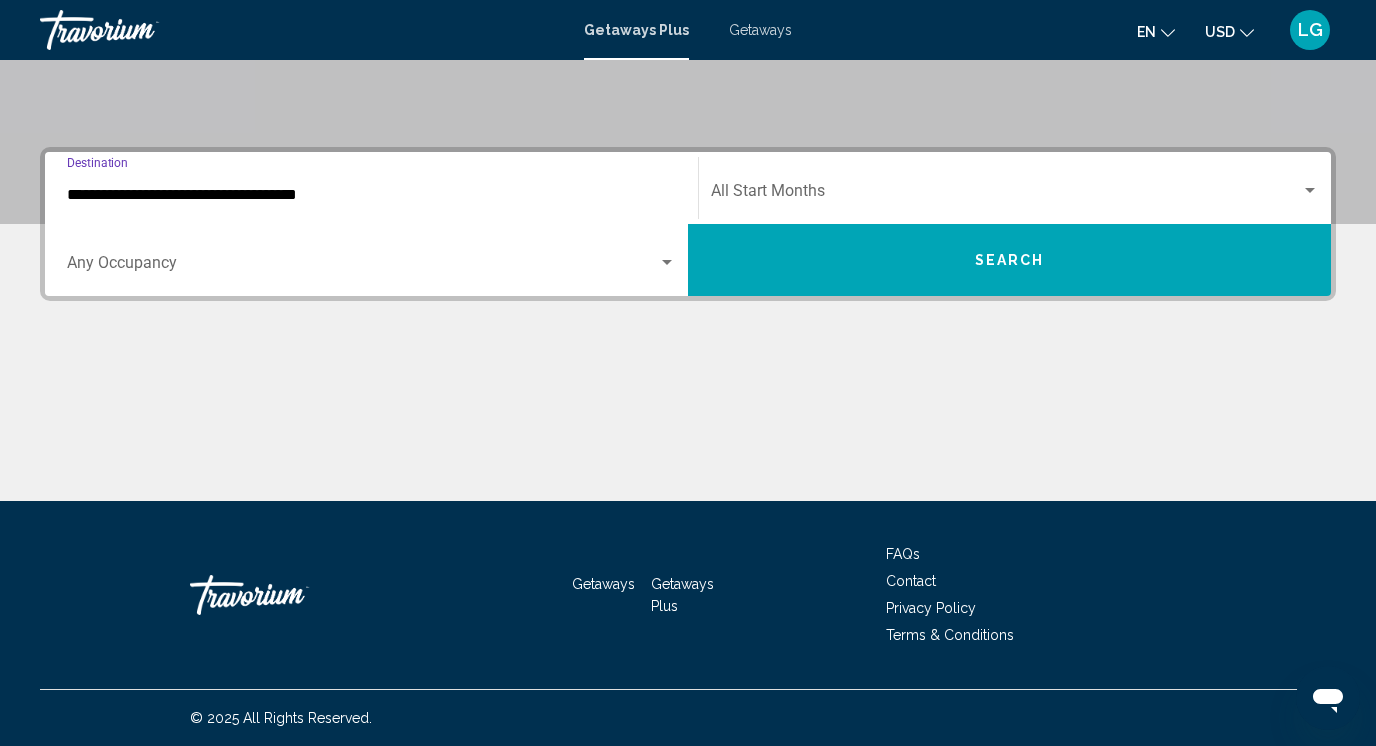 click on "Occupancy Any Occupancy" at bounding box center [371, 260] 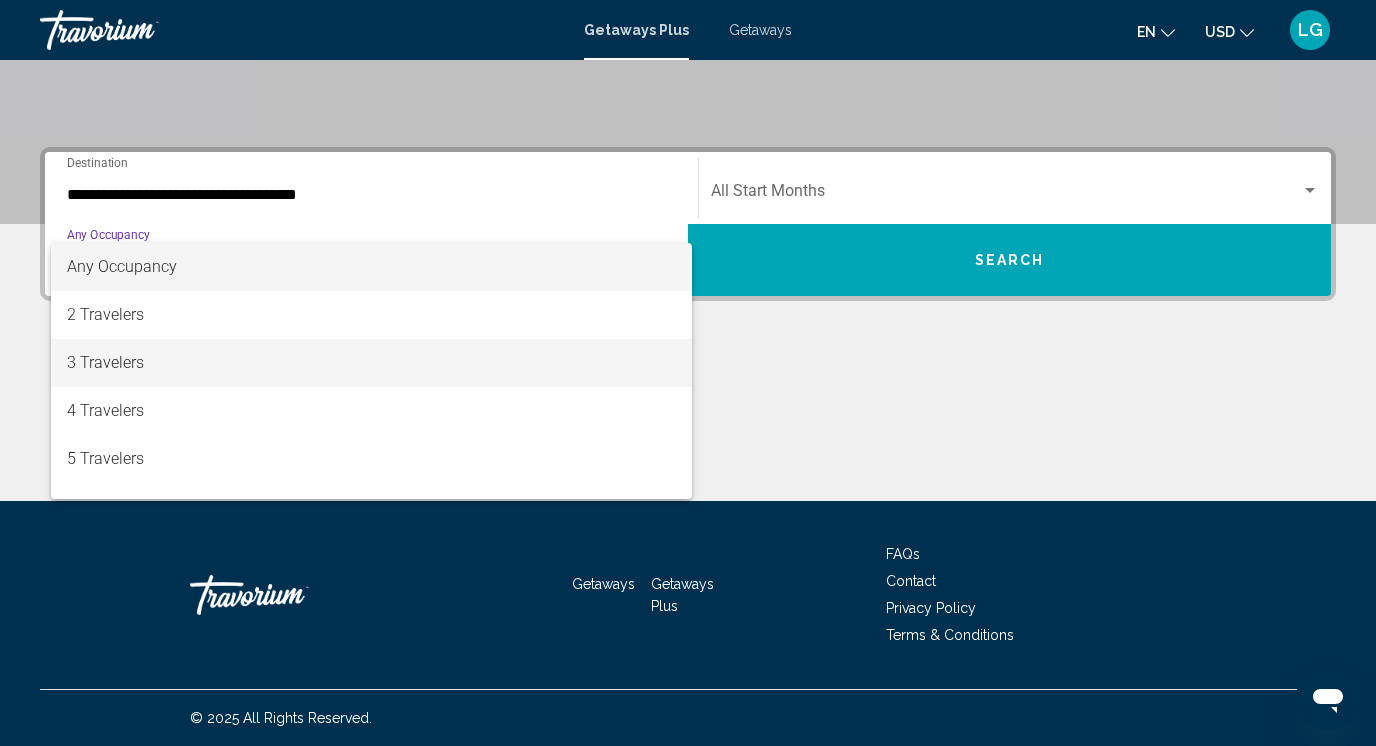 click on "3 Travelers" at bounding box center [371, 363] 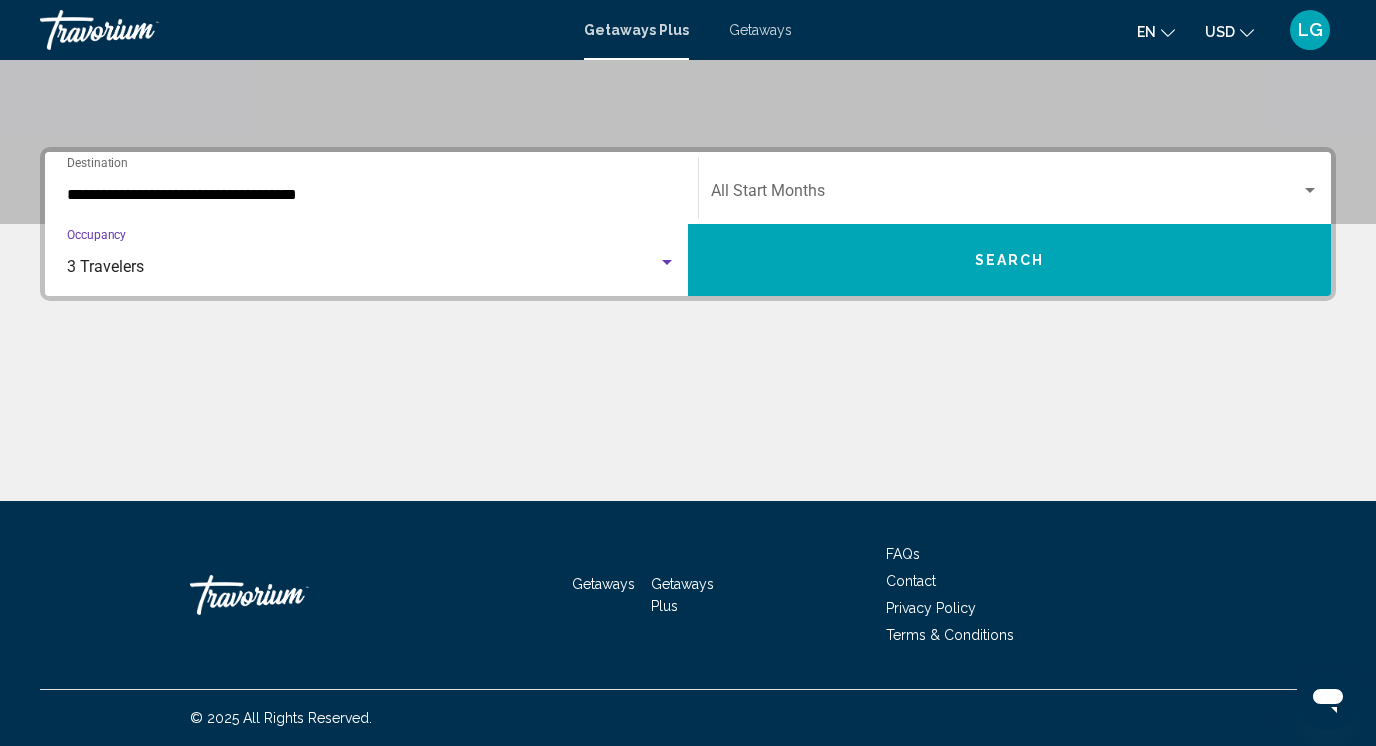 click on "Start Month All Start Months" 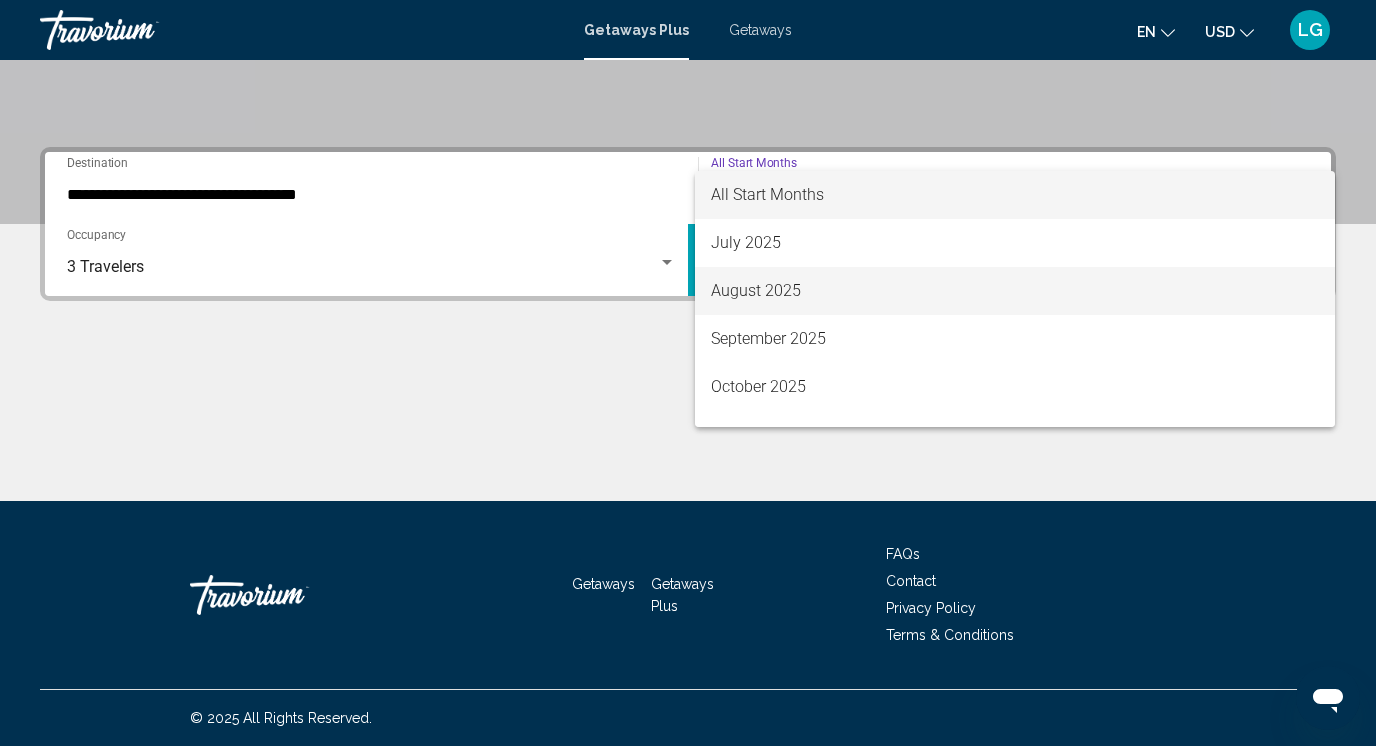 click on "August 2025" at bounding box center [1015, 291] 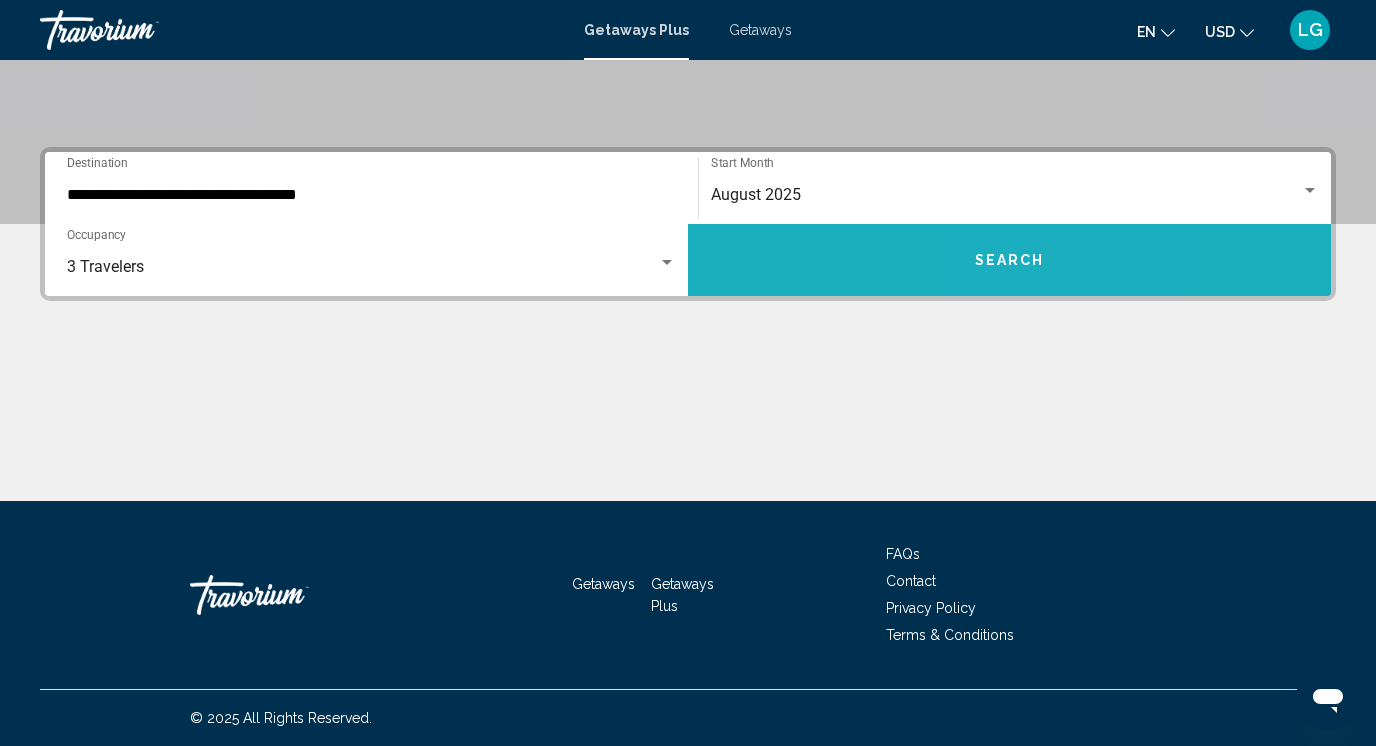 click on "Search" at bounding box center [1010, 261] 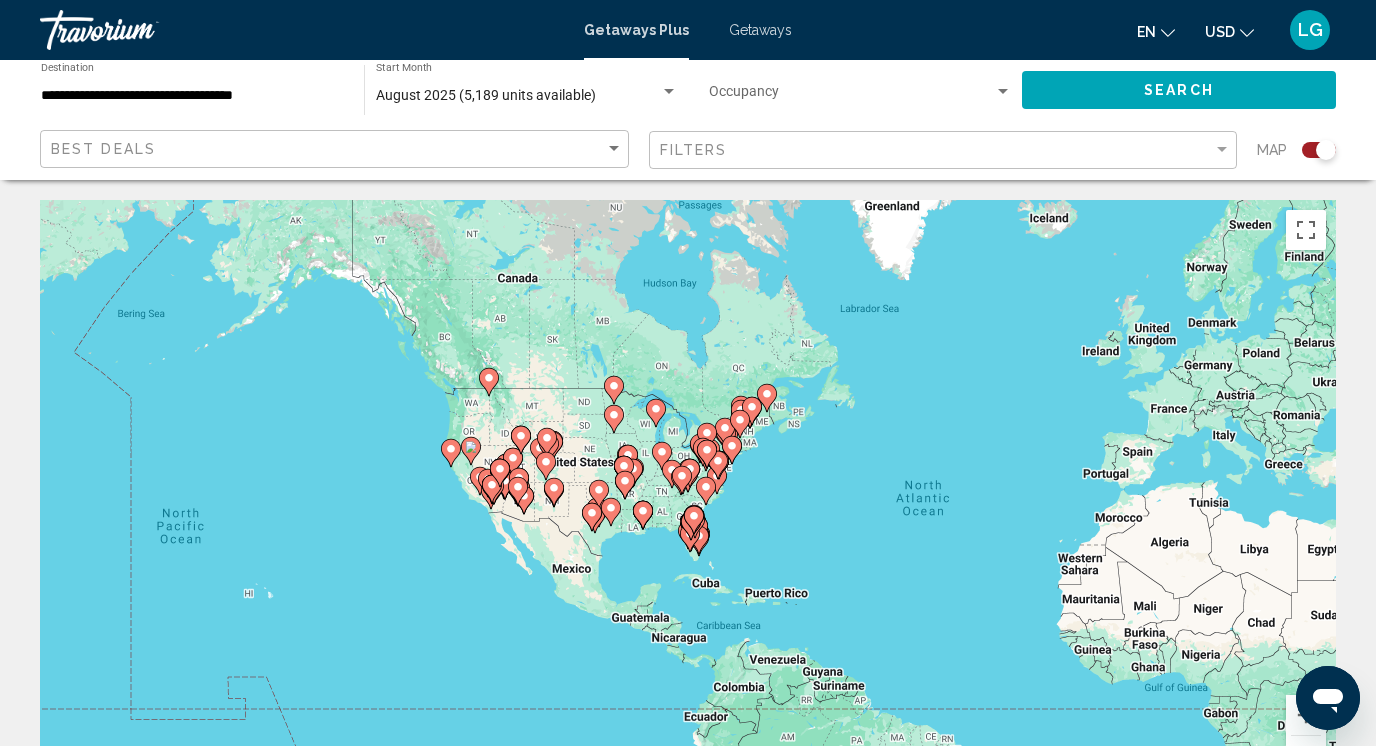 drag, startPoint x: 278, startPoint y: 430, endPoint x: 577, endPoint y: 461, distance: 300.60272 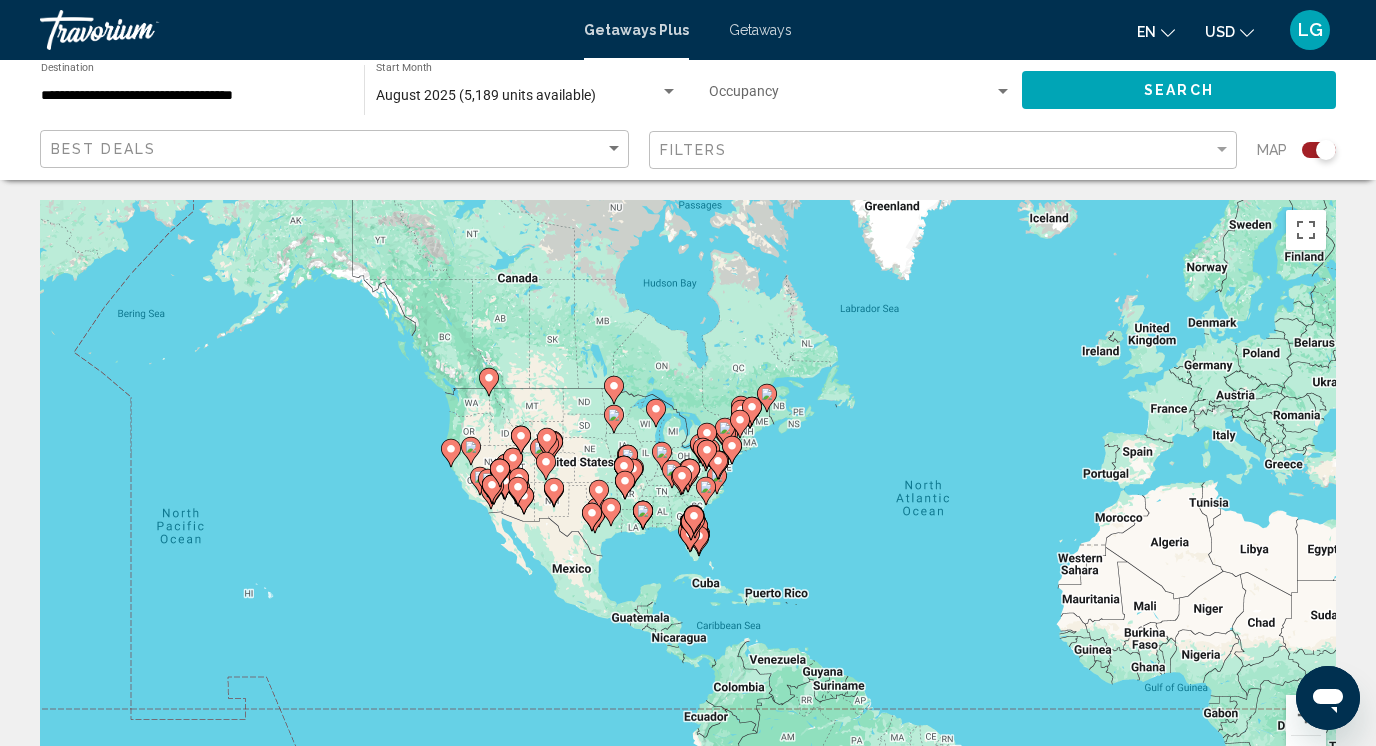 click on "To activate drag with keyboard, press Alt + Enter. Once in keyboard drag state, use the arrow keys to move the marker. To complete the drag, press the Enter key. To cancel, press Escape." at bounding box center [688, 500] 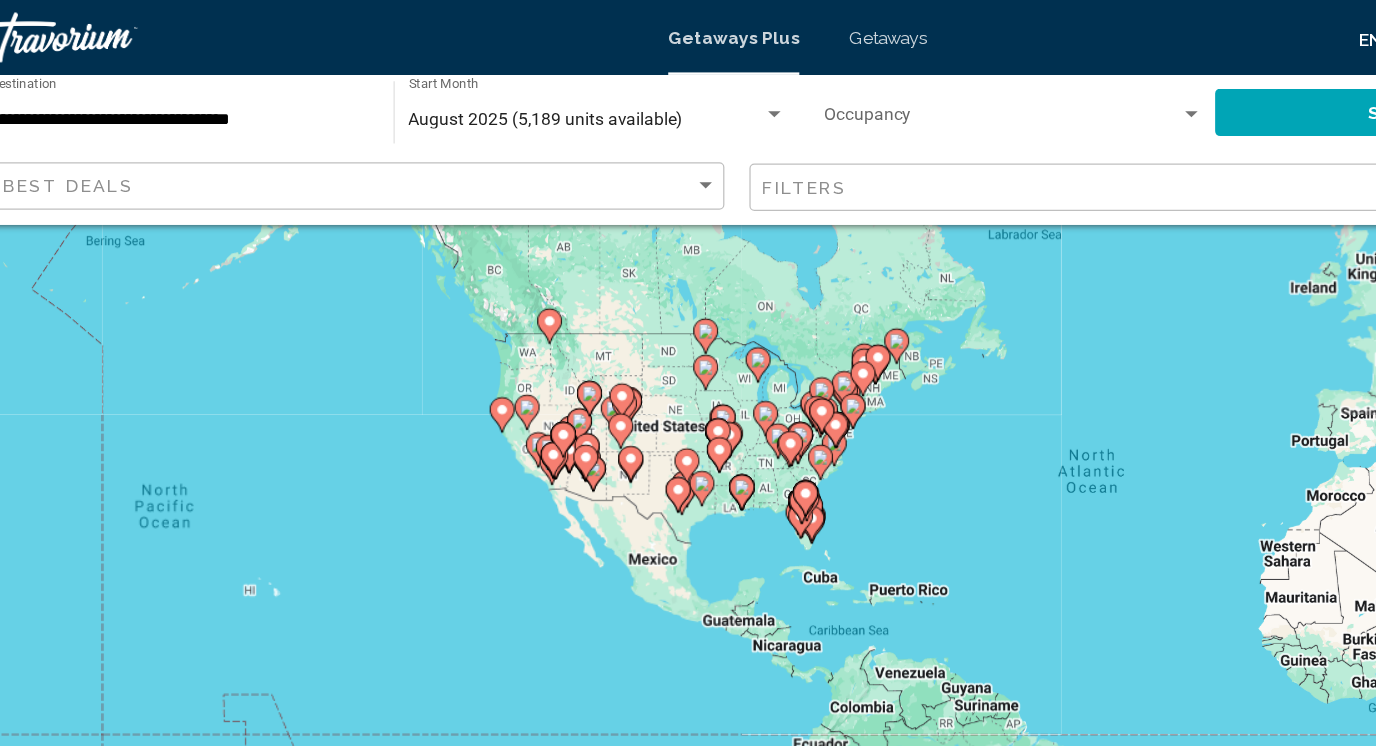 scroll, scrollTop: 33, scrollLeft: 0, axis: vertical 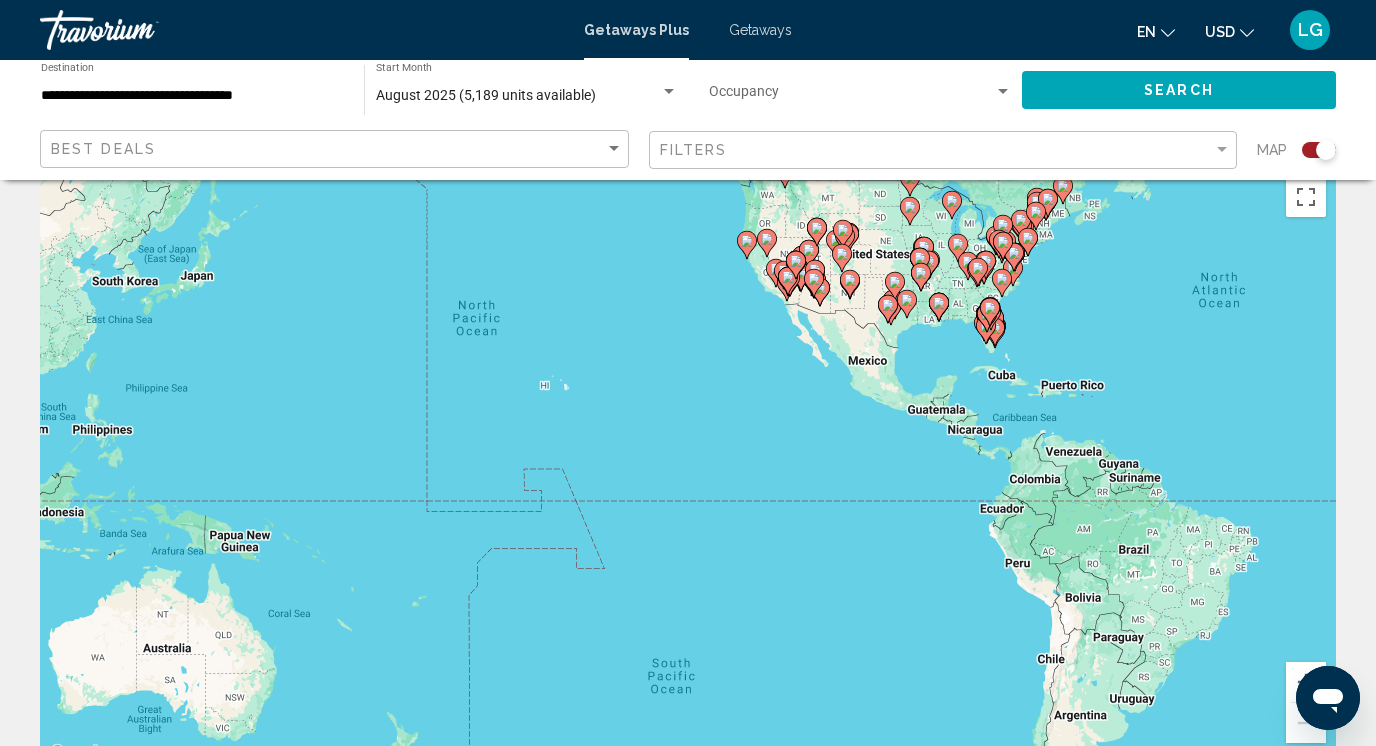 drag, startPoint x: 520, startPoint y: 481, endPoint x: 820, endPoint y: 305, distance: 347.81604 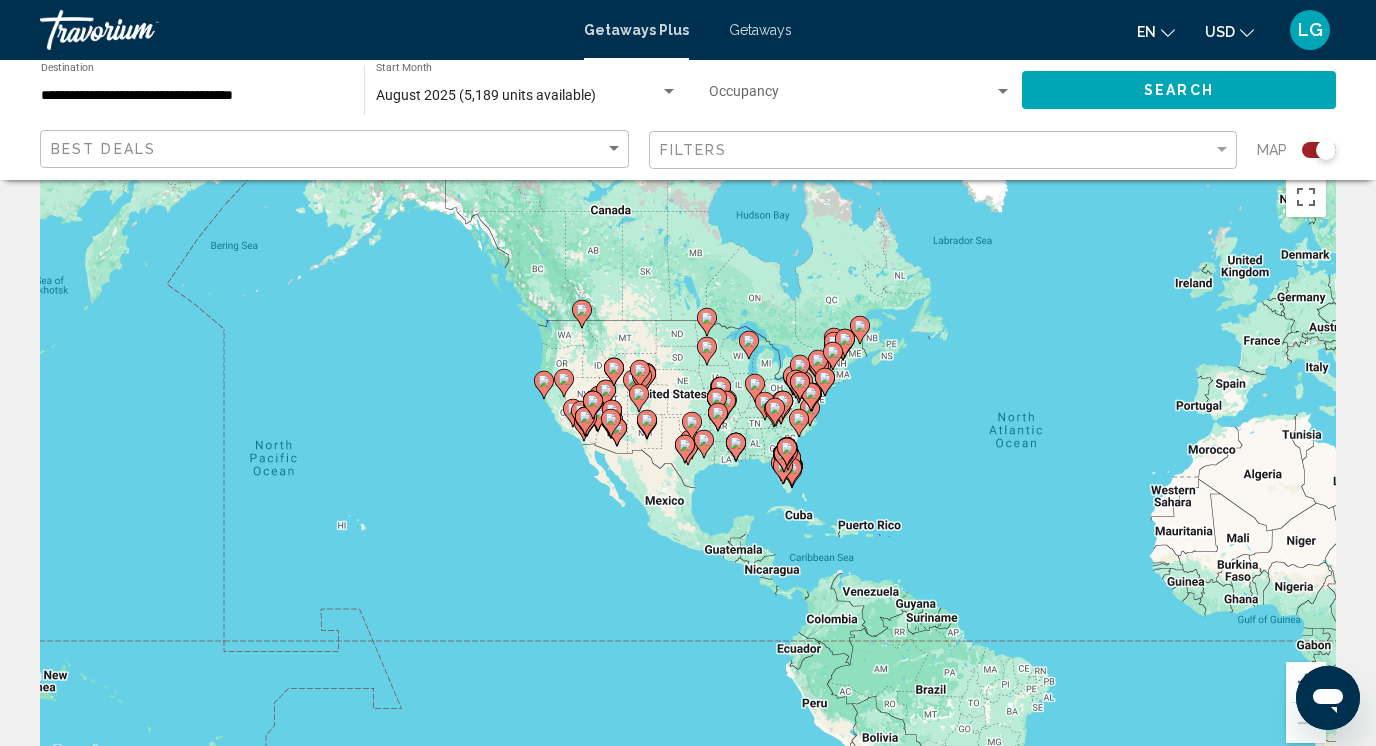 drag, startPoint x: 909, startPoint y: 316, endPoint x: 704, endPoint y: 457, distance: 248.80916 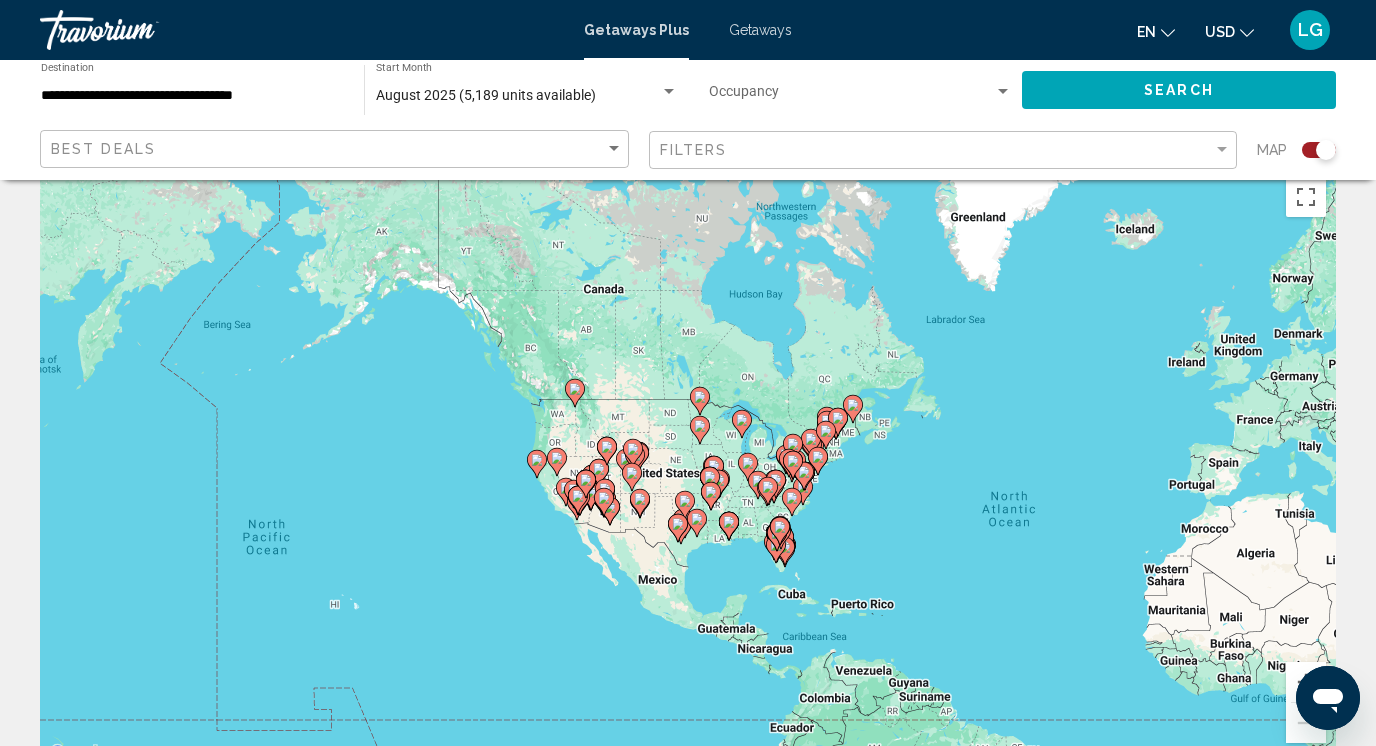 drag, startPoint x: 780, startPoint y: 392, endPoint x: 773, endPoint y: 473, distance: 81.3019 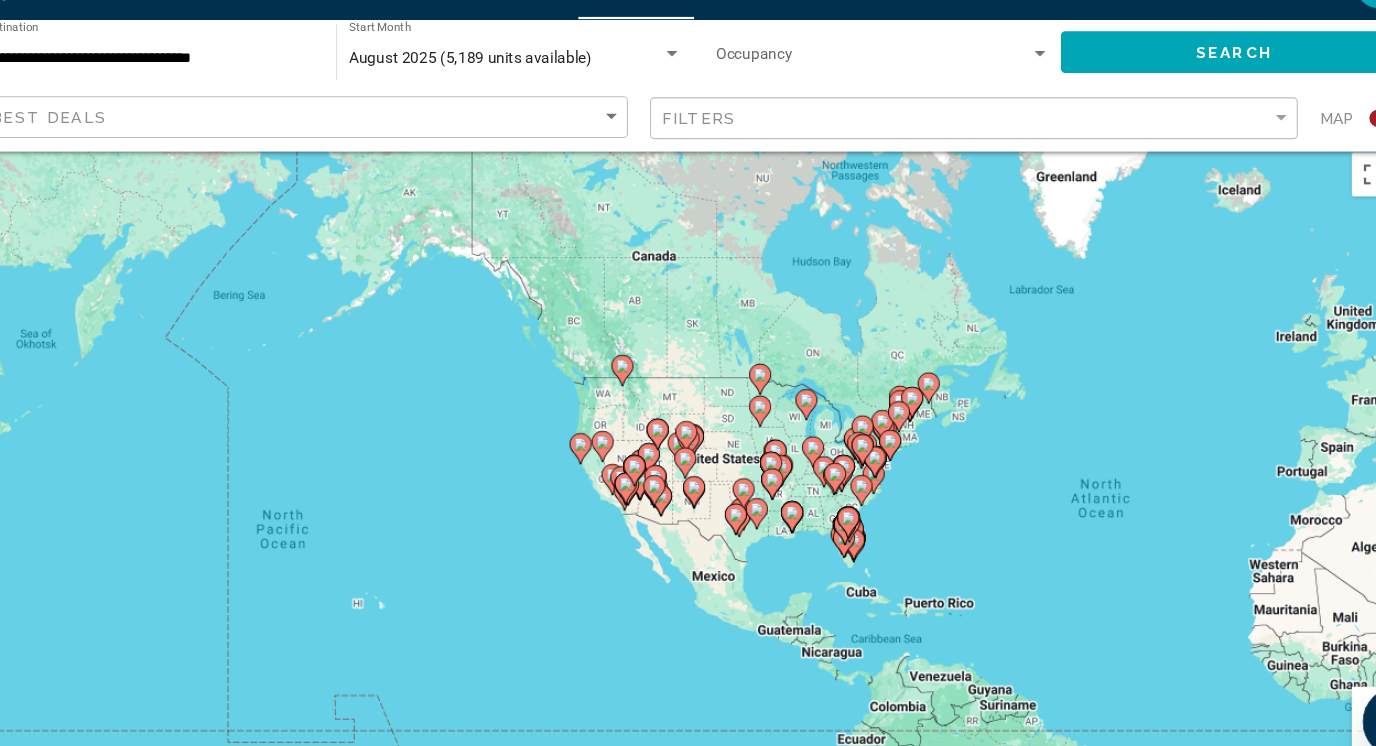 drag, startPoint x: 536, startPoint y: 440, endPoint x: 589, endPoint y: 422, distance: 55.97321 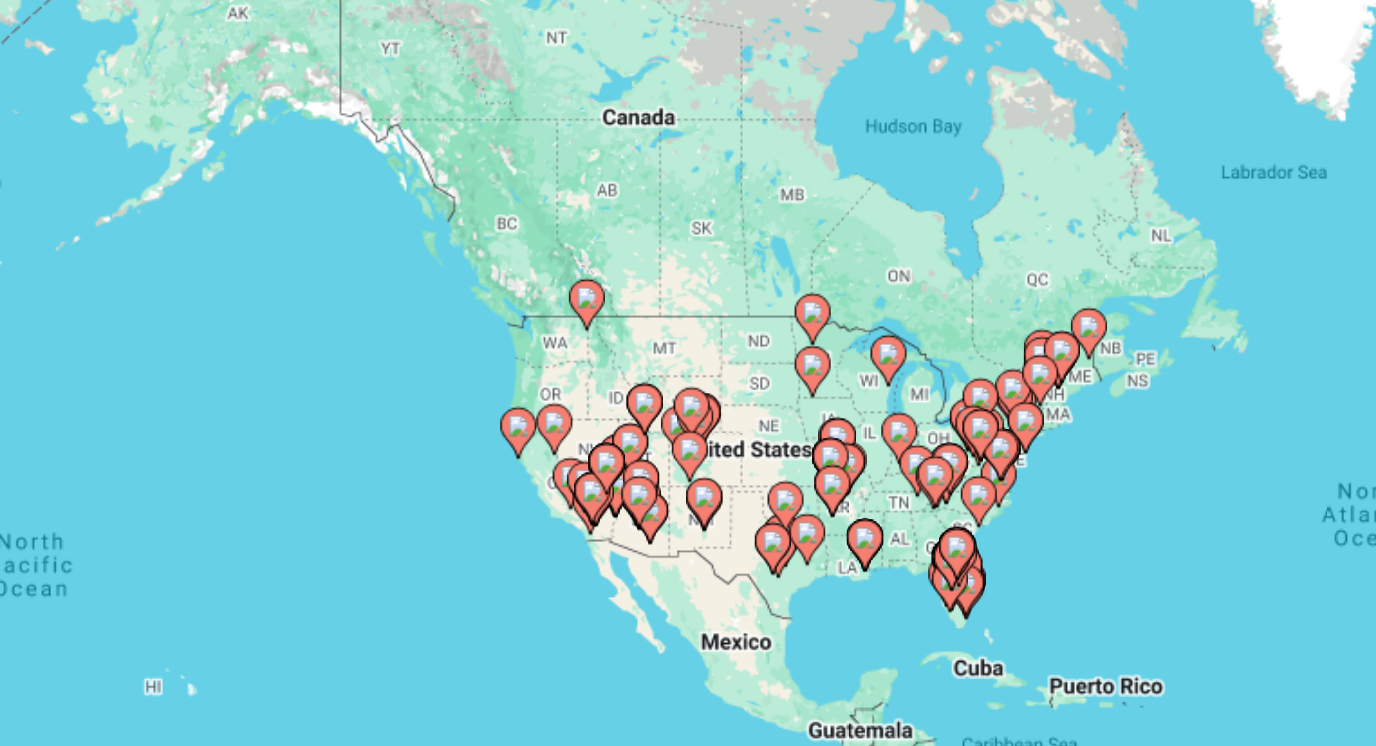 click at bounding box center [627, 486] 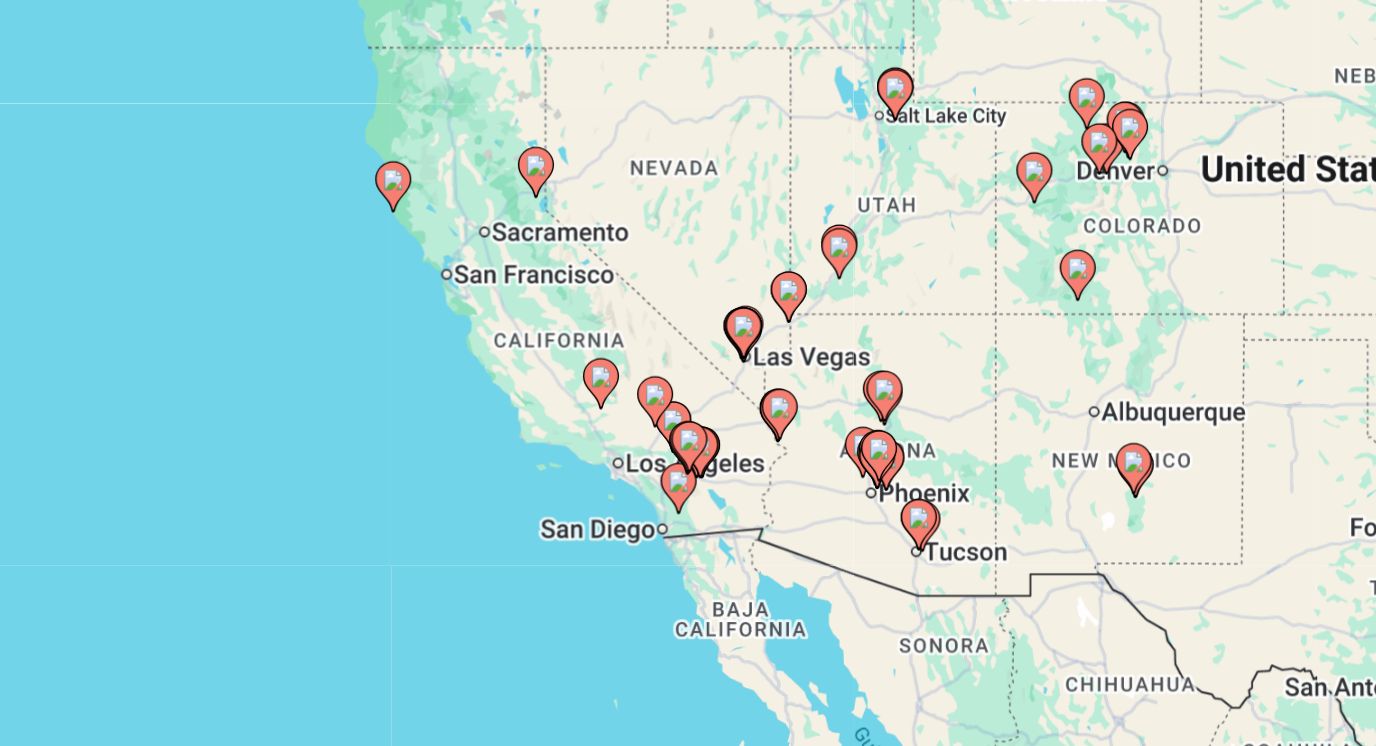 click on "To navigate, press the arrow keys. To activate drag with keyboard, press Alt + Enter. Once in keyboard drag state, use the arrow keys to move the marker. To complete the drag, press the Enter key. To cancel, press Escape." at bounding box center [688, 471] 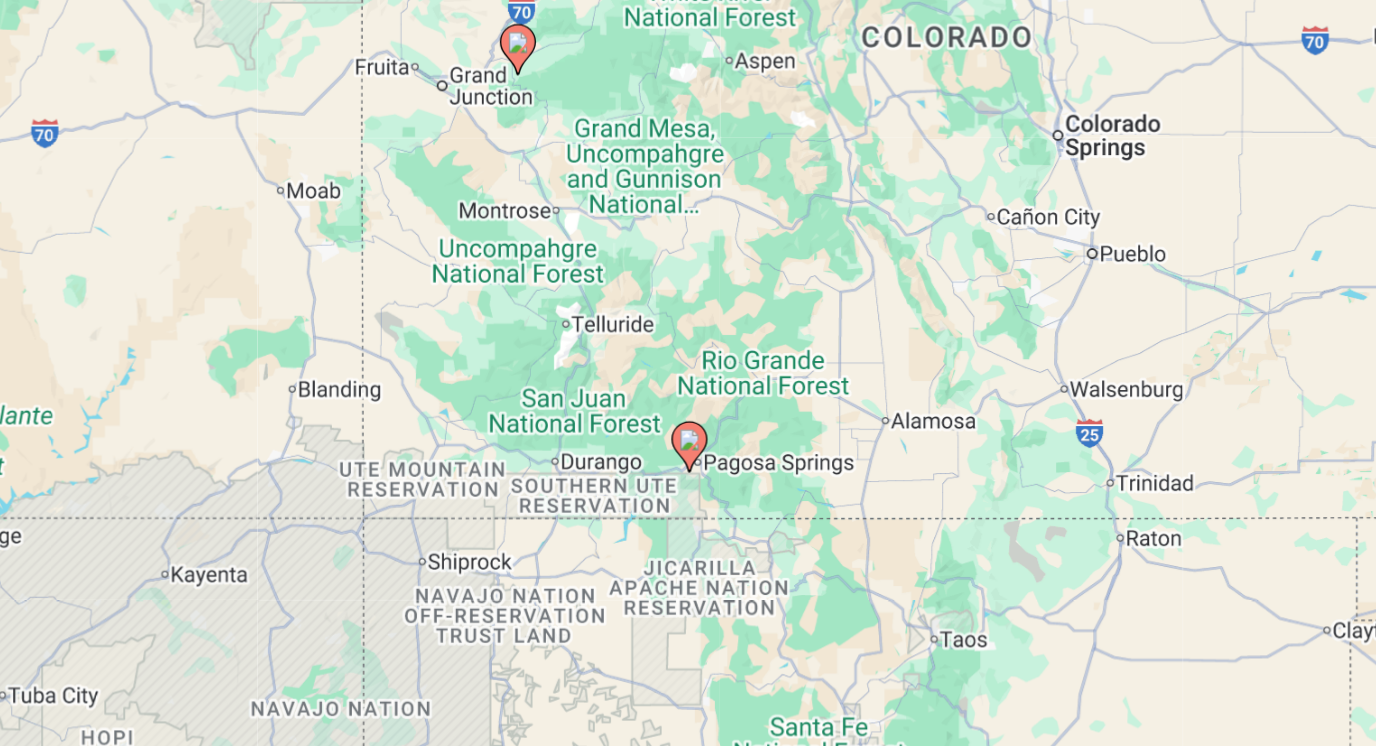 click 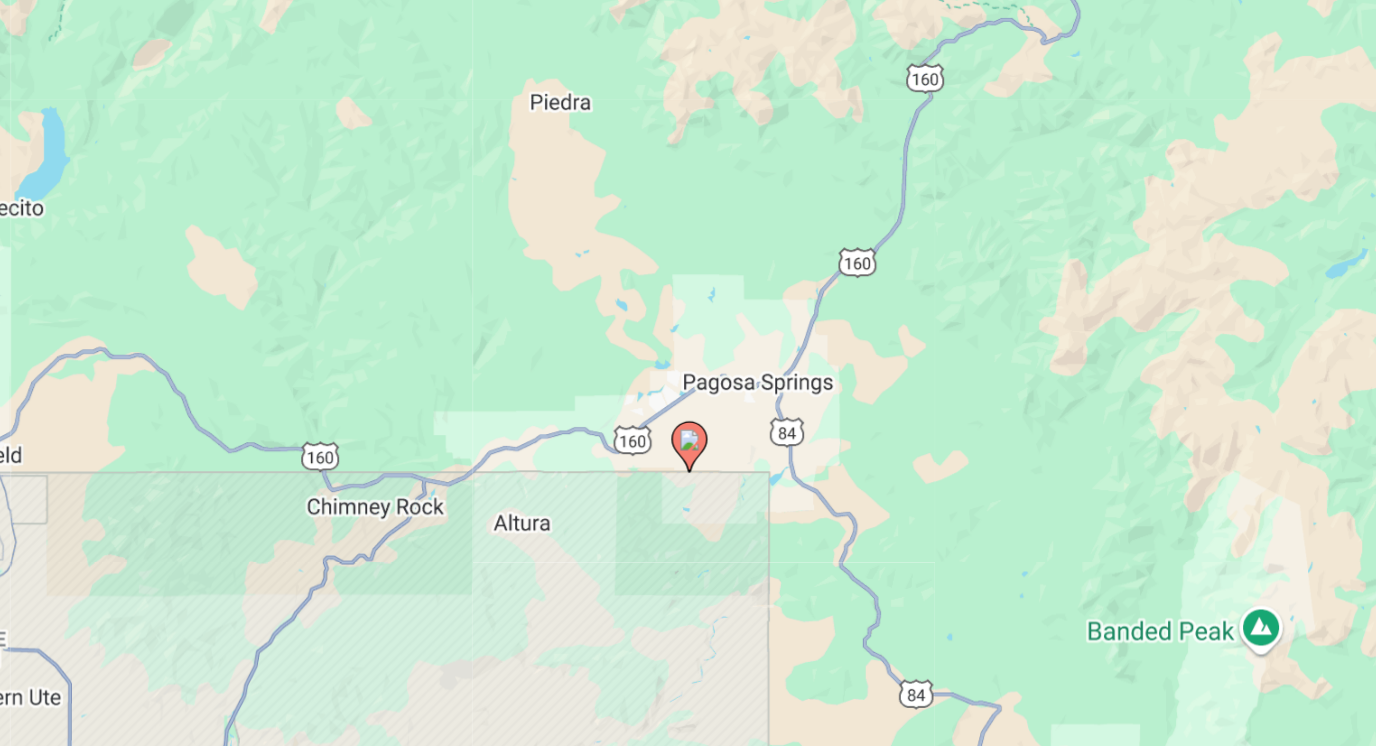 click 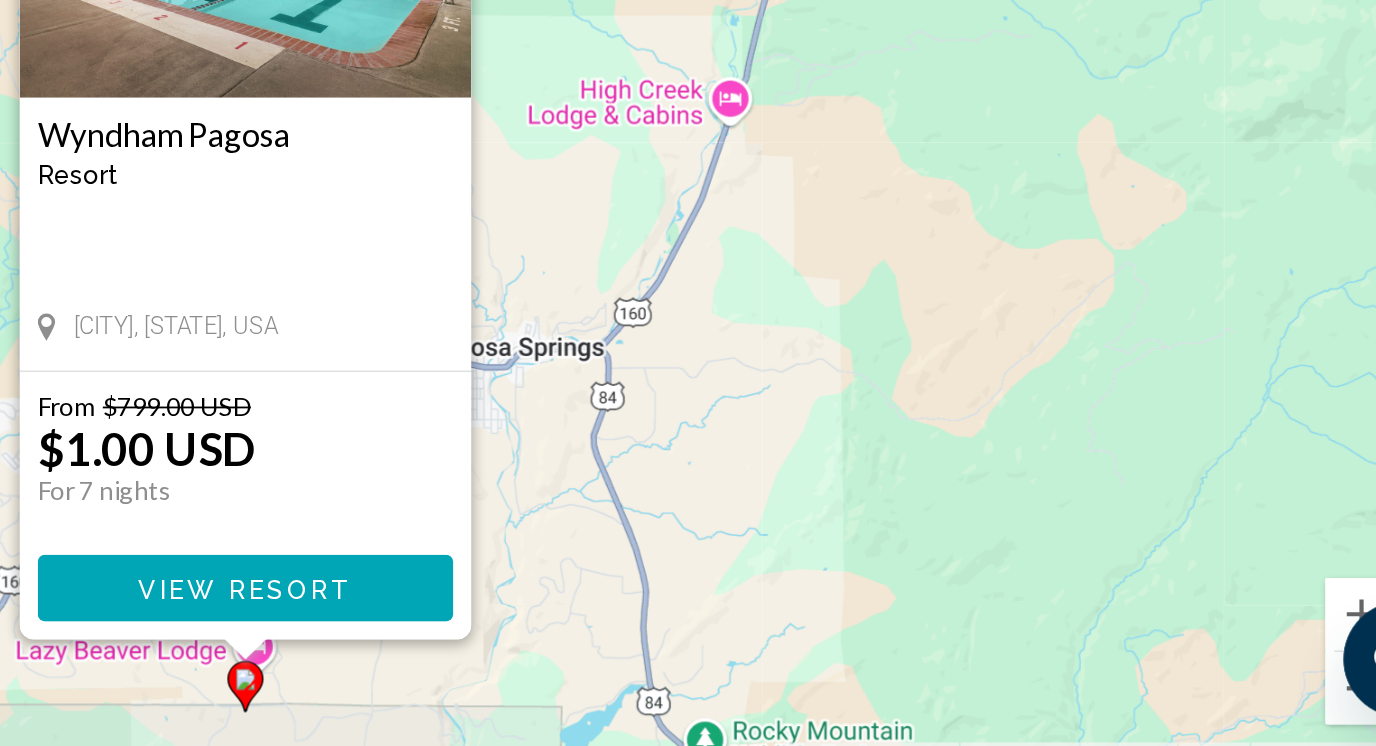 scroll, scrollTop: 149, scrollLeft: 0, axis: vertical 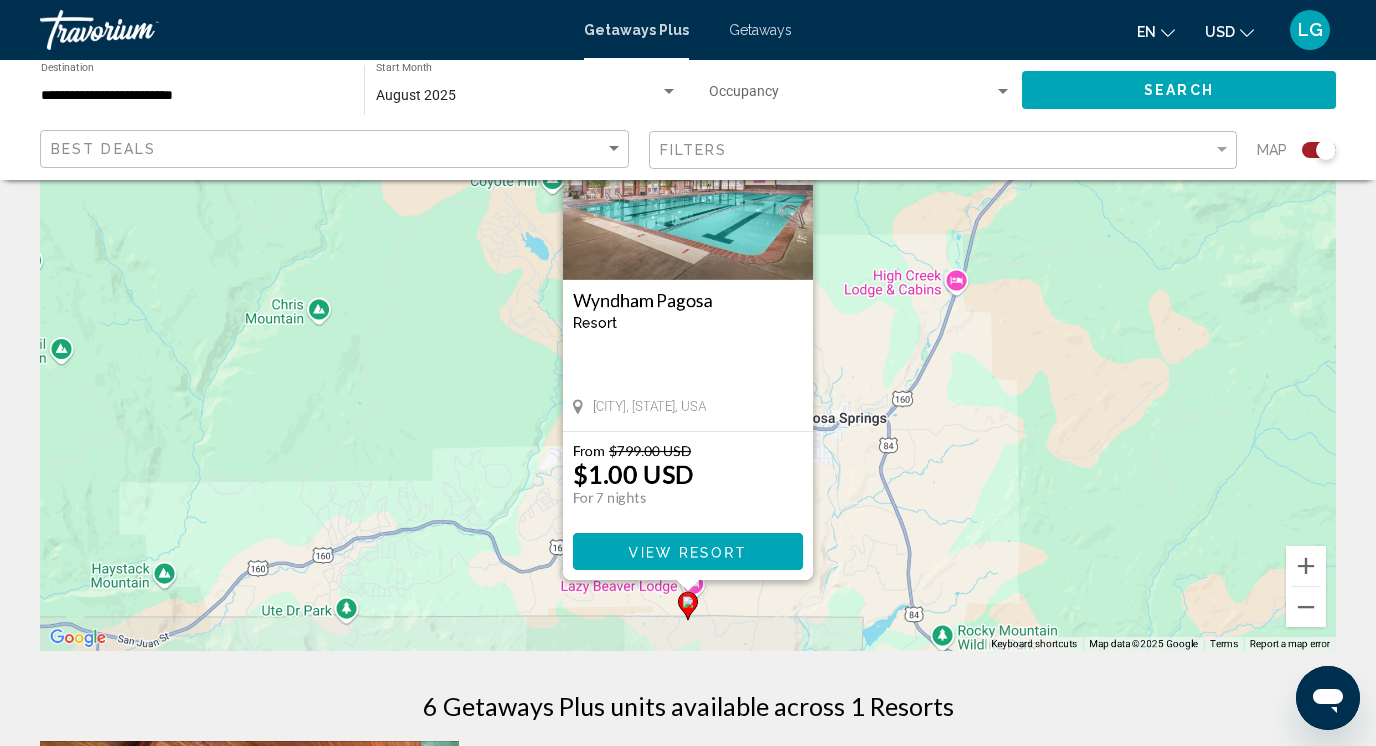 click at bounding box center (688, 180) 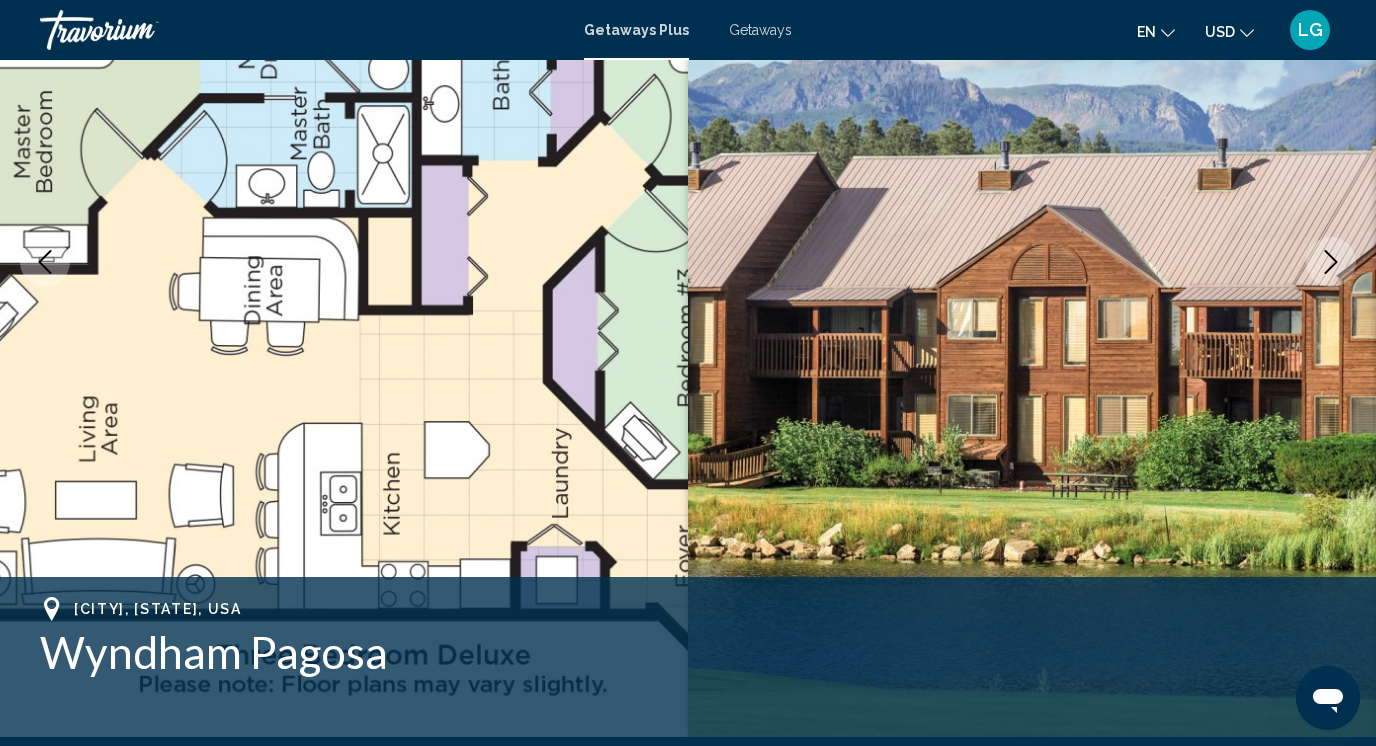 scroll, scrollTop: 260, scrollLeft: 0, axis: vertical 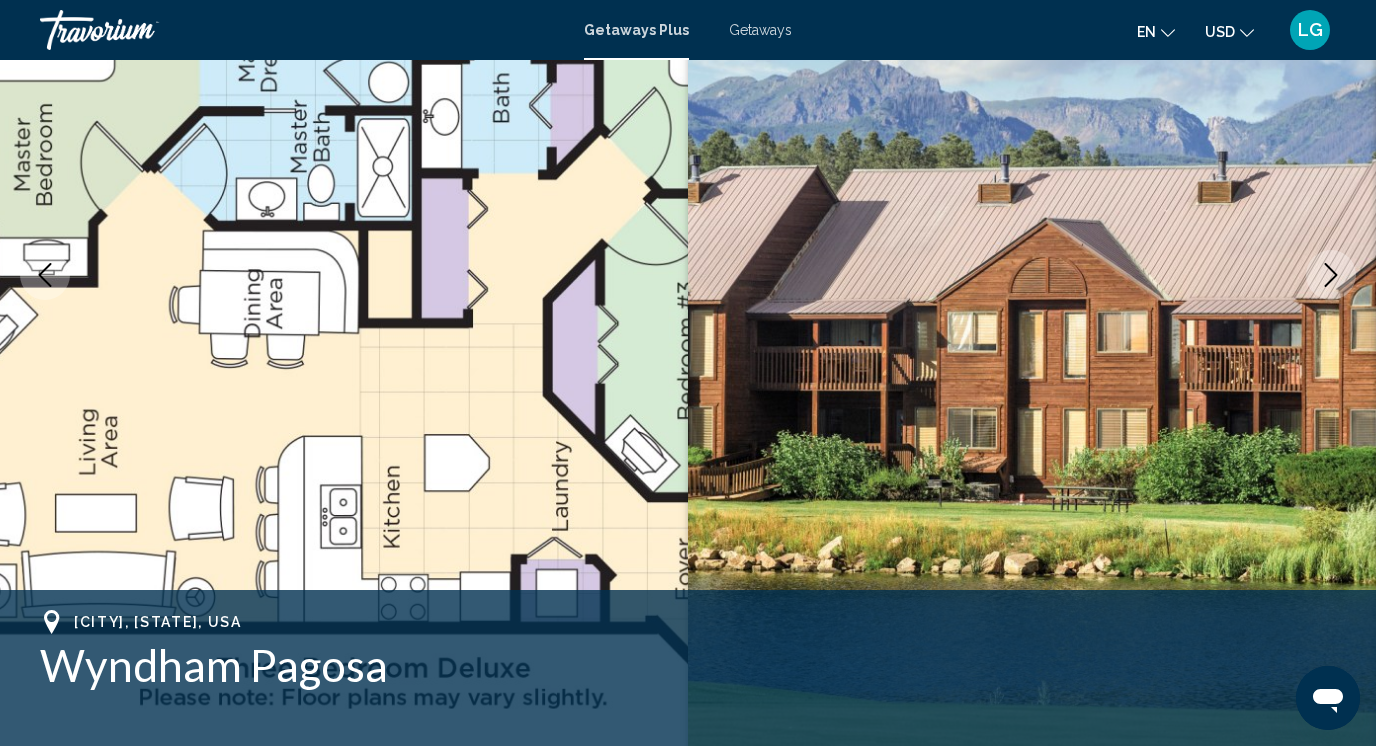click 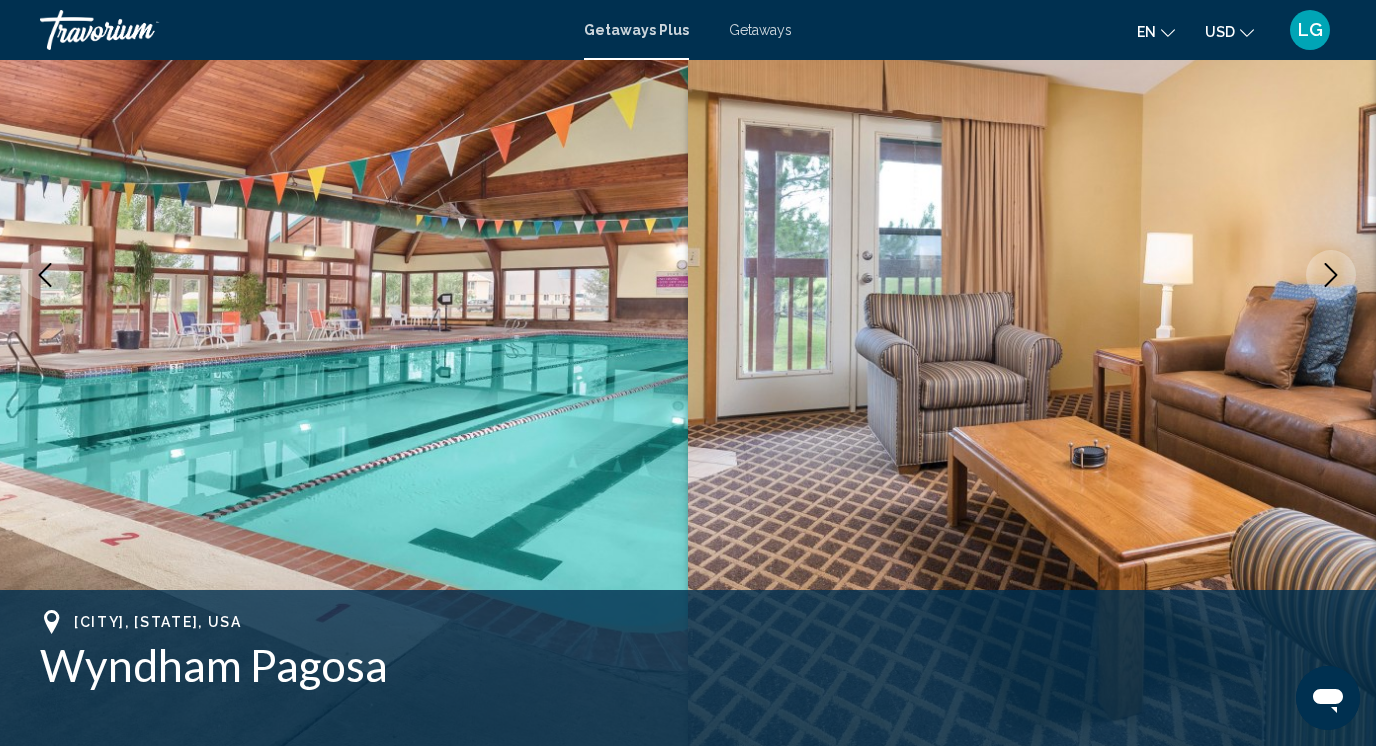 click 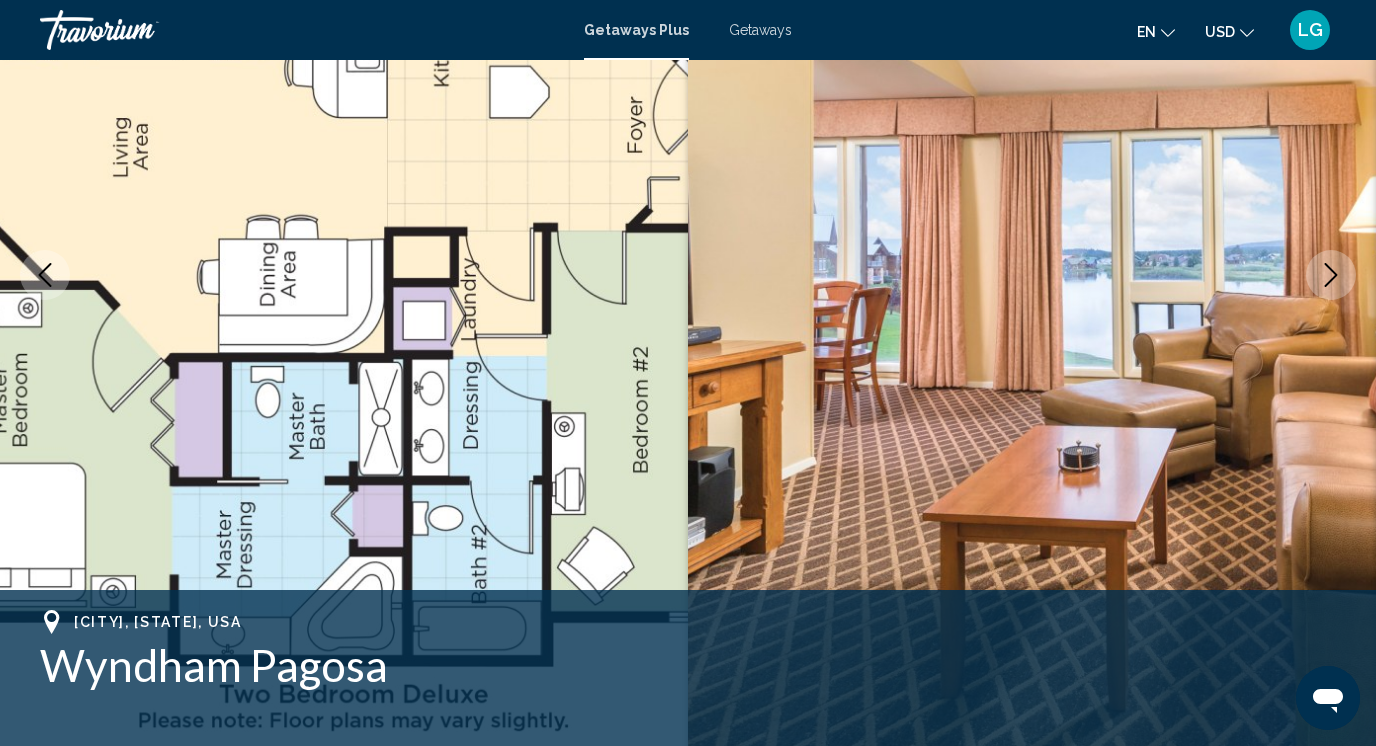 click 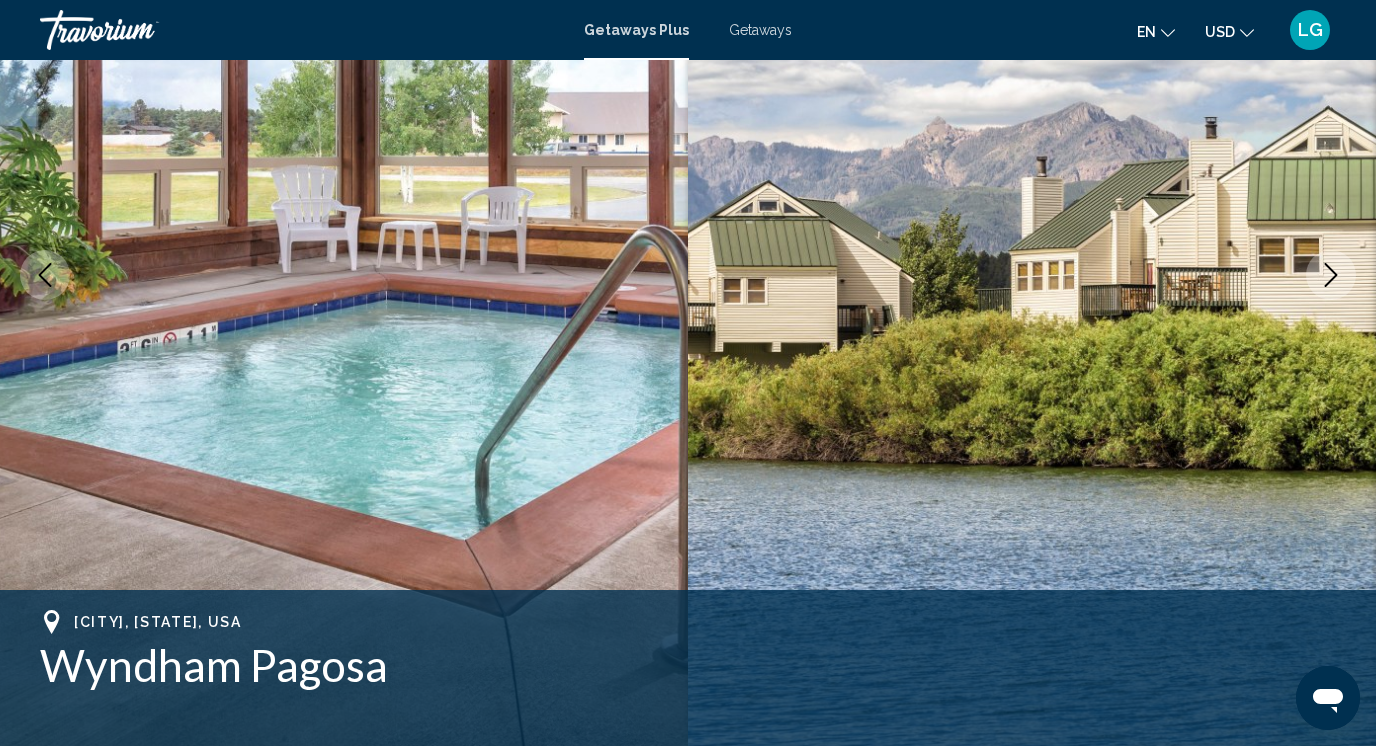 click 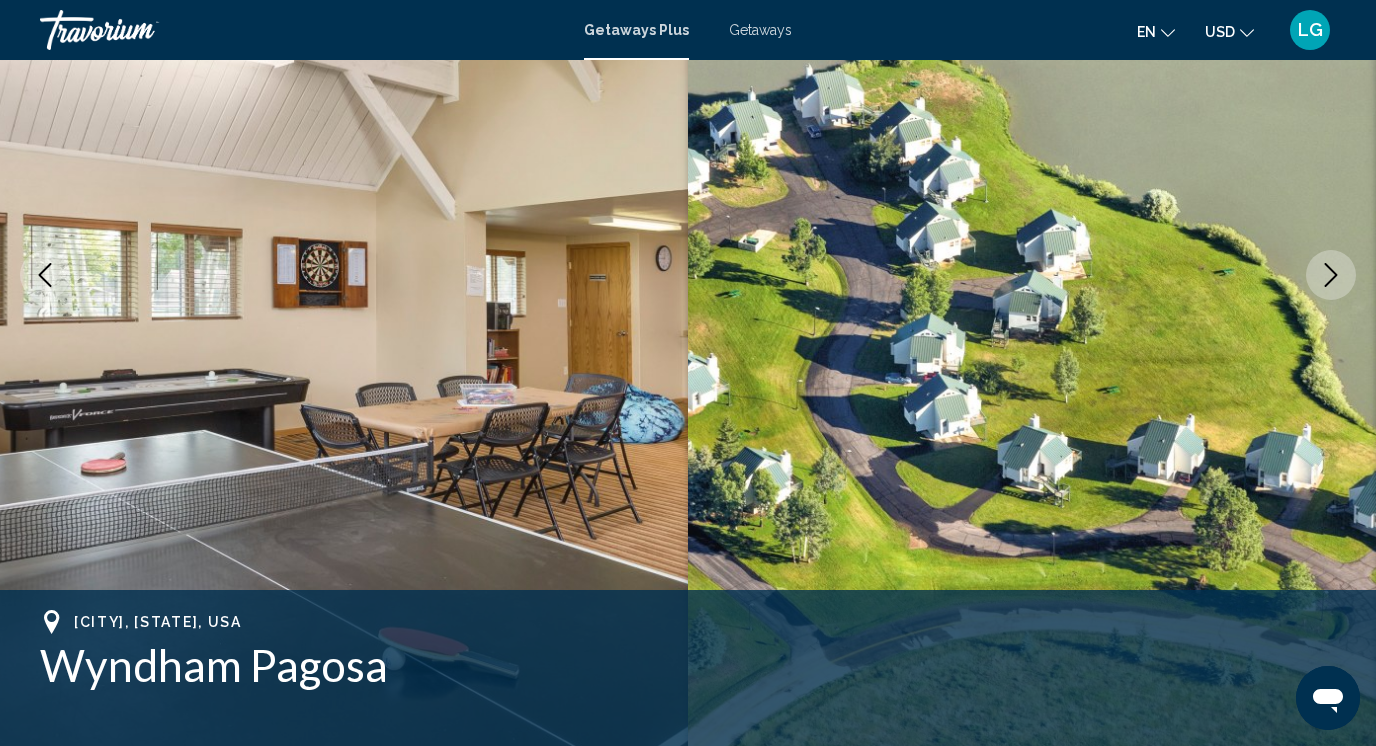 click 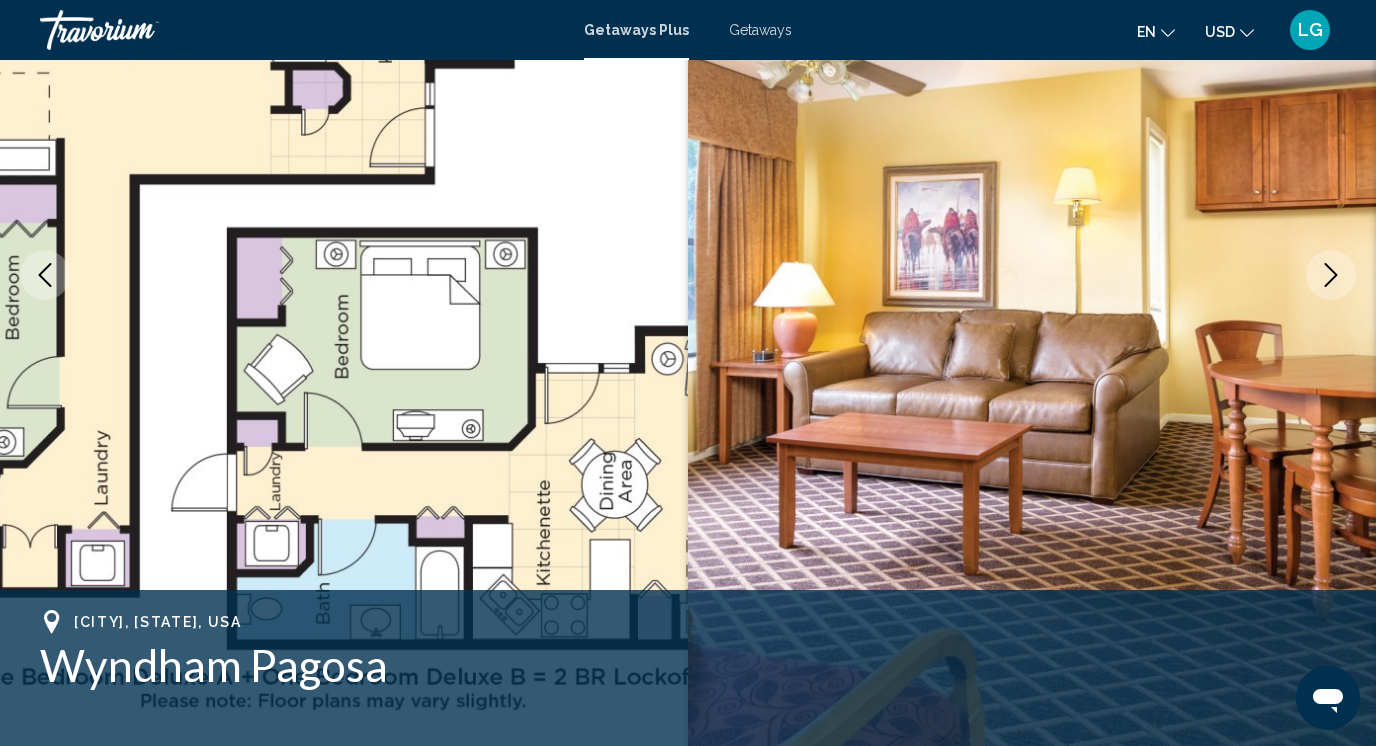 click 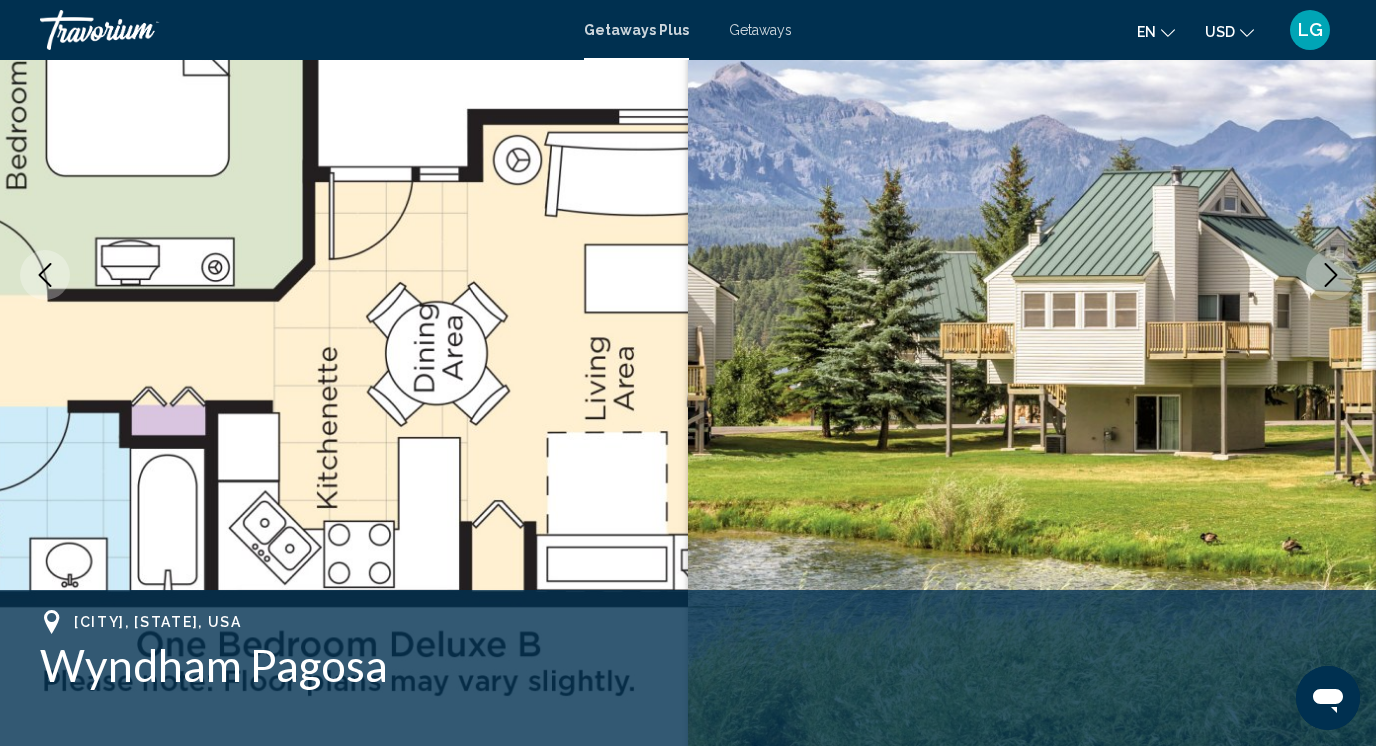 click 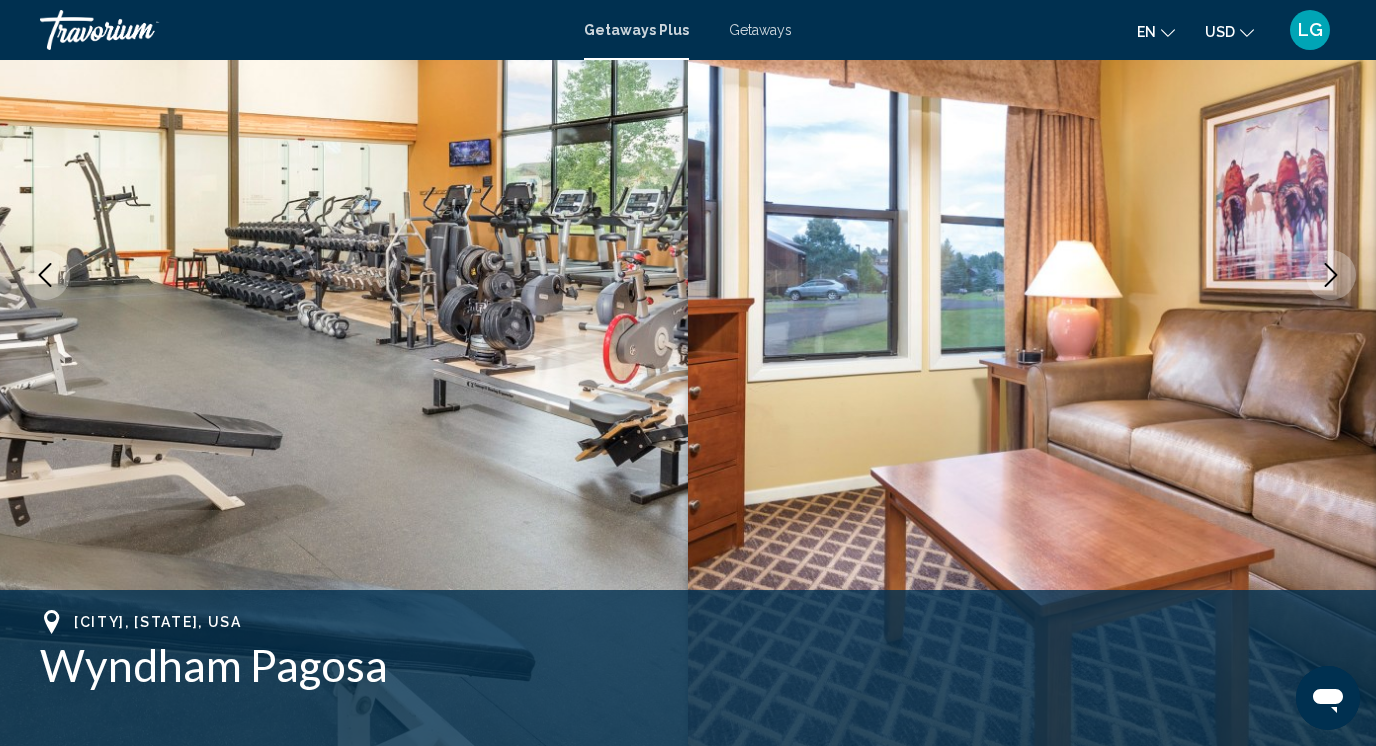 click 